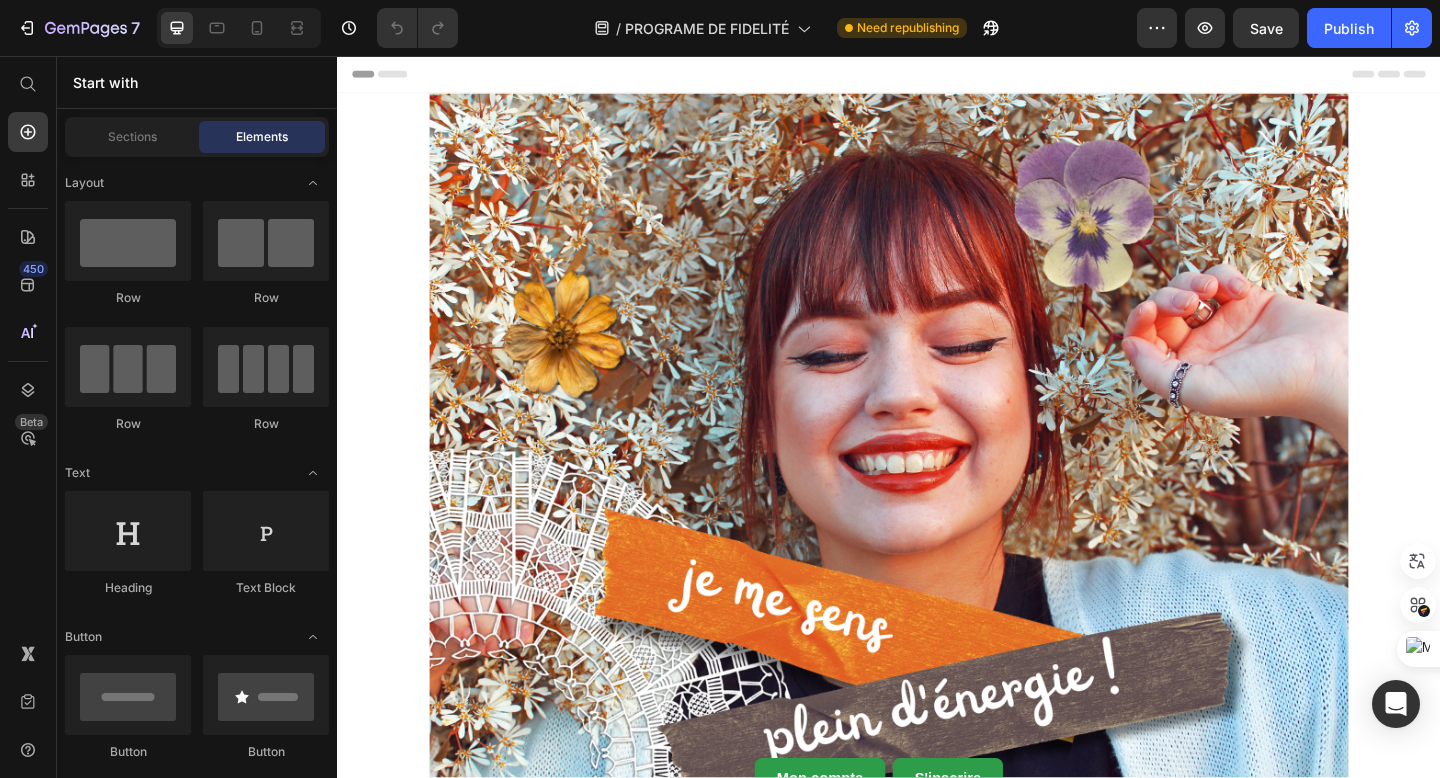 scroll, scrollTop: 0, scrollLeft: 0, axis: both 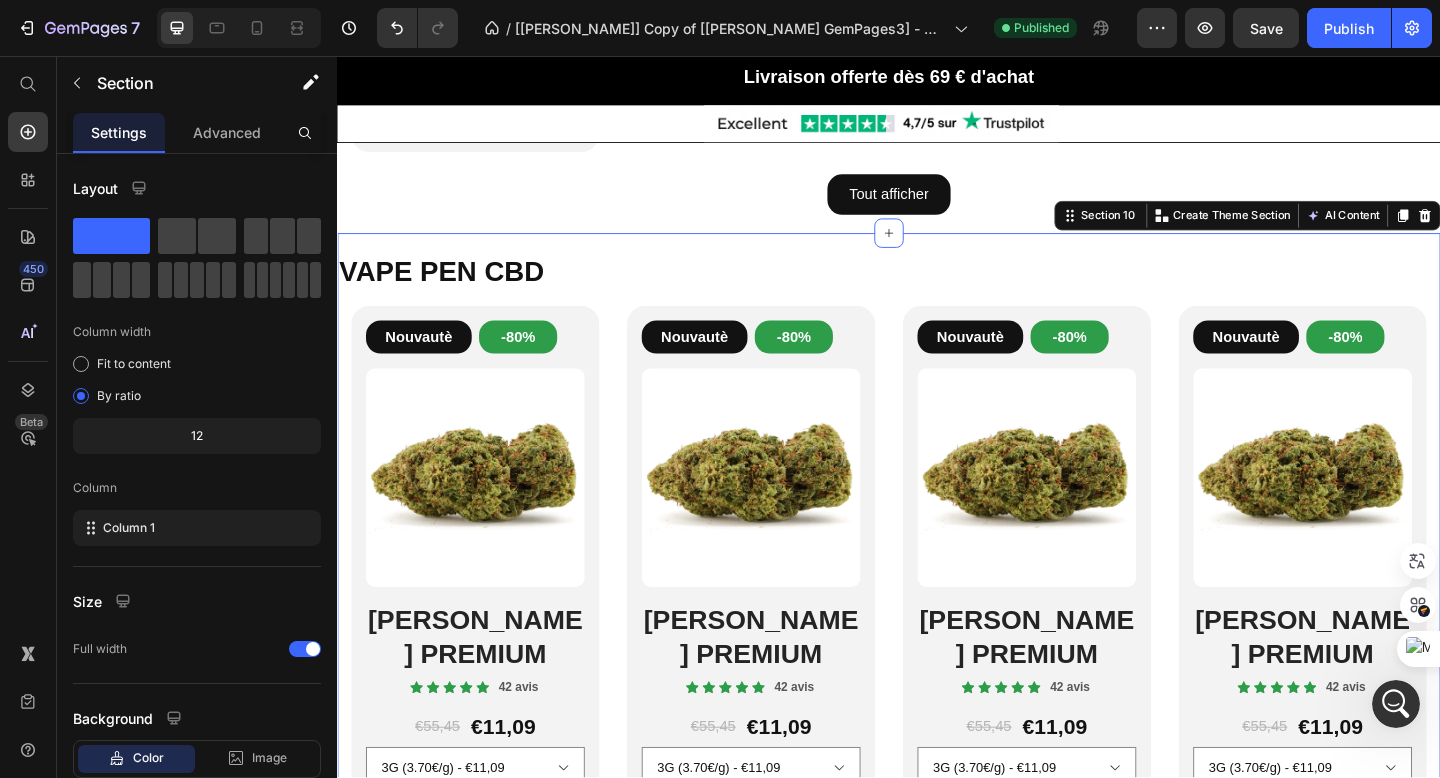 click on "VAPE PEN CBD Heading Row Nouvautè Button -80% Button Row Product Images WHITE CRYSTAL PREMIUM Heading Icon Icon Icon Icon Icon Icon List 42 avis Text Block Row €55,45 Product Price €11,09 Product Price Row 3G (3.70€/g) - €11,09  5G (3.60€/g) - €18,00  10G (2.48€/g) - €32,40  20G (2.40€/g) - €49,60  50G (2.30€/g) - €115,00  100G (1.94€/g) - €194,00  Product Variants & Swatches Row Aouter
€11,09 Add to Cart Row Product Row Nouvautè Button -80% Button Row Product Images WHITE CRYSTAL PREMIUM Heading Icon Icon Icon Icon Icon Icon List 42 avis Text Block Row €55,45 Product Price €11,09 Product Price Row 3G (3.70€/g) - €11,09  5G (3.60€/g) - €18,00  10G (2.48€/g) - €32,40  20G (2.40€/g) - €49,60  50G (2.30€/g) - €115,00  100G (1.94€/g) - €194,00  Product Variants & Swatches Row Add to cart Add to Cart Row Product Row Nouvautè Button -80% Button Row Heading" at bounding box center (937, 658) 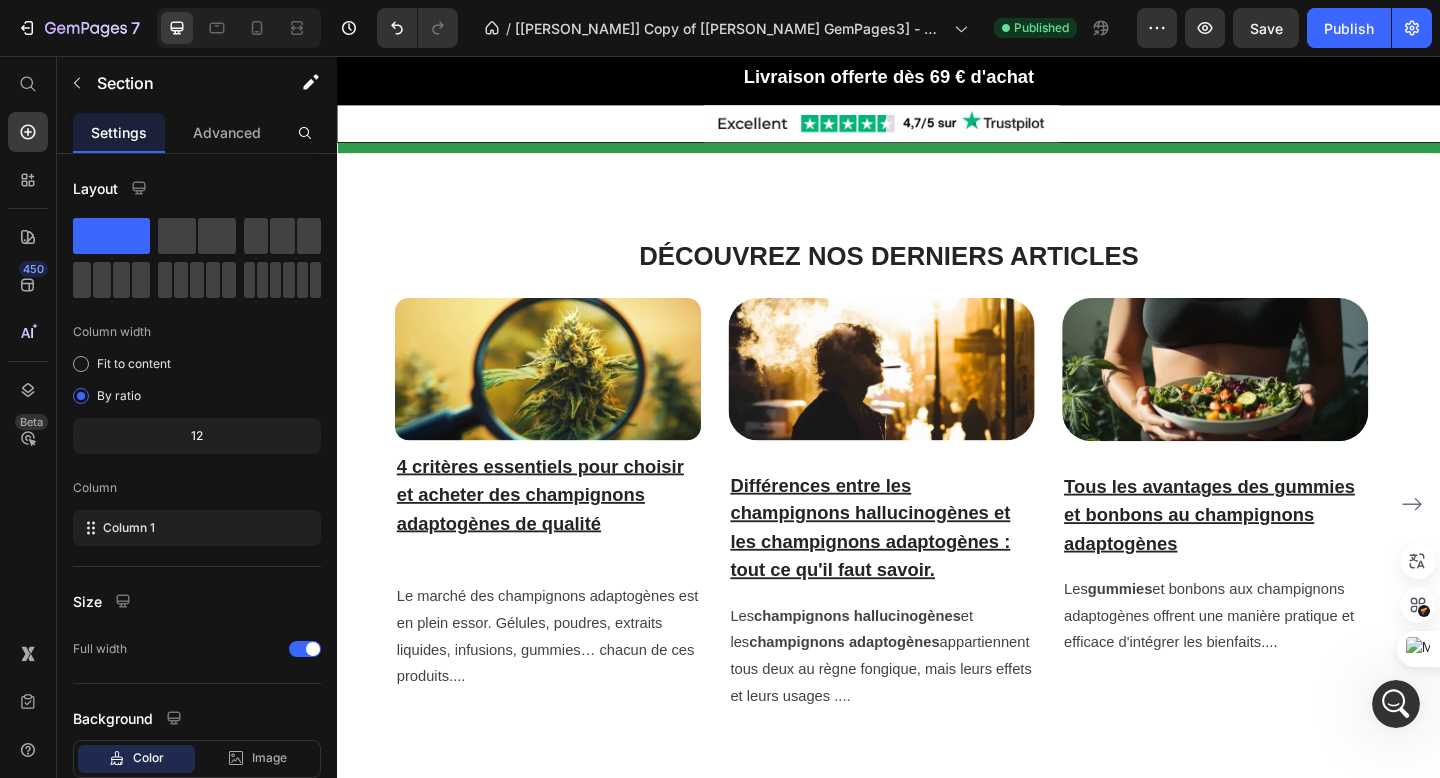scroll, scrollTop: 6763, scrollLeft: 0, axis: vertical 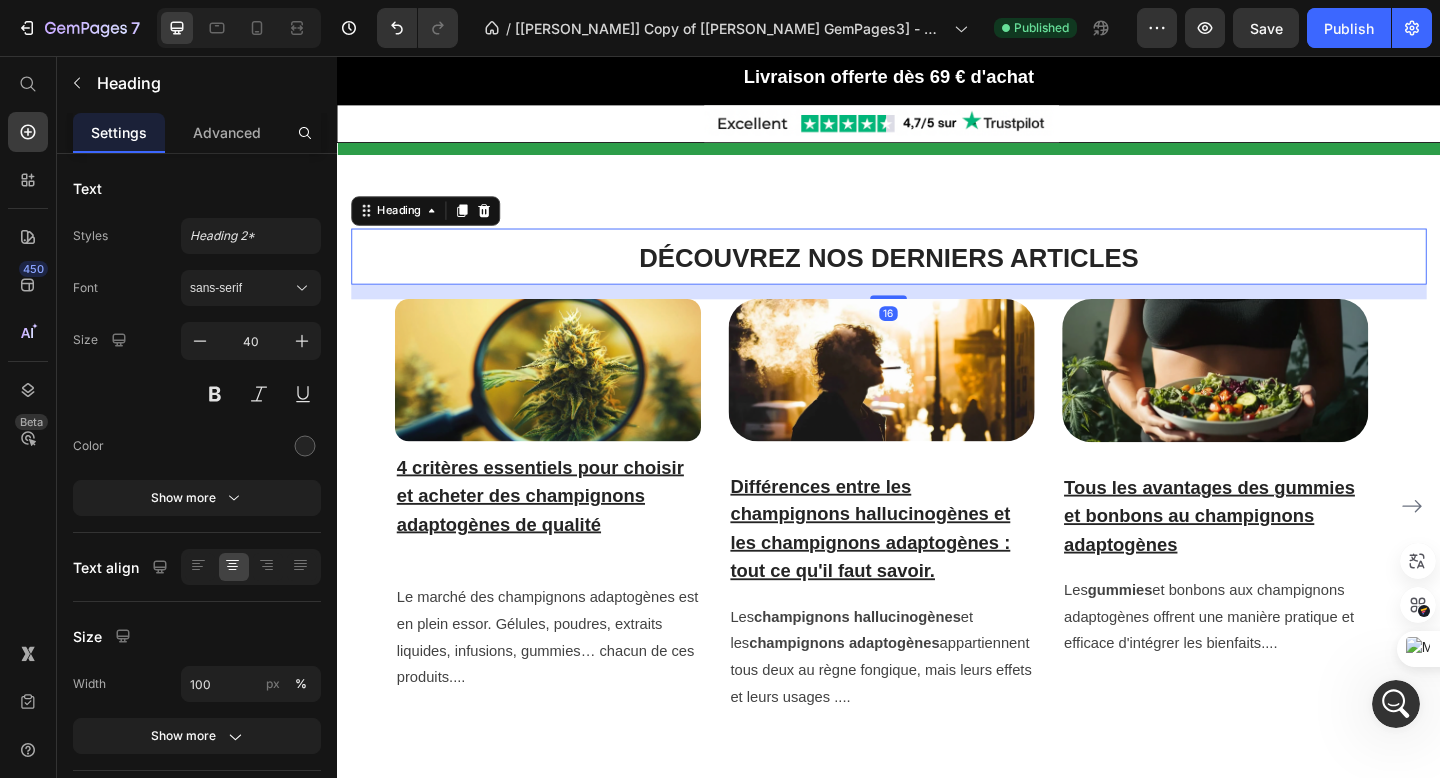 click on "Image 4 critères essentiels pour choisir et acheter des champignons adaptogènes de qualité   Heading Le marché des champignons adaptogènes est en plein essor. Gélules, poudres, extraits liquides, infusions, gummies… chacun de ces produits.... Text block Image Différences entre les champignons hallucinogènes et les champignons adaptogènes : tout ce qu'il faut savoir. Heading Les  champignons hallucinogènes  et les  champignons adaptogènes  appartiennent tous deux au règne fongique, mais leurs effets et leurs usages .... Text block Image Tous les avantages des gummies et bonbons au champignons adaptogènes Heading Les  gummies  et bonbons aux champignons adaptogènes offrent une manière pratique et efficace d'intégrer les bienfaits.... Text block Row Image Champignons adaptogènes : les alliés naturels pour mieux gérer le stress Heading Les champignons adaptogènes sont des espèces fongiques qui aident l'organisme à s'adapter au stress et à maintenir,,,, Text block Image" at bounding box center [937, 545] 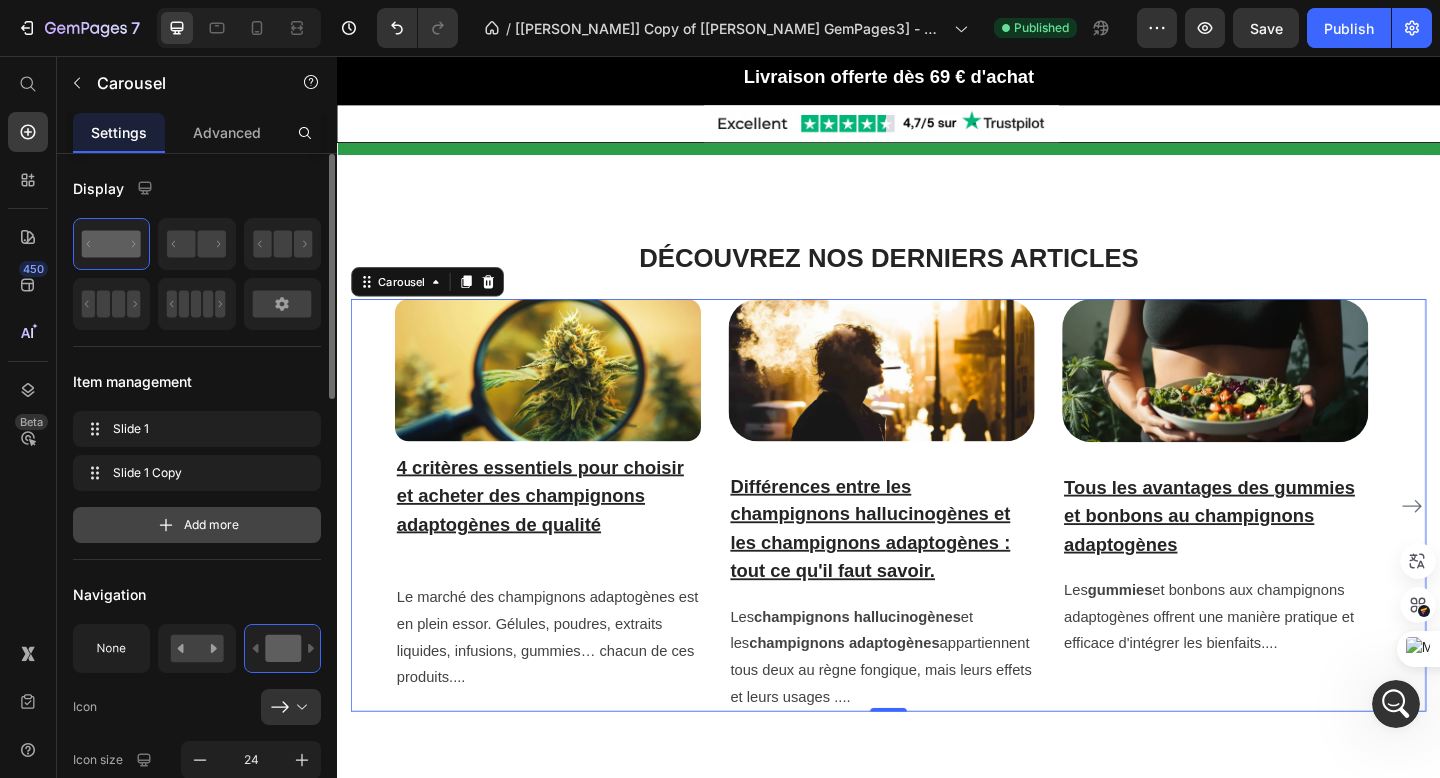 click on "Add more" at bounding box center (197, 525) 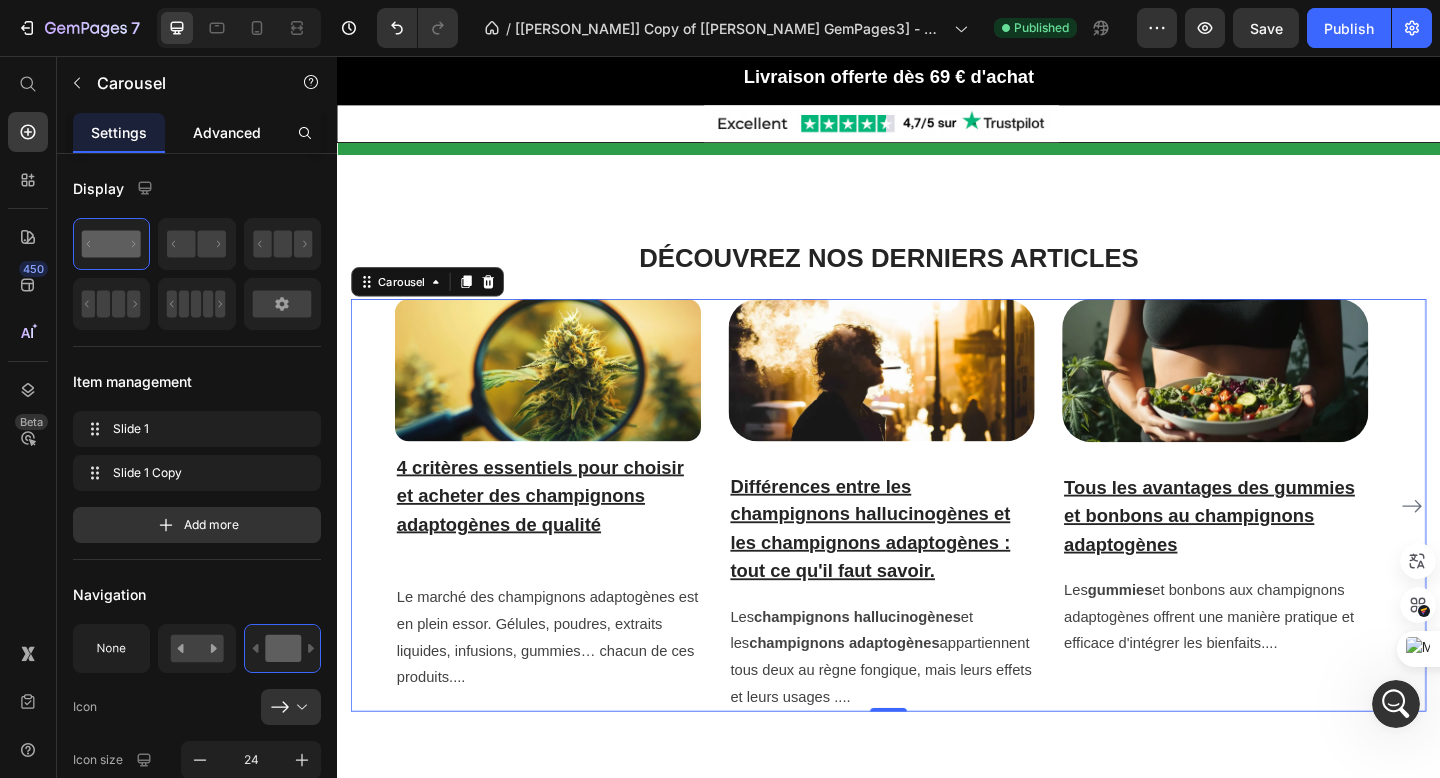 click on "Advanced" at bounding box center (227, 132) 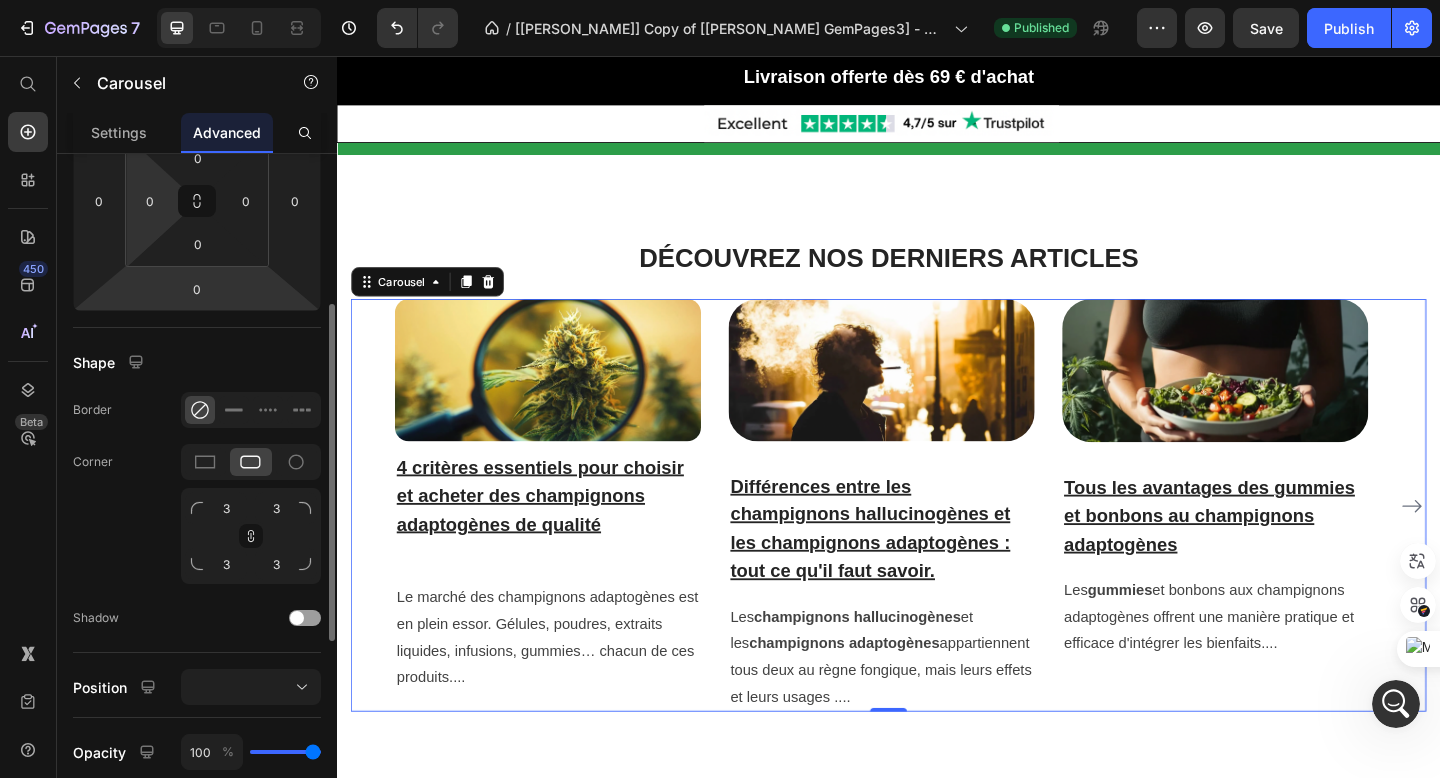 scroll, scrollTop: 329, scrollLeft: 0, axis: vertical 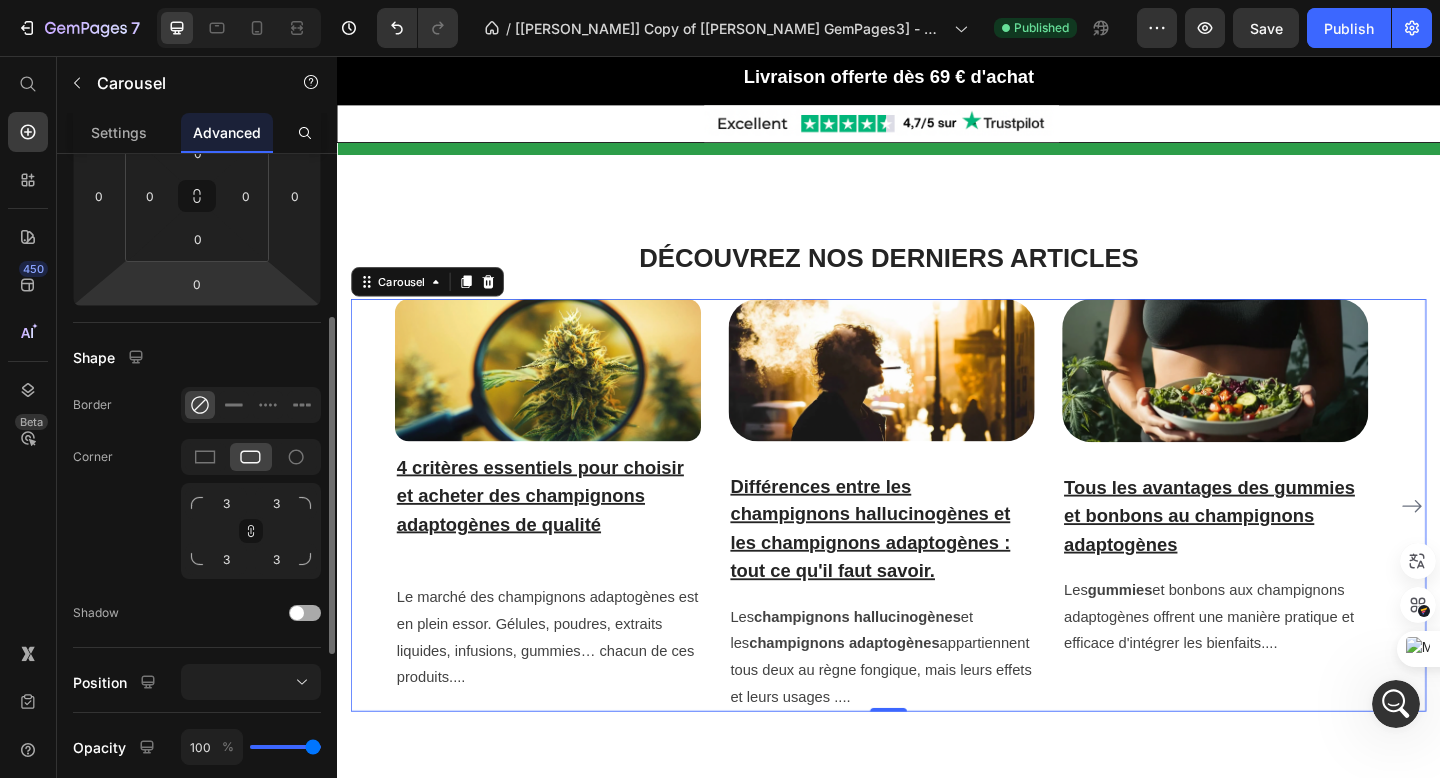 click at bounding box center [305, 613] 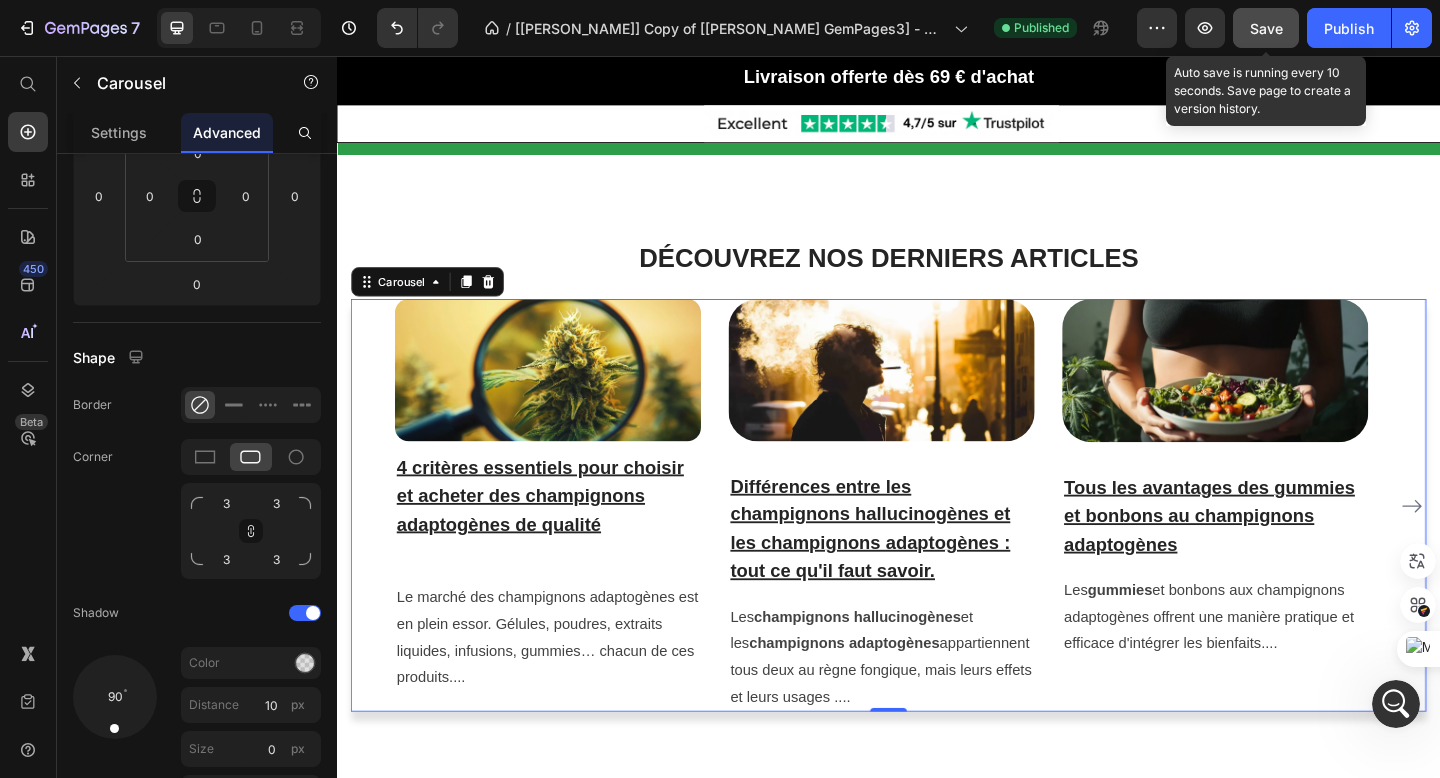 click on "Save" 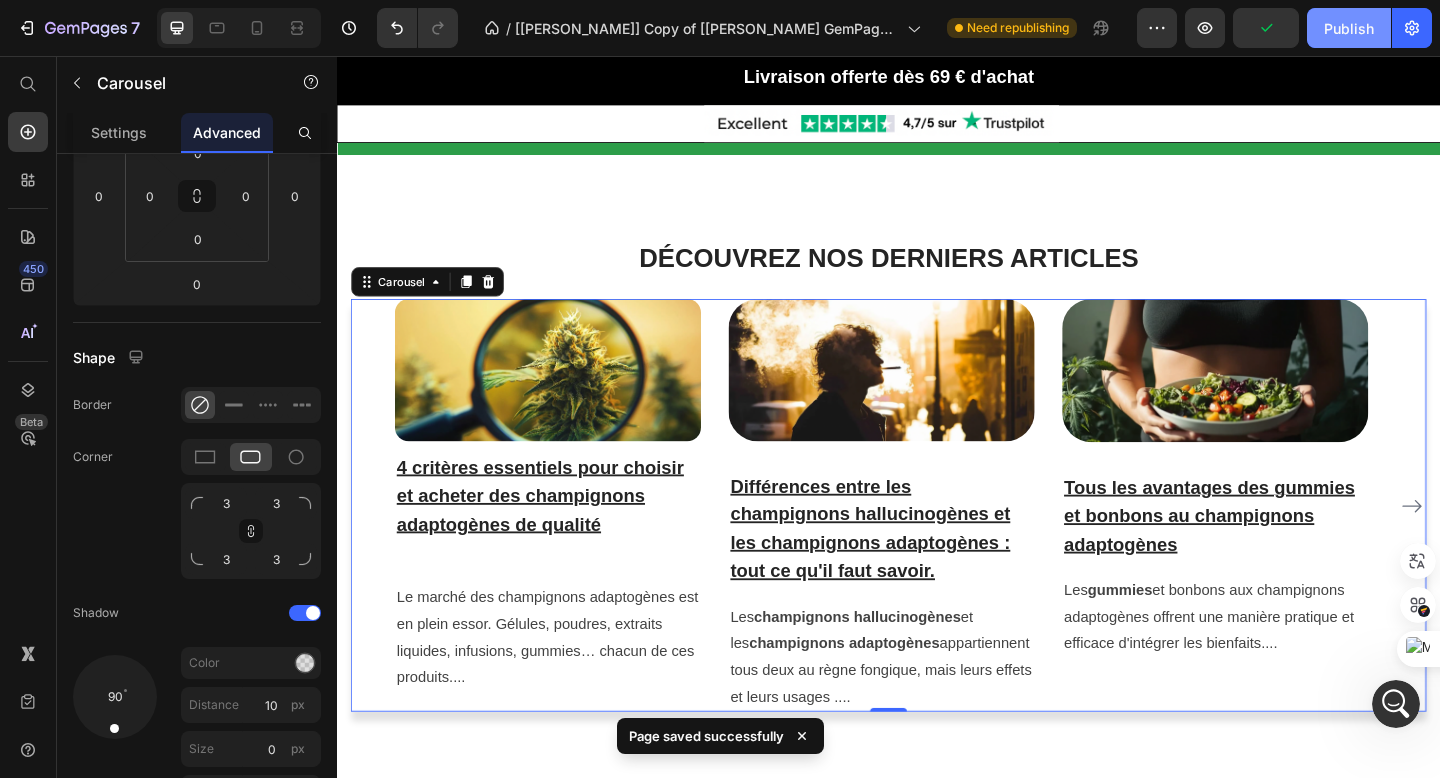 click on "Publish" at bounding box center [1349, 28] 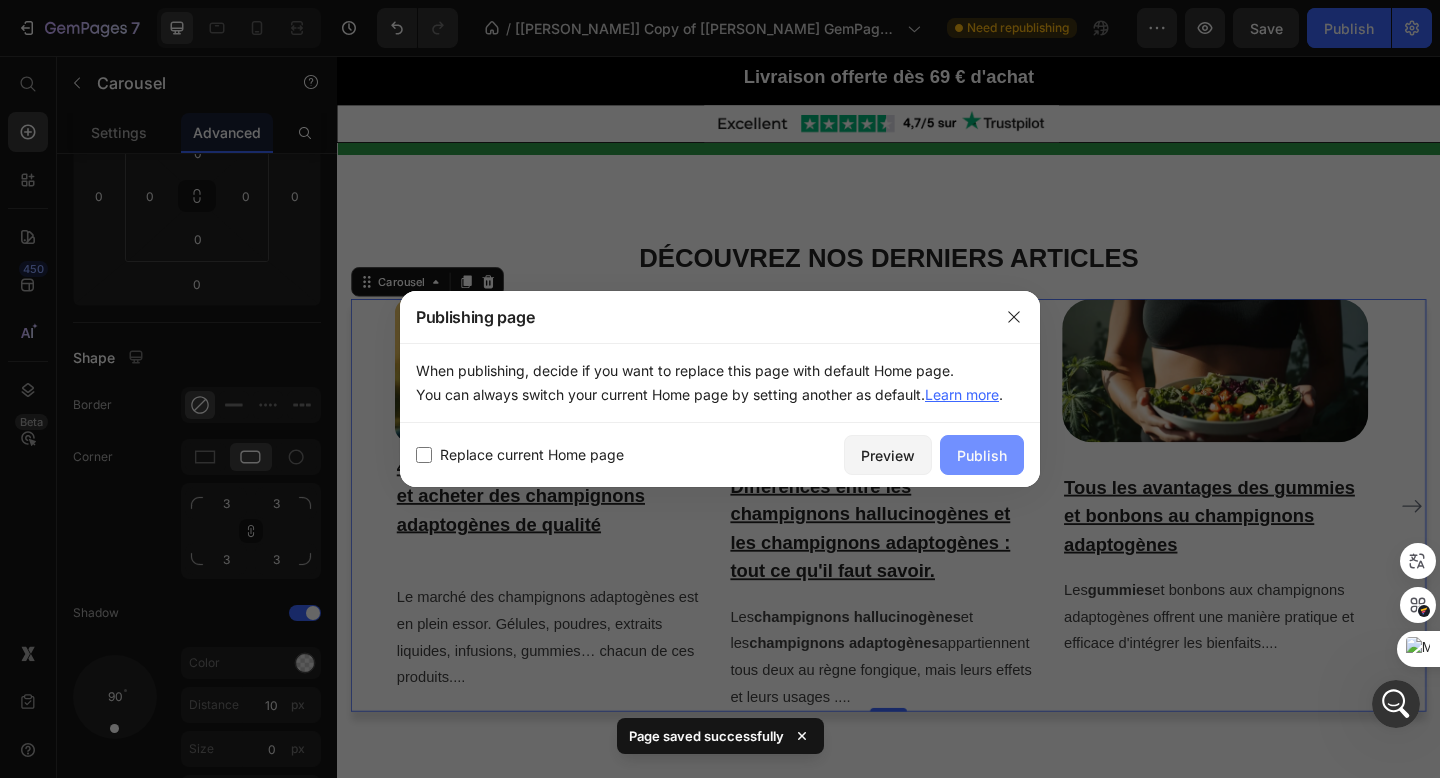 click on "Publish" at bounding box center [982, 455] 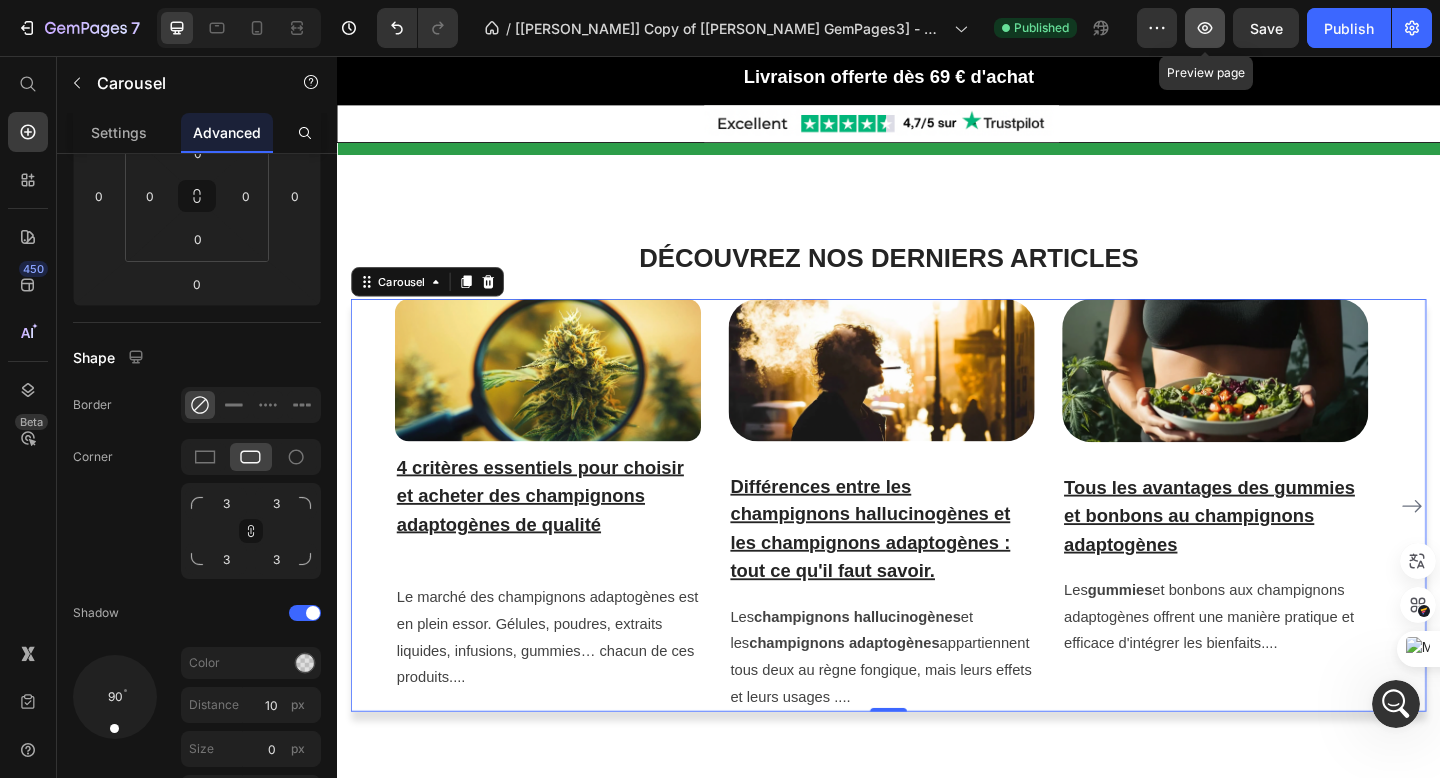 click 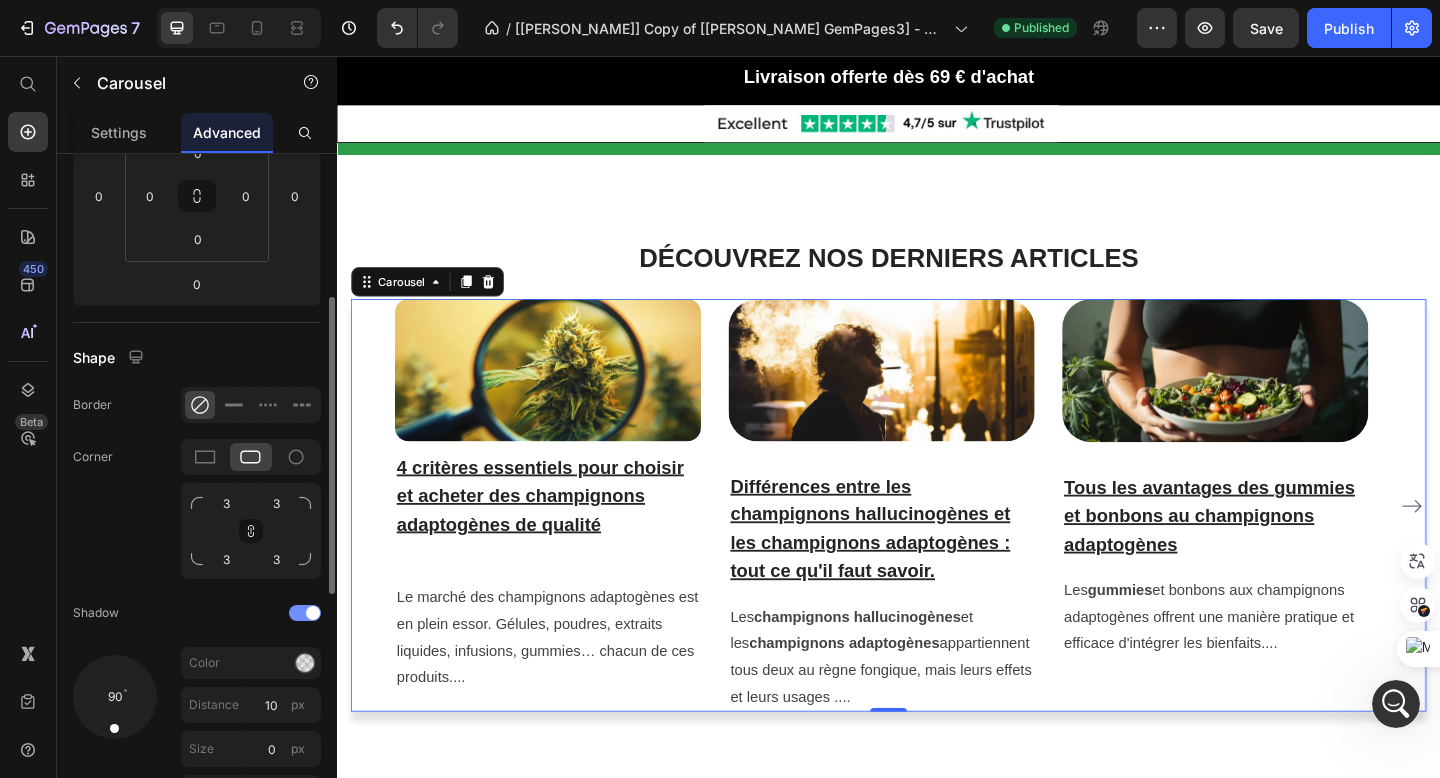 click at bounding box center (305, 613) 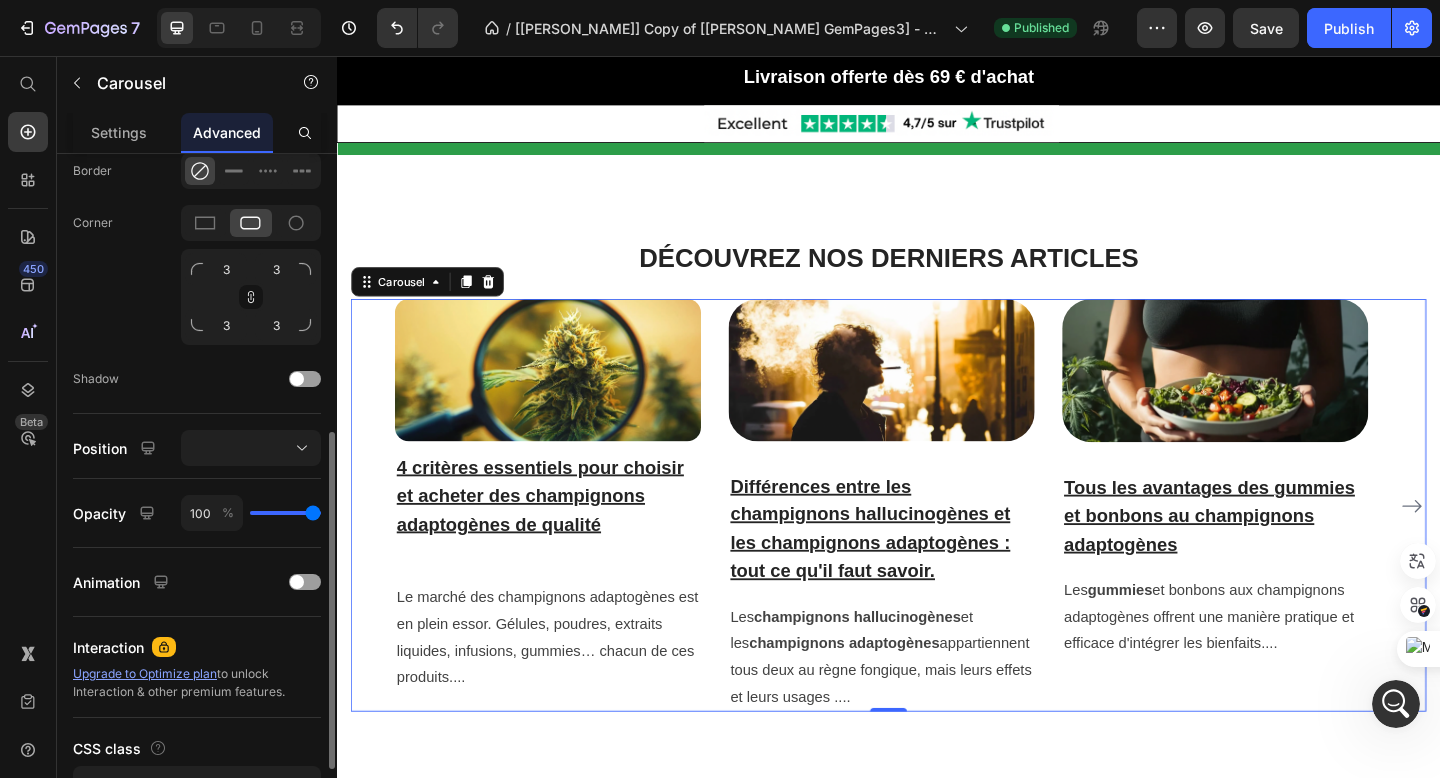scroll, scrollTop: 562, scrollLeft: 0, axis: vertical 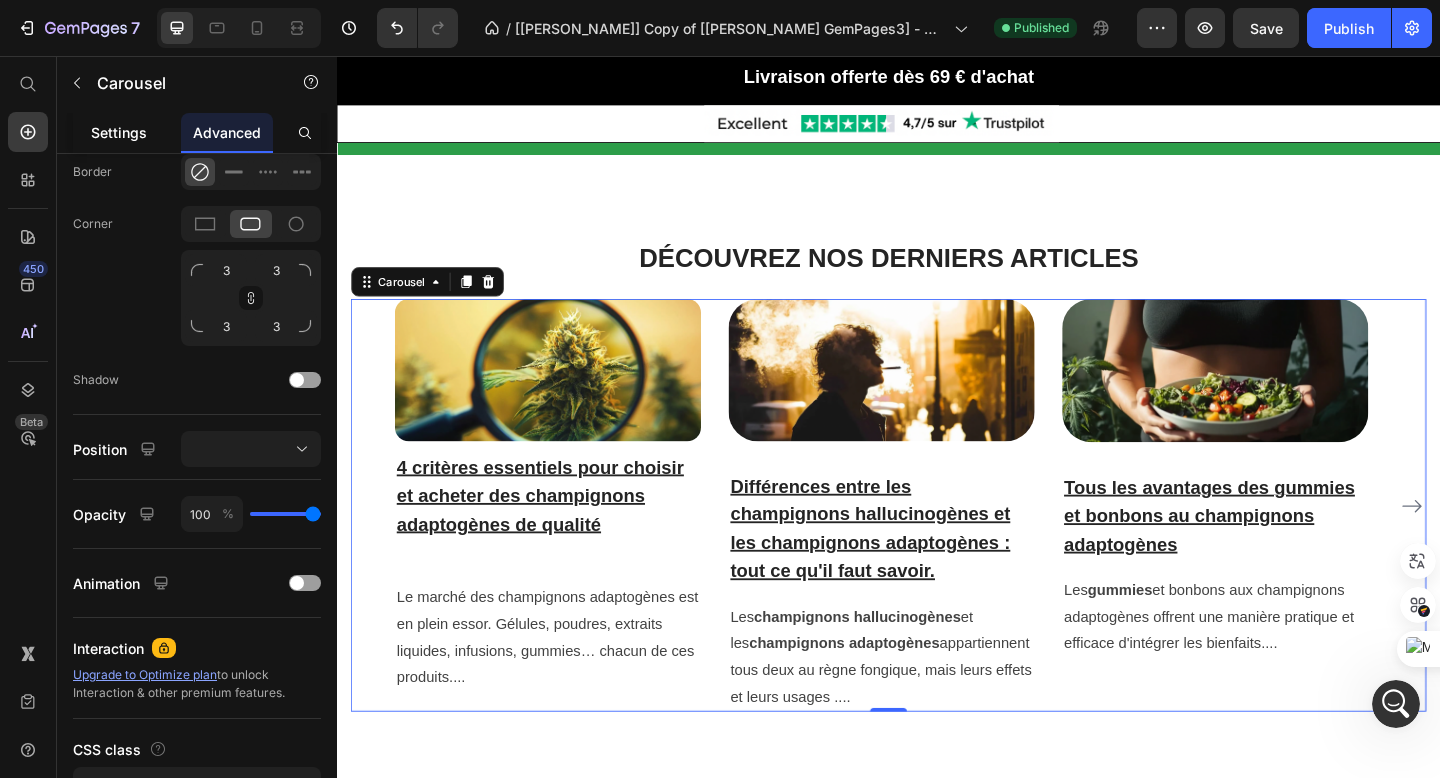 click on "Settings" at bounding box center (119, 132) 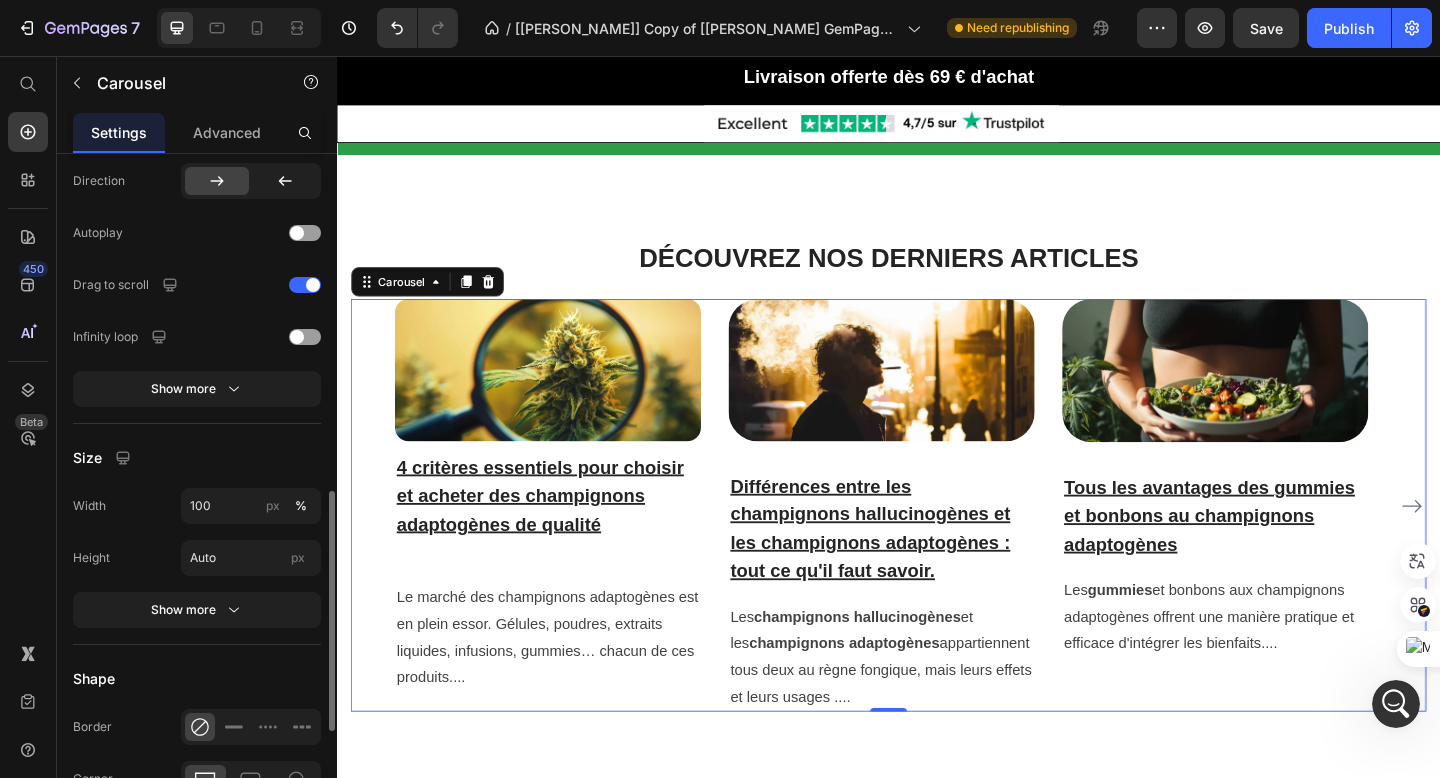 scroll, scrollTop: 908, scrollLeft: 0, axis: vertical 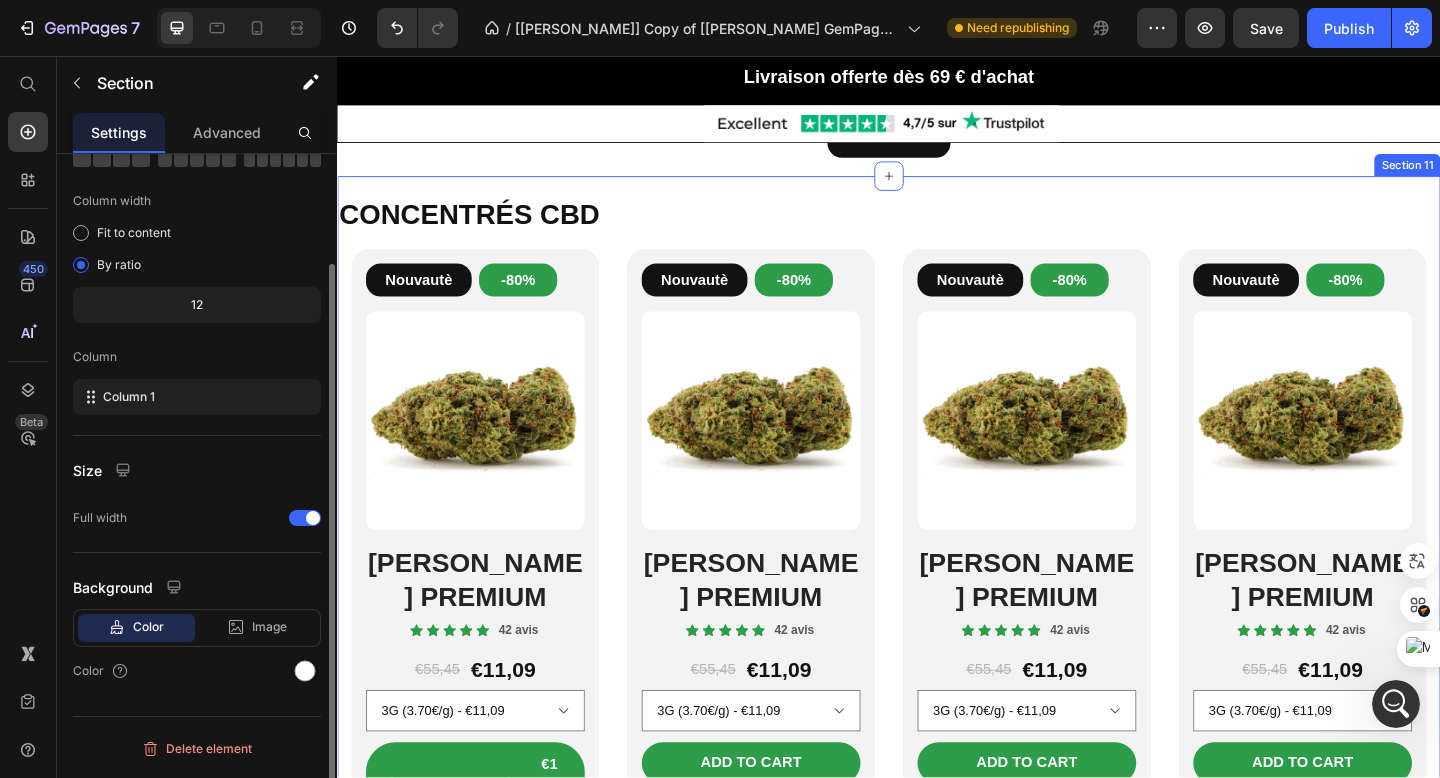 click on "CONCENTRÉS CBD Heading Row Nouvautè Button -80% Button Row Product Images WHITE CRYSTAL PREMIUM Heading Icon Icon Icon Icon Icon Icon List 42 avis Text Block Row €55,45 Product Price €11,09 Product Price Row 3G (3.70€/g) - €11,09  5G (3.60€/g) - €18,00  10G (2.48€/g) - €32,40  20G (2.40€/g) - €49,60  50G (2.30€/g) - €115,00  100G (1.94€/g) - €194,00  Product Variants & Swatches Row Aouter
€11,09 Add to Cart Row Product Row Nouvautè Button -80% Button Row Product Images WHITE CRYSTAL PREMIUM Heading Icon Icon Icon Icon Icon Icon List 42 avis Text Block Row €55,45 Product Price €11,09 Product Price Row 3G (3.70€/g) - €11,09  5G (3.60€/g) - €18,00  10G (2.48€/g) - €32,40  20G (2.40€/g) - €49,60  50G (2.30€/g) - €115,00  100G (1.94€/g) - €194,00  Product Variants & Swatches Row Add to cart Add to Cart Row Product Row Nouvautè Button -80% Button Row Heading" at bounding box center (937, 596) 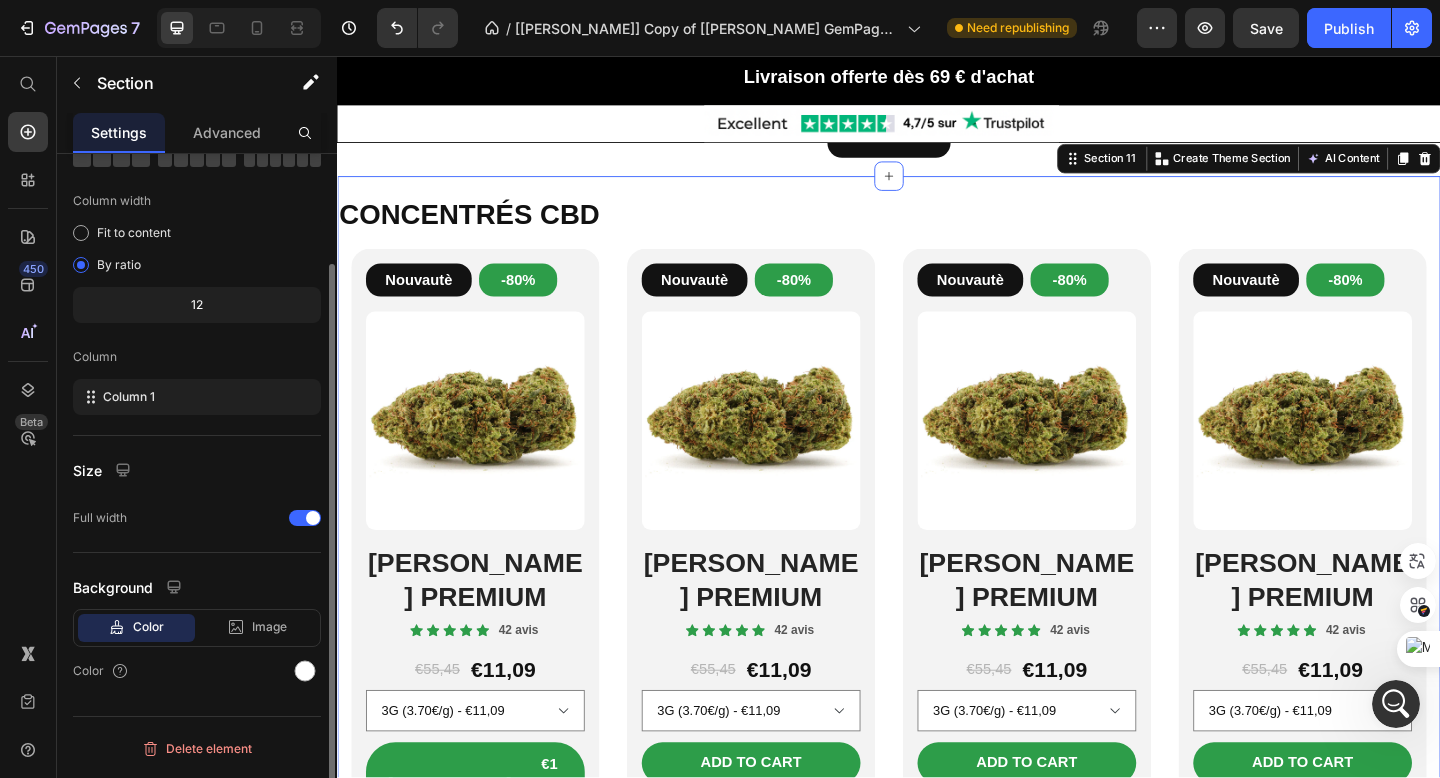 scroll, scrollTop: 0, scrollLeft: 0, axis: both 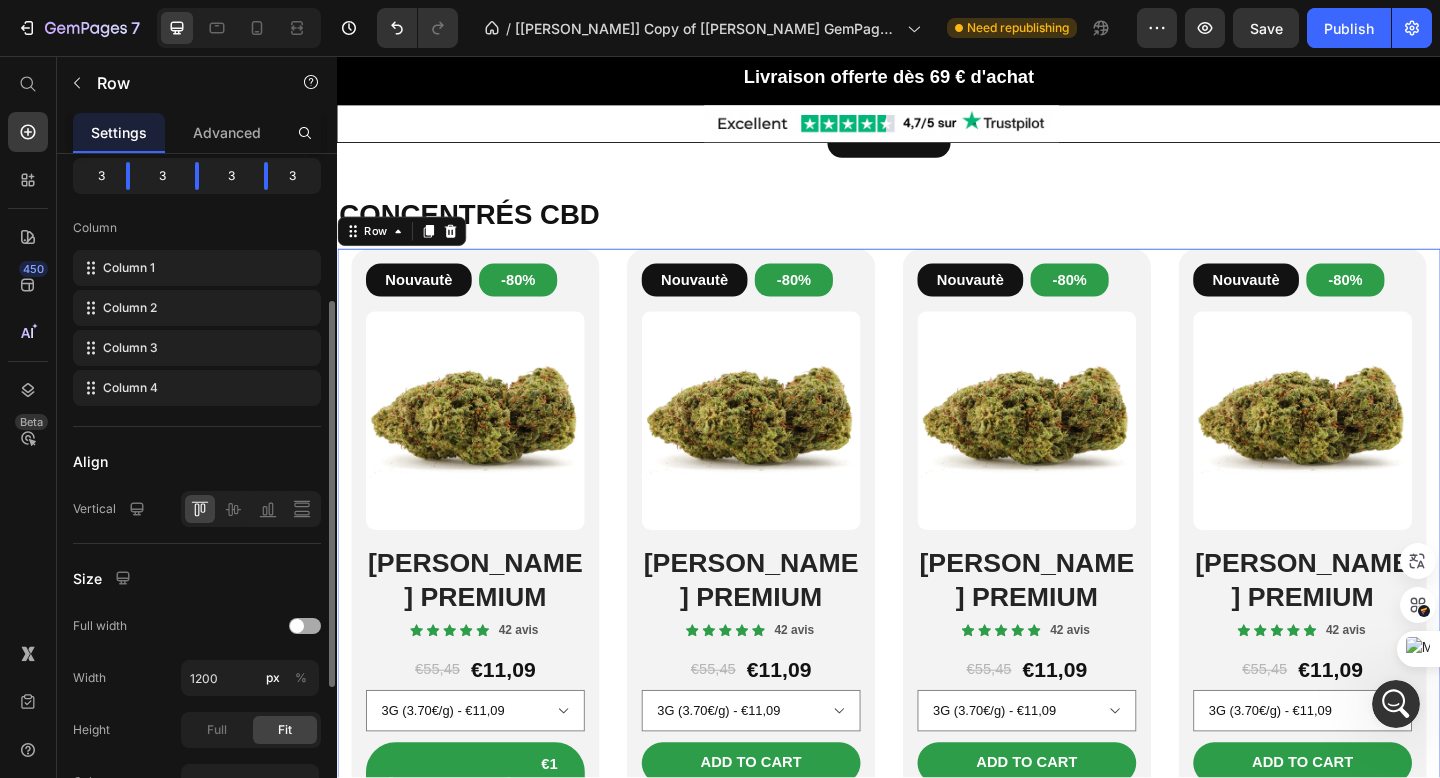 click at bounding box center [305, 626] 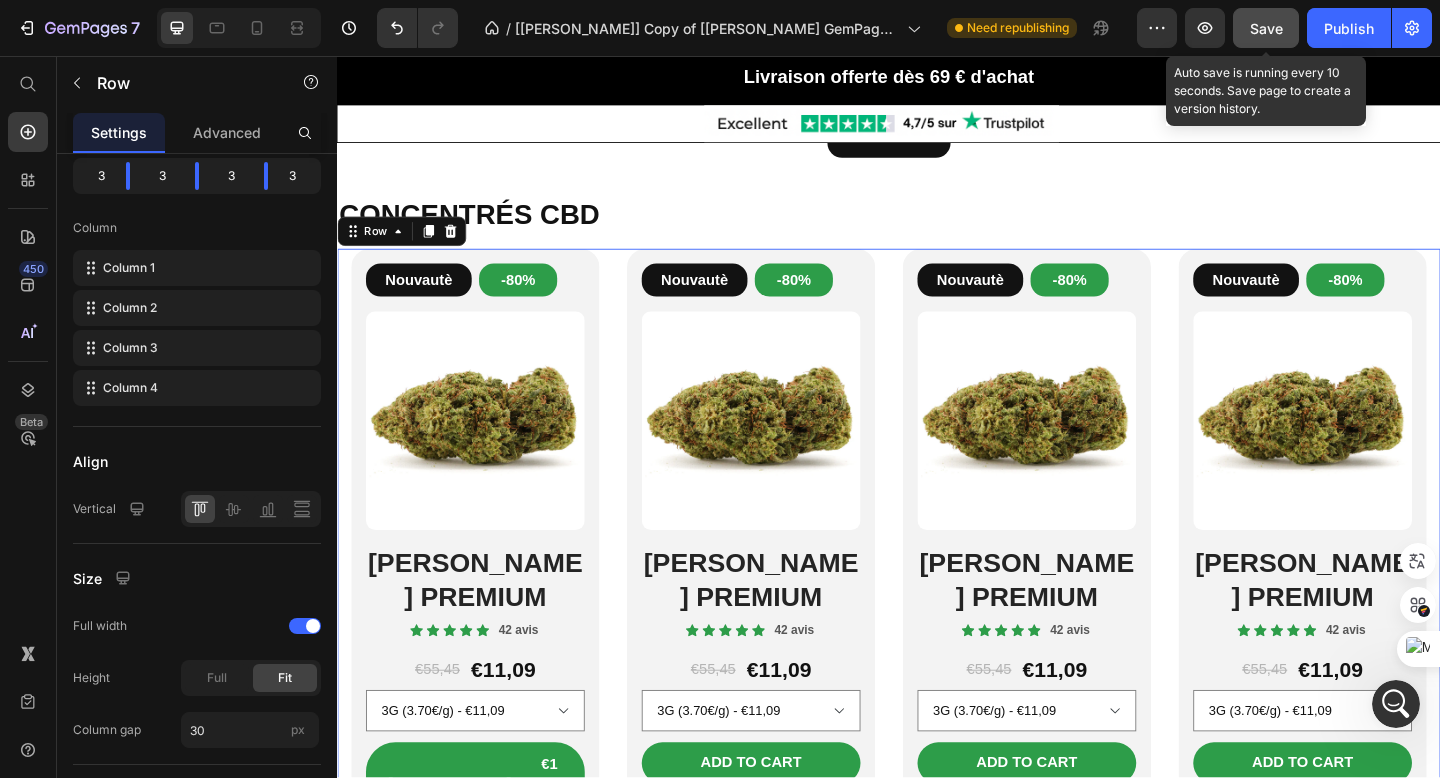 click on "Save" at bounding box center (1266, 28) 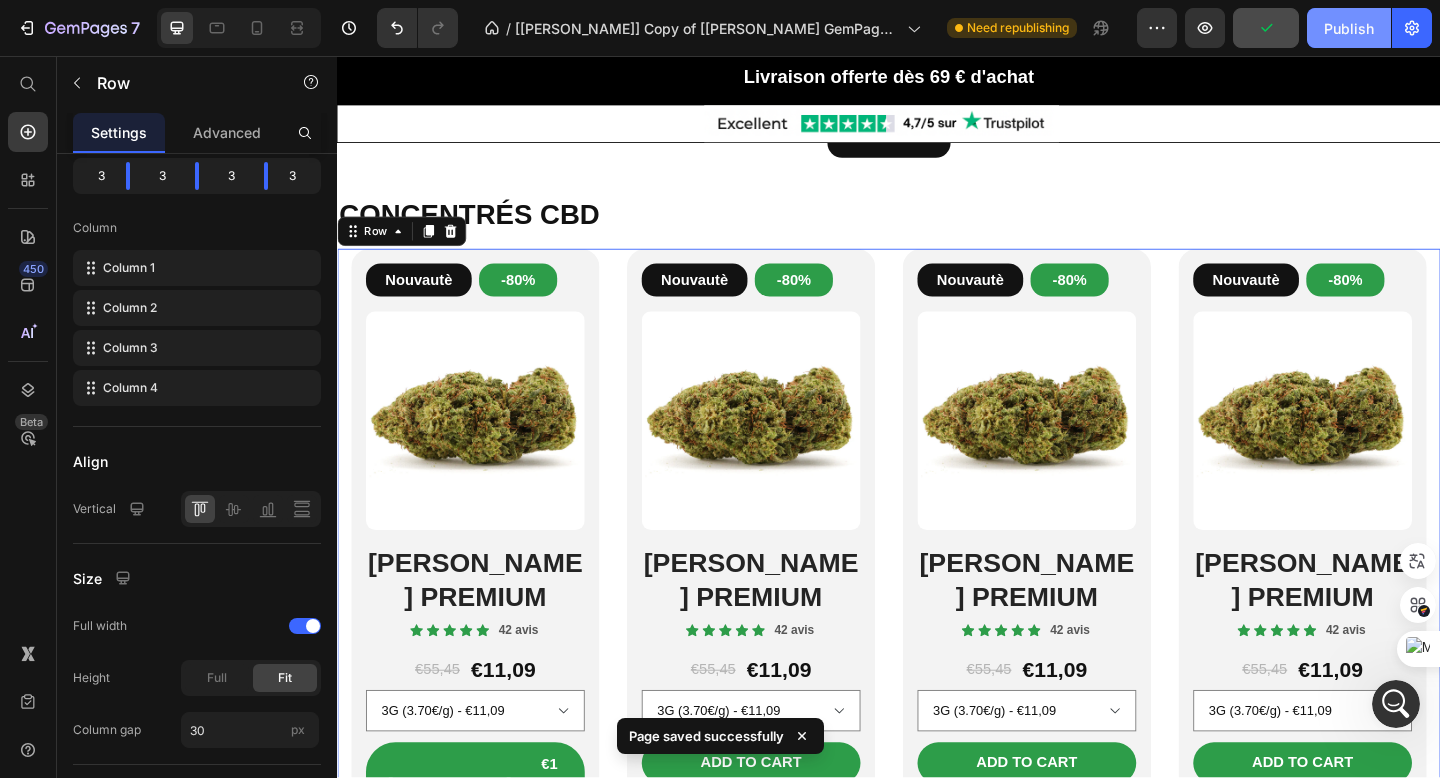 click on "Publish" at bounding box center [1349, 28] 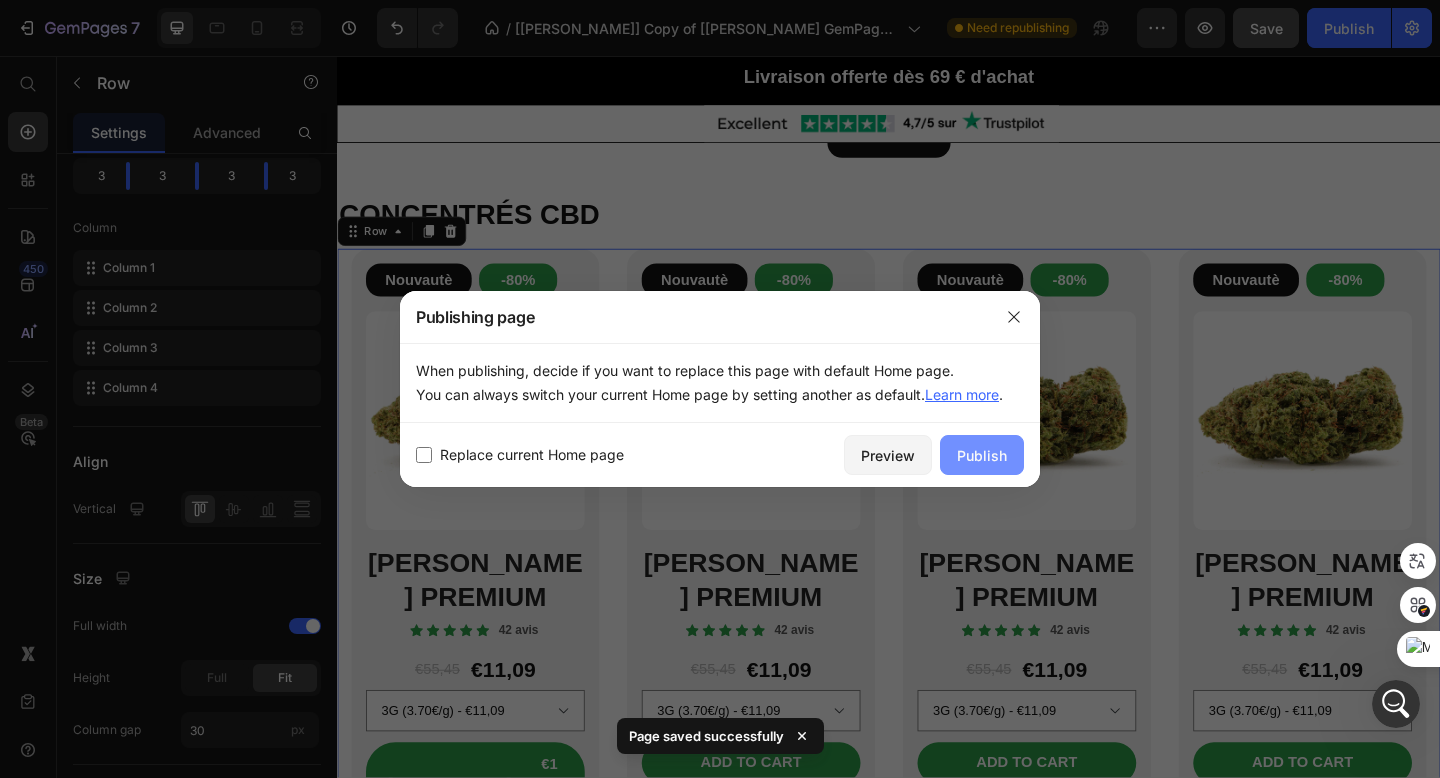click on "Publish" at bounding box center (982, 455) 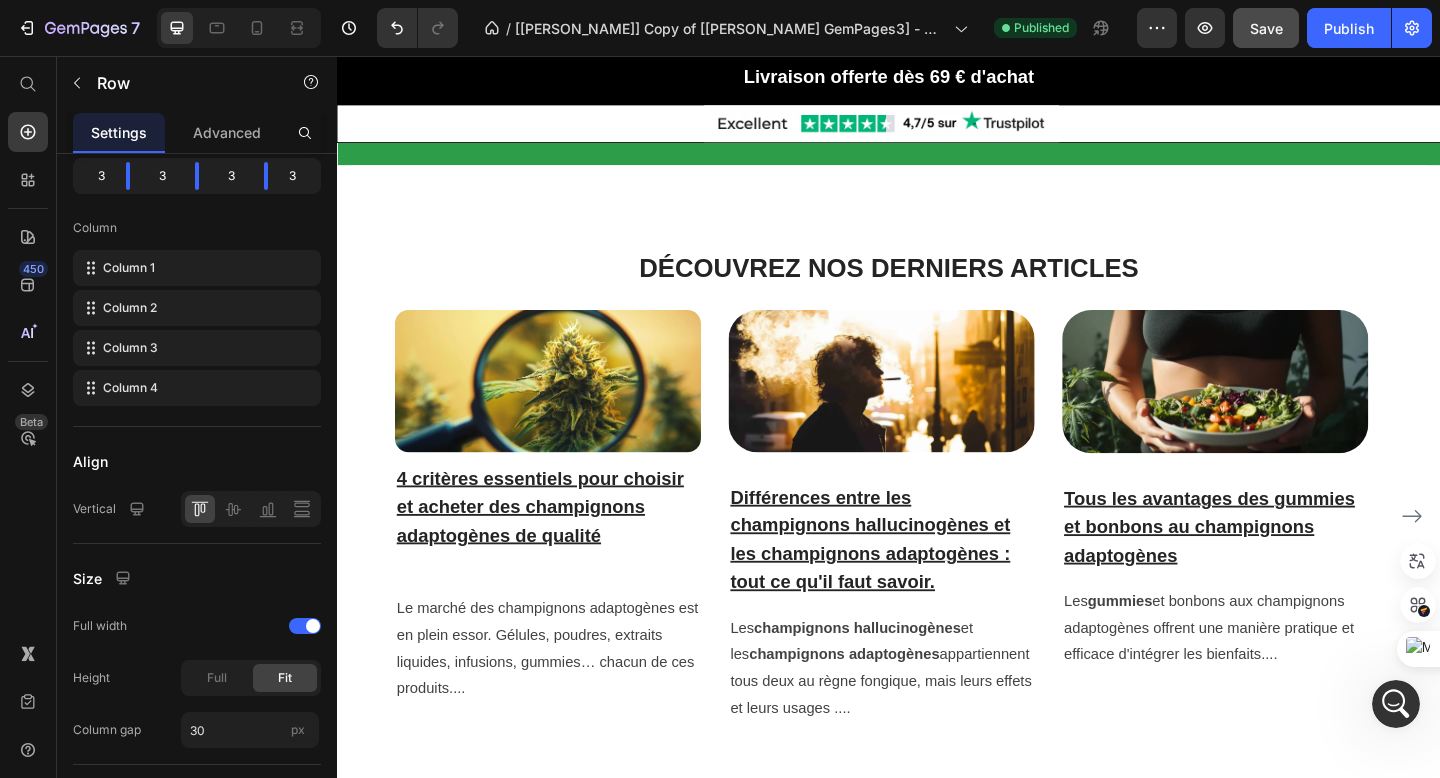 scroll, scrollTop: 6758, scrollLeft: 0, axis: vertical 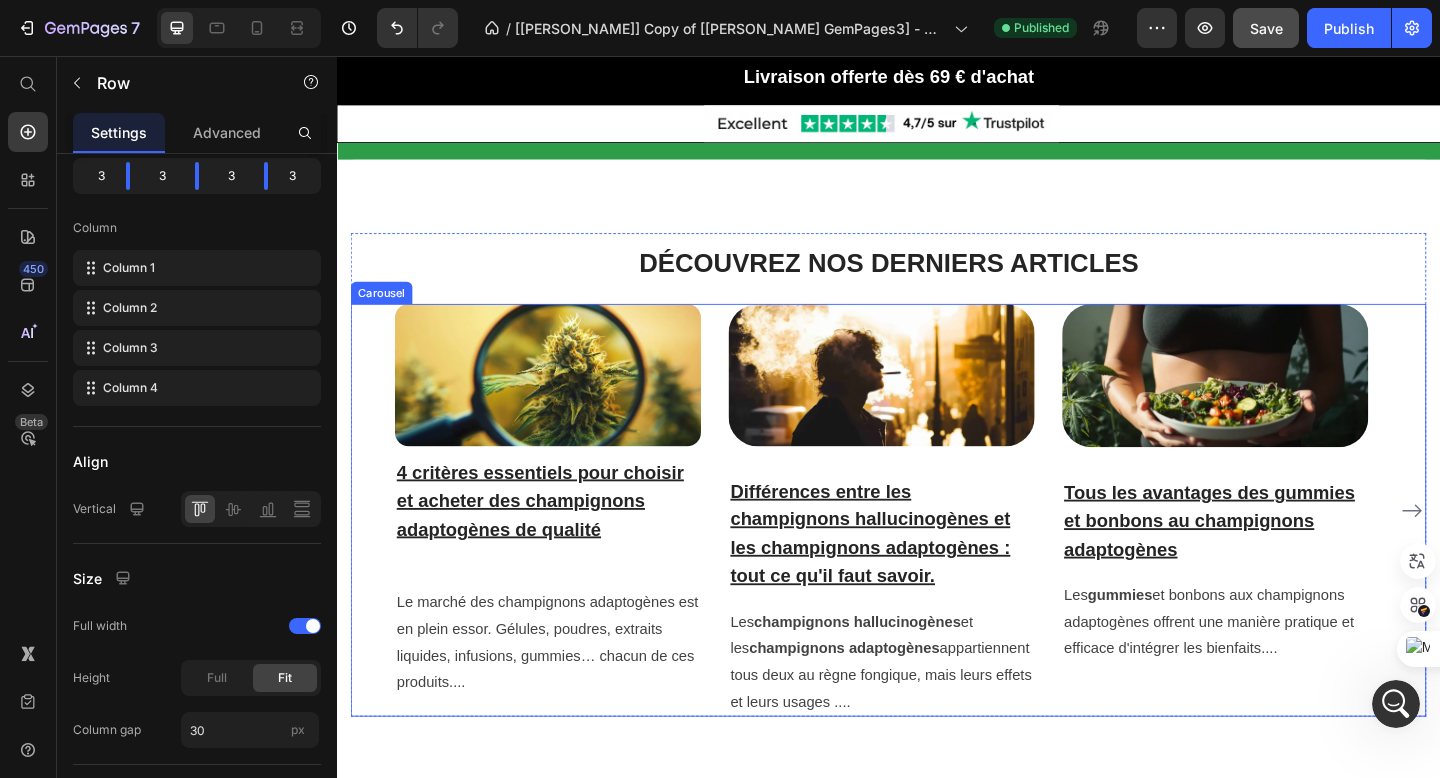 click on "Image 4 critères essentiels pour choisir et acheter des champignons adaptogènes de qualité   Heading Le marché des champignons adaptogènes est en plein essor. Gélules, poudres, extraits liquides, infusions, gummies… chacun de ces produits.... Text block Image Différences entre les champignons hallucinogènes et les champignons adaptogènes : tout ce qu'il faut savoir. Heading Les  champignons hallucinogènes  et les  champignons adaptogènes  appartiennent tous deux au règne fongique, mais leurs effets et leurs usages .... Text block Image Tous les avantages des gummies et bonbons au champignons adaptogènes Heading Les  gummies  et bonbons aux champignons adaptogènes offrent une manière pratique et efficace d'intégrer les bienfaits.... Text block Row Image Champignons adaptogènes : les alliés naturels pour mieux gérer le stress Heading Les champignons adaptogènes sont des espèces fongiques qui aident l'organisme à s'adapter au stress et à maintenir,,,, Text block Image" at bounding box center (937, 550) 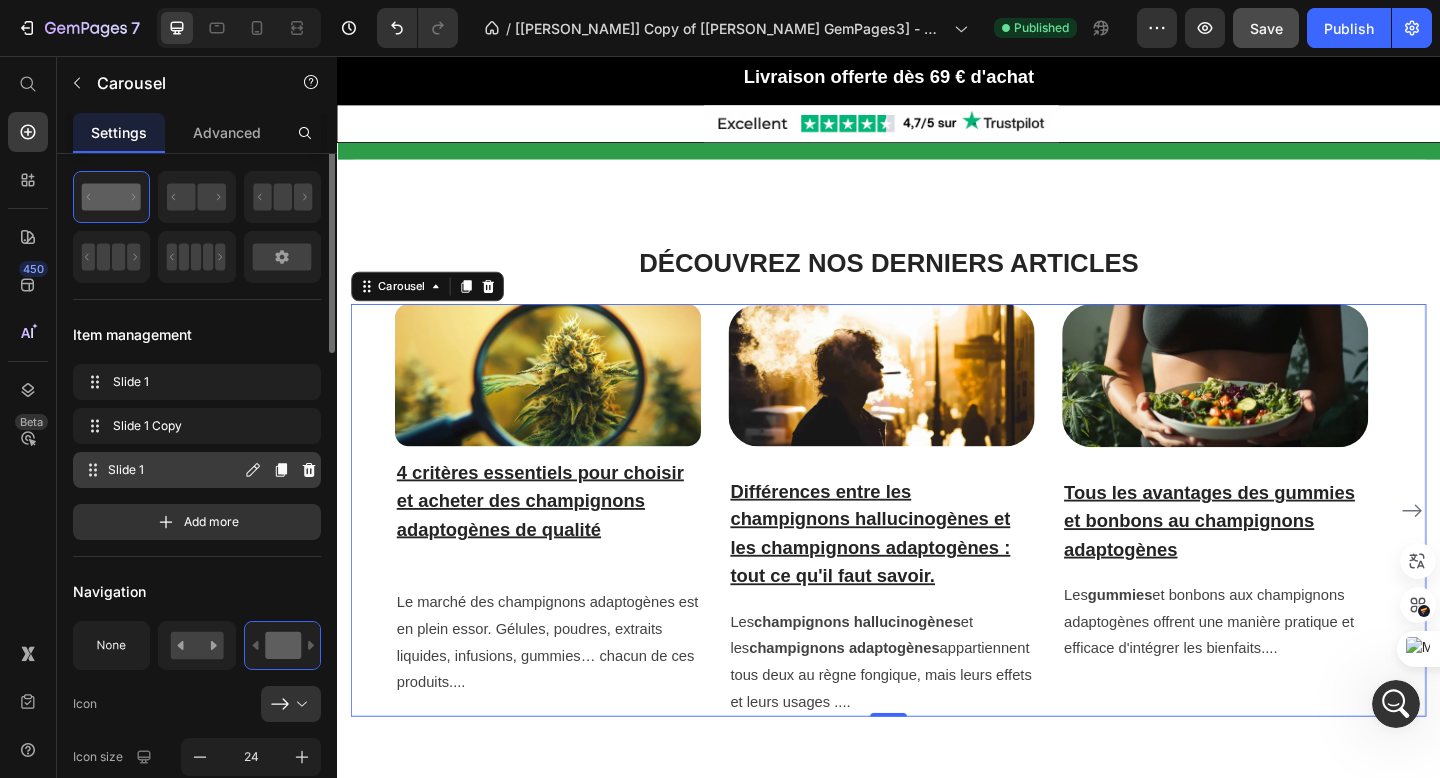 scroll, scrollTop: 0, scrollLeft: 0, axis: both 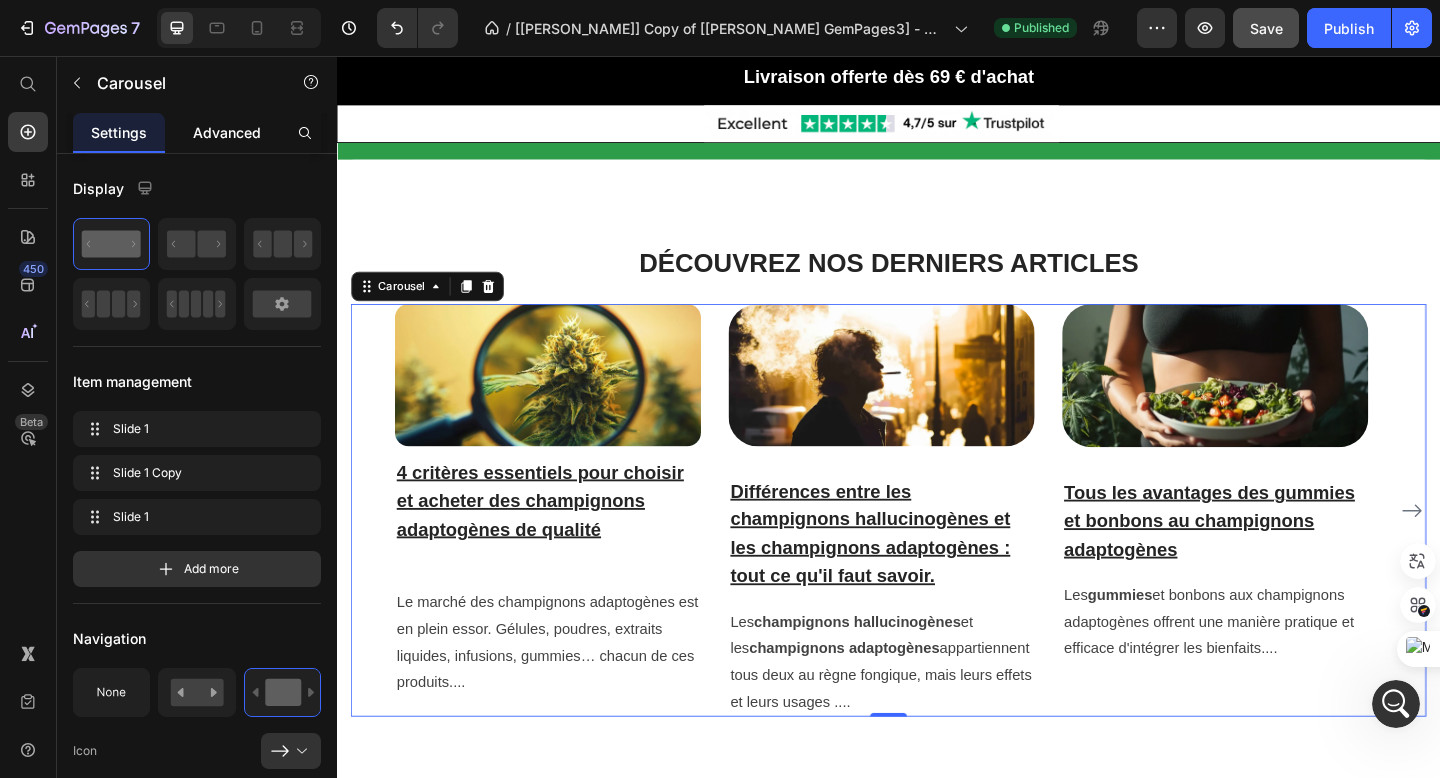 click on "Advanced" at bounding box center (227, 132) 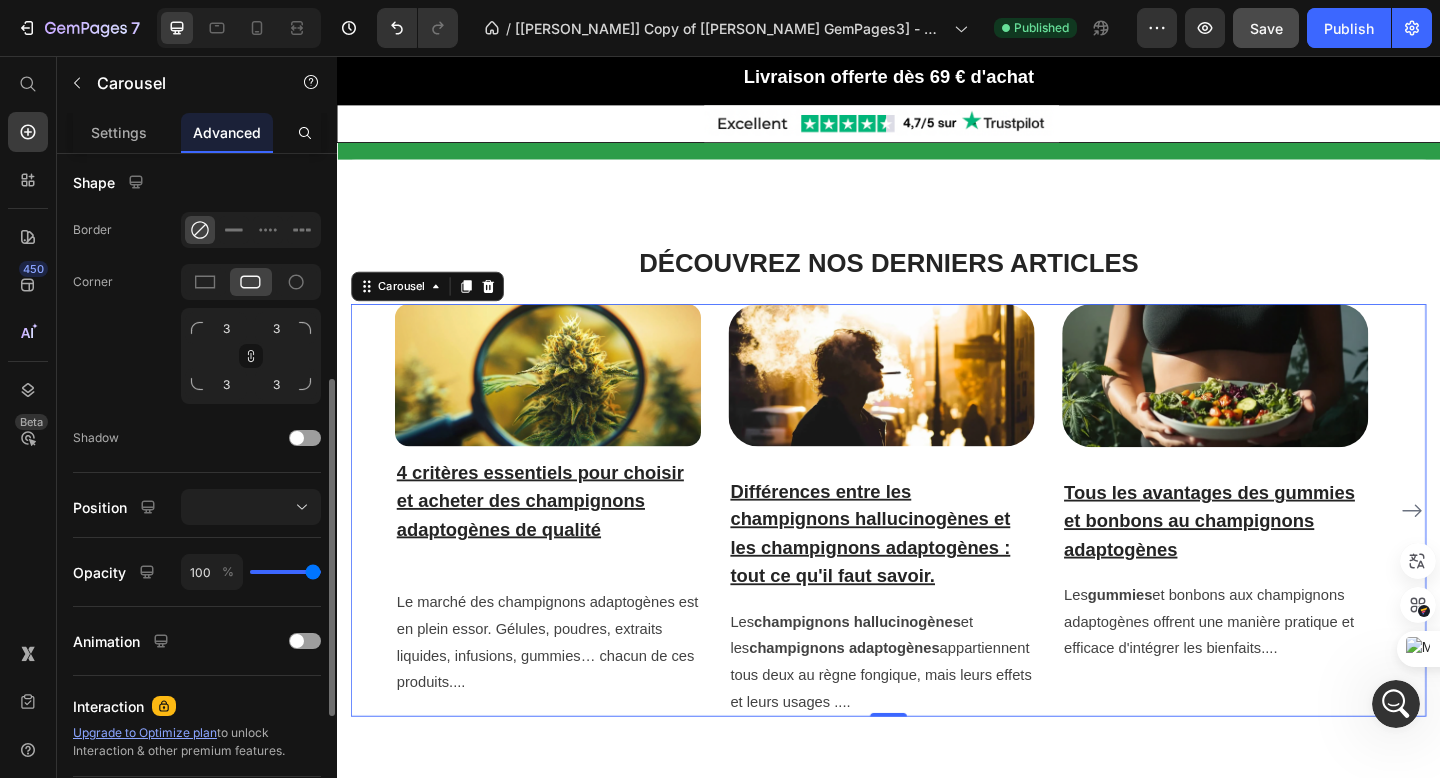 scroll, scrollTop: 505, scrollLeft: 0, axis: vertical 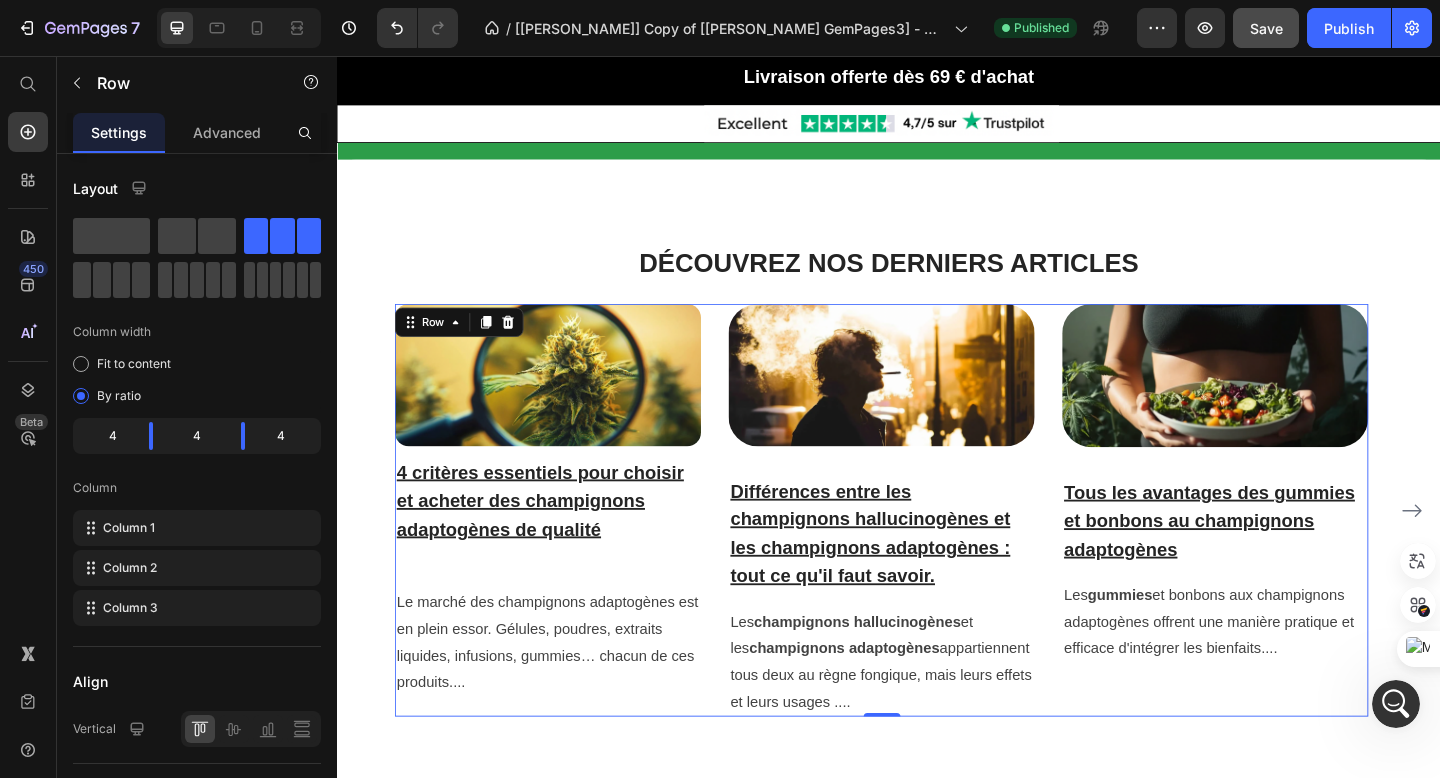 click on "Image 4 critères essentiels pour choisir et acheter des champignons adaptogènes de qualité   Heading Le marché des champignons adaptogènes est en plein essor. Gélules, poudres, extraits liquides, infusions, gummies… chacun de ces produits.... Text block Image Différences entre les champignons hallucinogènes et les champignons adaptogènes : tout ce qu'il faut savoir. Heading Les  champignons hallucinogènes  et les  champignons adaptogènes  appartiennent tous deux au règne fongique, mais leurs effets et leurs usages .... Text block Image Tous les avantages des gummies et bonbons au champignons adaptogènes Heading Les  gummies  et bonbons aux champignons adaptogènes offrent une manière pratique et efficace d'intégrer les bienfaits.... Text block Row   0" at bounding box center [929, 550] 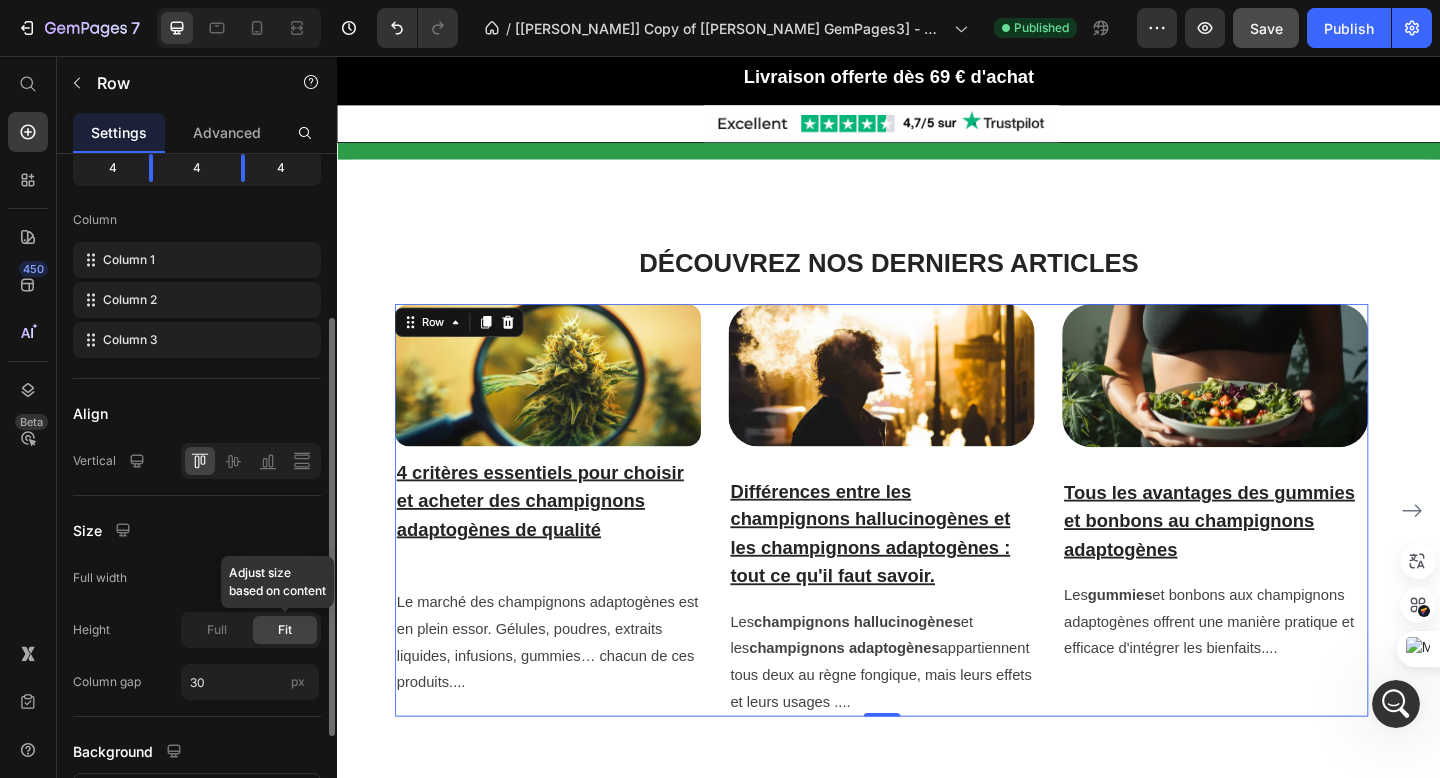 scroll, scrollTop: 325, scrollLeft: 0, axis: vertical 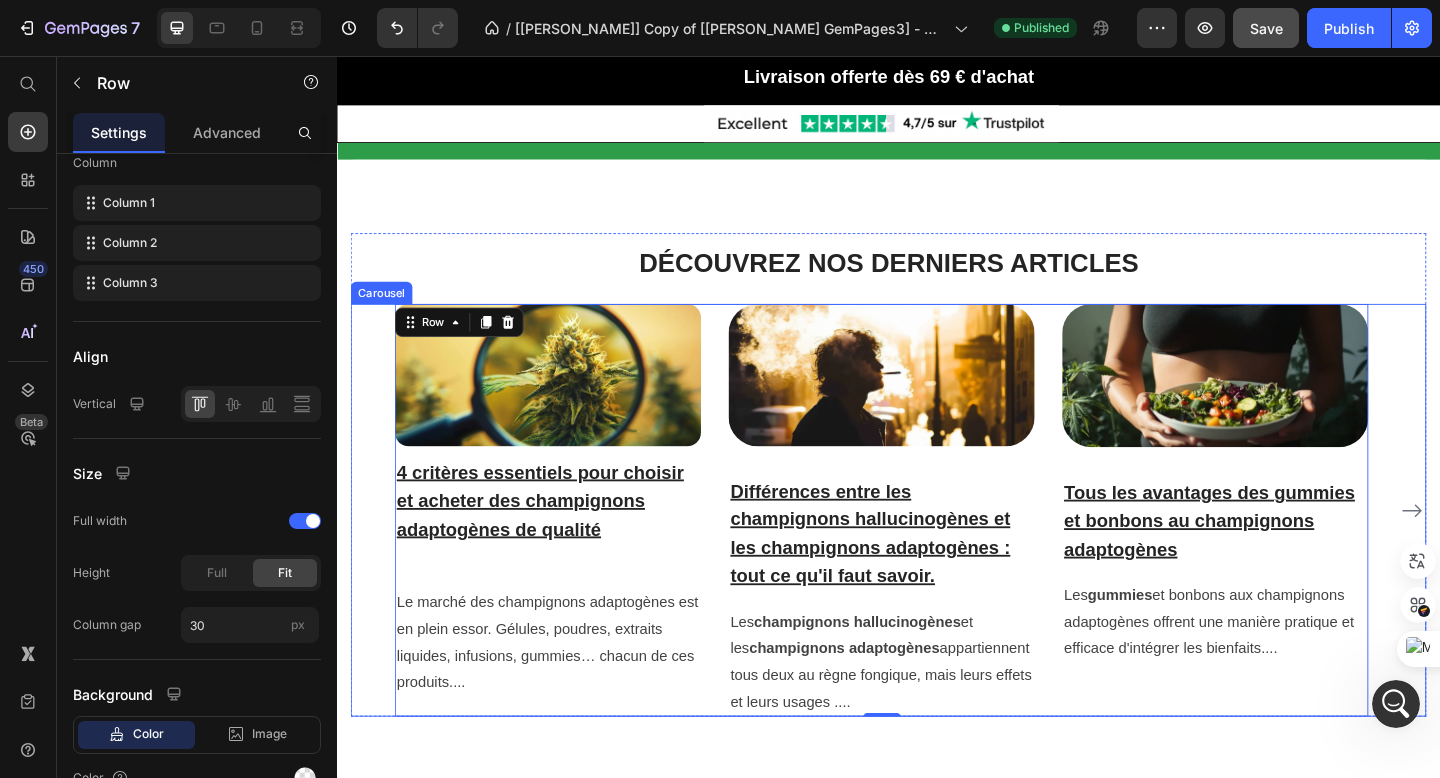 click on "Image 4 critères essentiels pour choisir et acheter des champignons adaptogènes de qualité   Heading Le marché des champignons adaptogènes est en plein essor. Gélules, poudres, extraits liquides, infusions, gummies… chacun de ces produits.... Text block Image Différences entre les champignons hallucinogènes et les champignons adaptogènes : tout ce qu'il faut savoir. Heading Les  champignons hallucinogènes  et les  champignons adaptogènes  appartiennent tous deux au règne fongique, mais leurs effets et leurs usages .... Text block Image Tous les avantages des gummies et bonbons au champignons adaptogènes Heading Les  gummies  et bonbons aux champignons adaptogènes offrent une manière pratique et efficace d'intégrer les bienfaits.... Text block Row   0 Image Champignons adaptogènes : les alliés naturels pour mieux gérer le stress Heading Les champignons adaptogènes sont des espèces fongiques qui aident l'organisme à s'adapter au stress et à maintenir,,,, Text block ..." at bounding box center [937, 550] 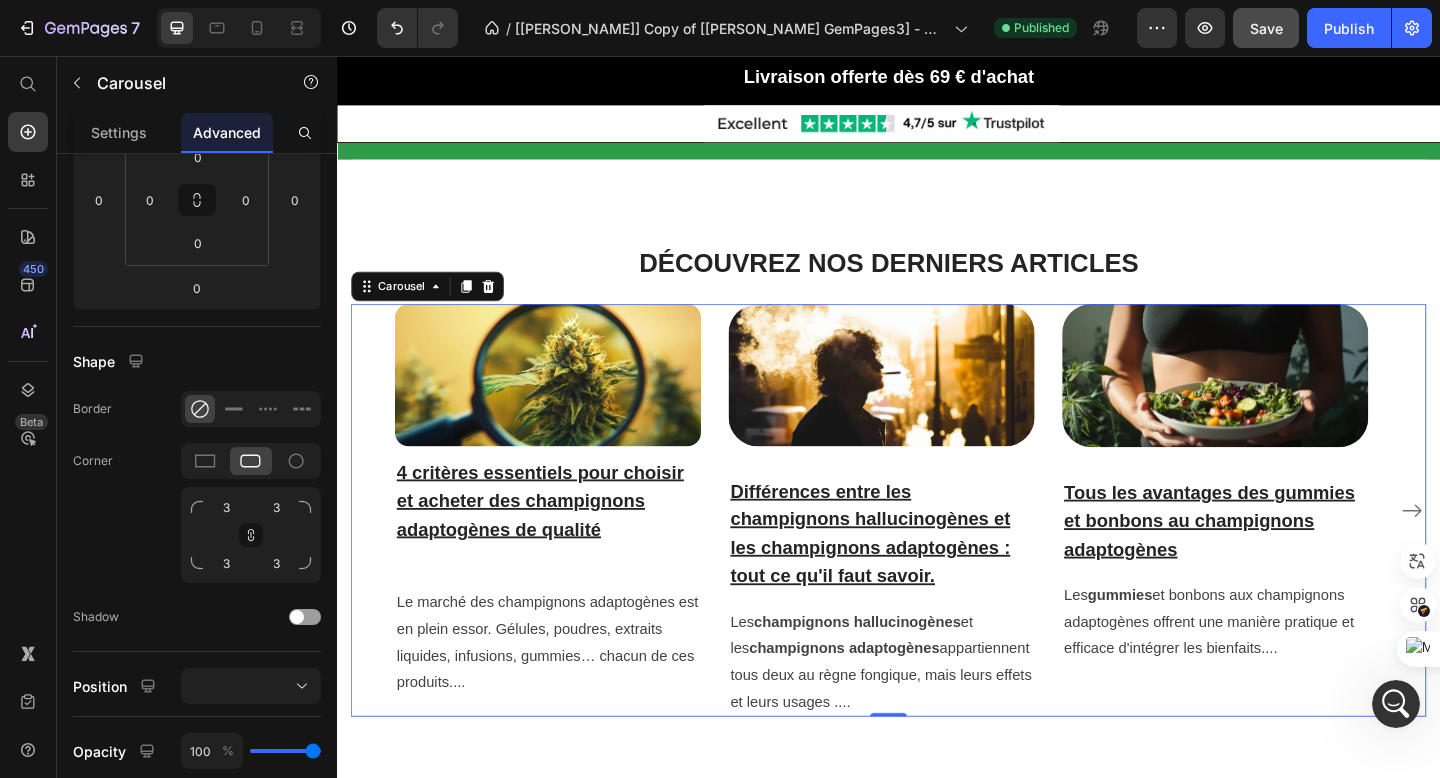 scroll, scrollTop: 0, scrollLeft: 0, axis: both 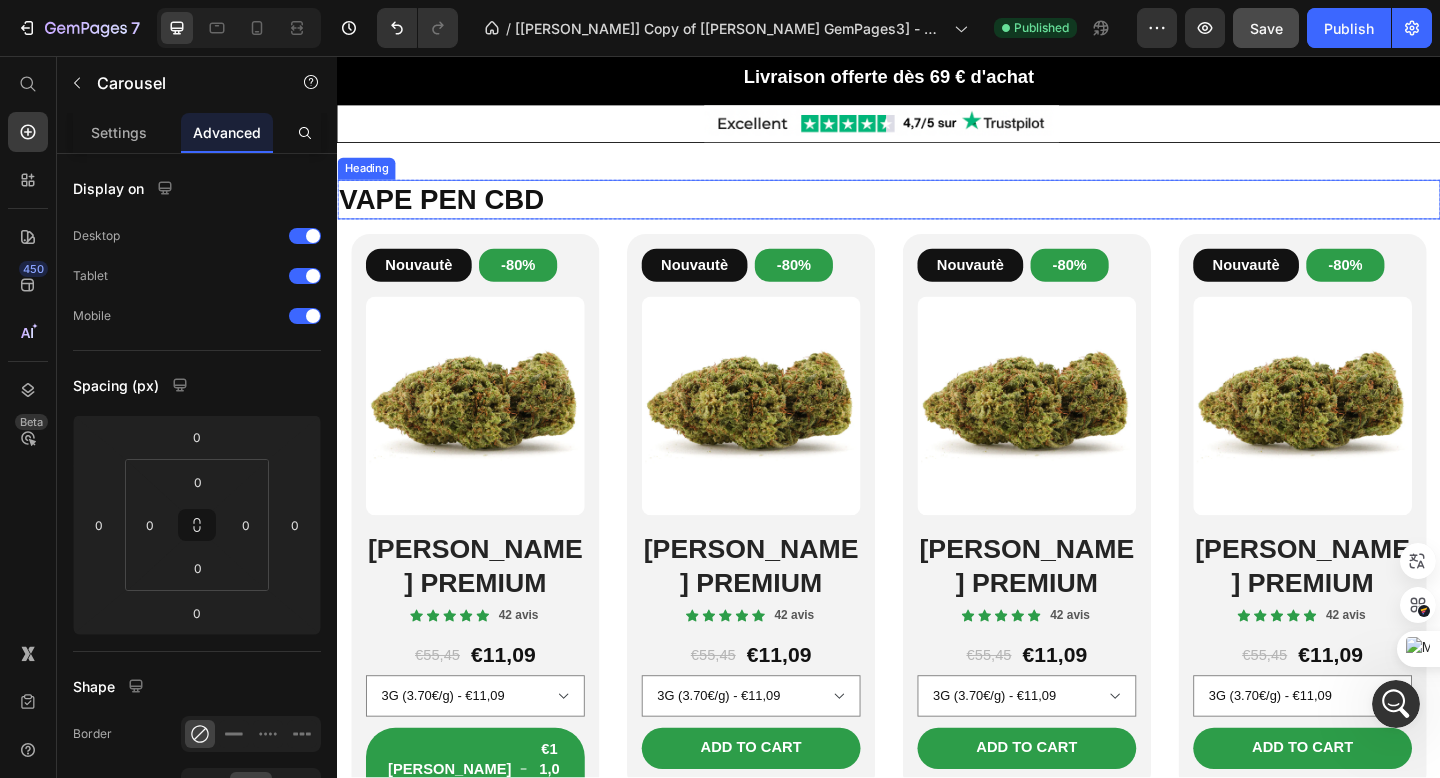 click on "VAPE PEN CBD" at bounding box center (937, 212) 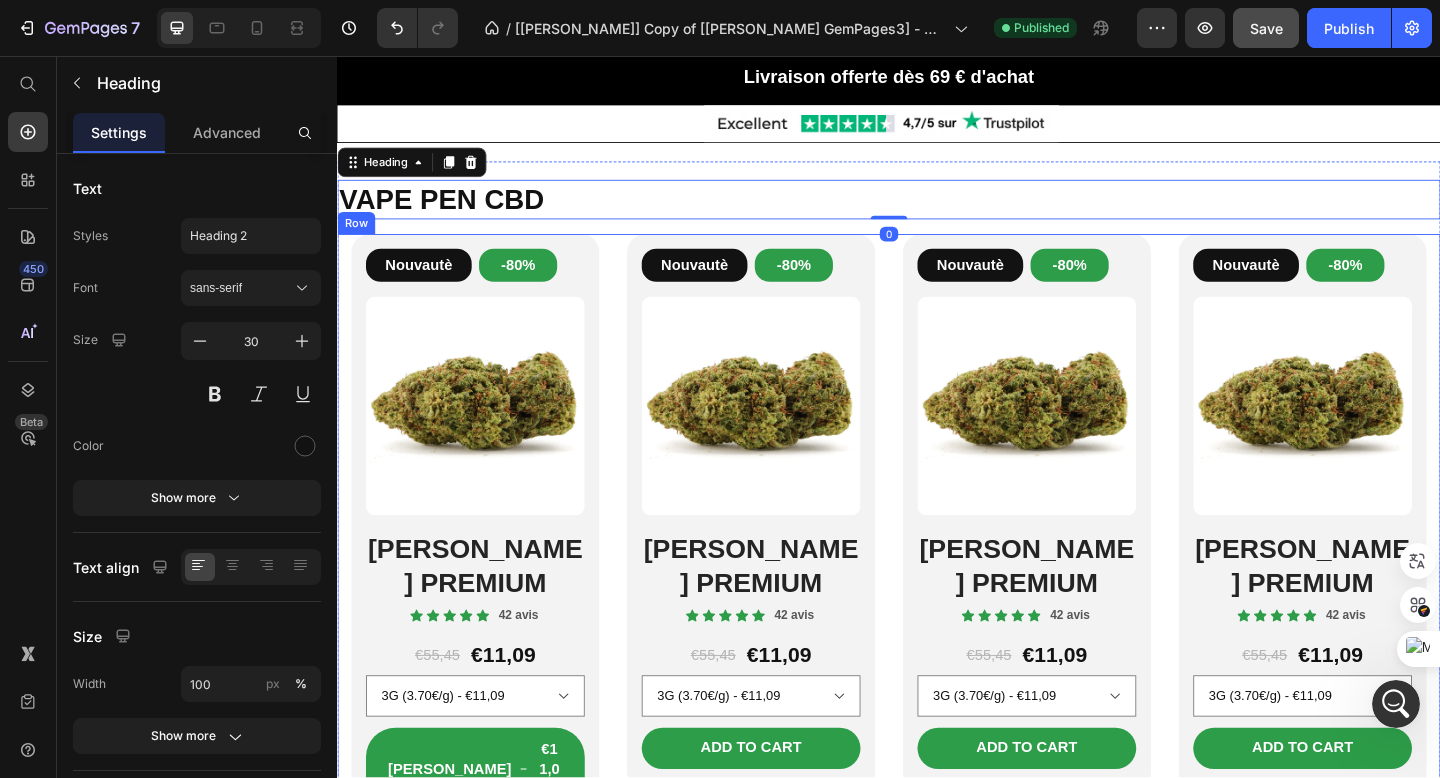 click on "Nouvautè Button -80% Button Row Product Images WHITE CRYSTAL PREMIUM Heading Icon Icon Icon Icon Icon Icon List 42 avis Text Block Row €55,45 Product Price €11,09 Product Price Row 3G (3.70€/g) - €11,09  5G (3.60€/g) - €18,00  10G (2.48€/g) - €32,40  20G (2.40€/g) - €49,60  50G (2.30€/g) - €115,00  100G (1.94€/g) - €194,00  Product Variants & Swatches Row Aouter
€11,09 Add to Cart Row Product Row Nouvautè Button -80% Button Row Product Images WHITE CRYSTAL PREMIUM Heading Icon Icon Icon Icon Icon Icon List 42 avis Text Block Row €55,45 Product Price €11,09 Product Price Row 3G (3.70€/g) - €11,09  5G (3.60€/g) - €18,00  10G (2.48€/g) - €32,40  20G (2.40€/g) - €49,60  50G (2.30€/g) - €115,00  100G (1.94€/g) - €194,00  Product Variants & Swatches Row Add to cart Add to Cart Row Product Row Nouvautè Button -80% Button Row Product Images WHITE CRYSTAL PREMIUM Heading Icon Icon Icon Icon Icon Icon List 42 avis Text Block Row €55,45 Product Price" at bounding box center (937, 575) 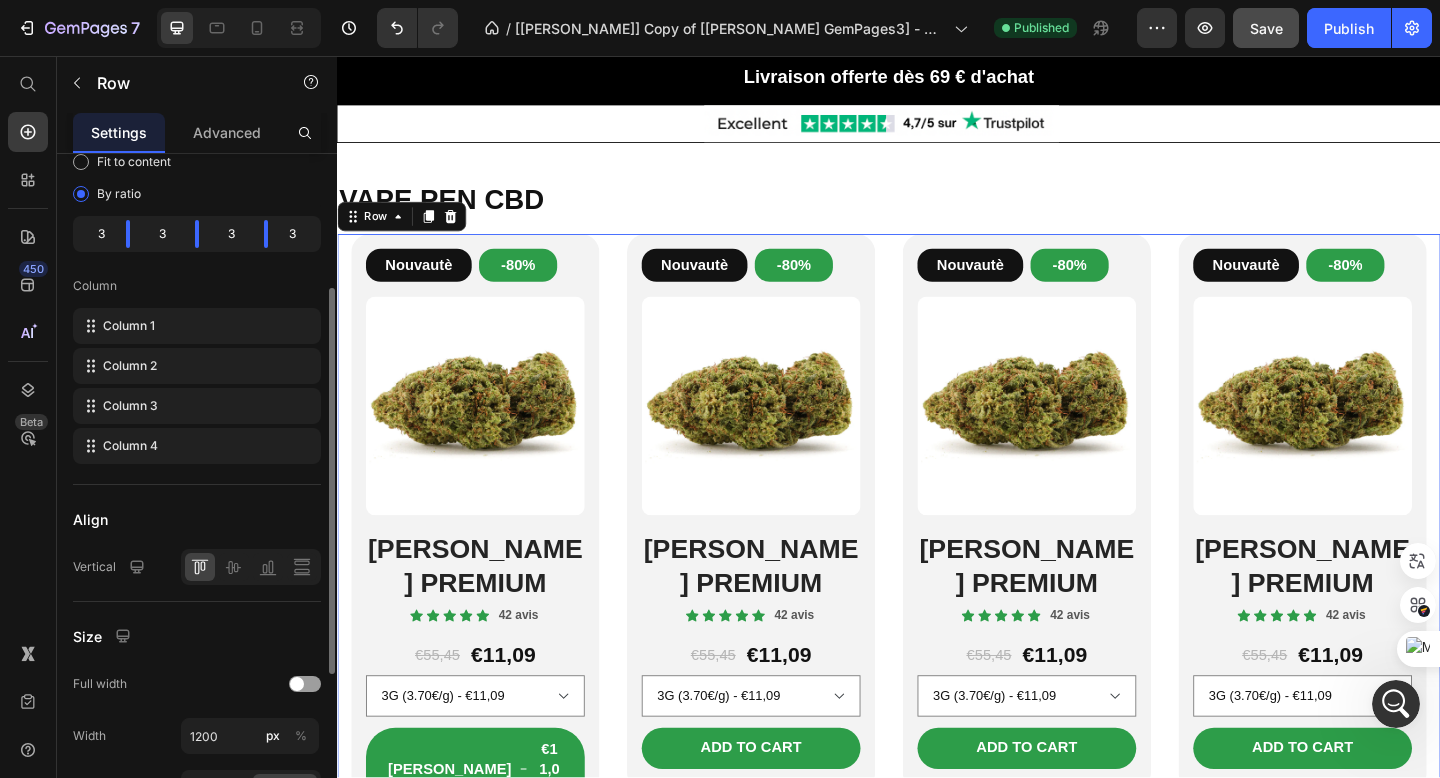 scroll, scrollTop: 226, scrollLeft: 0, axis: vertical 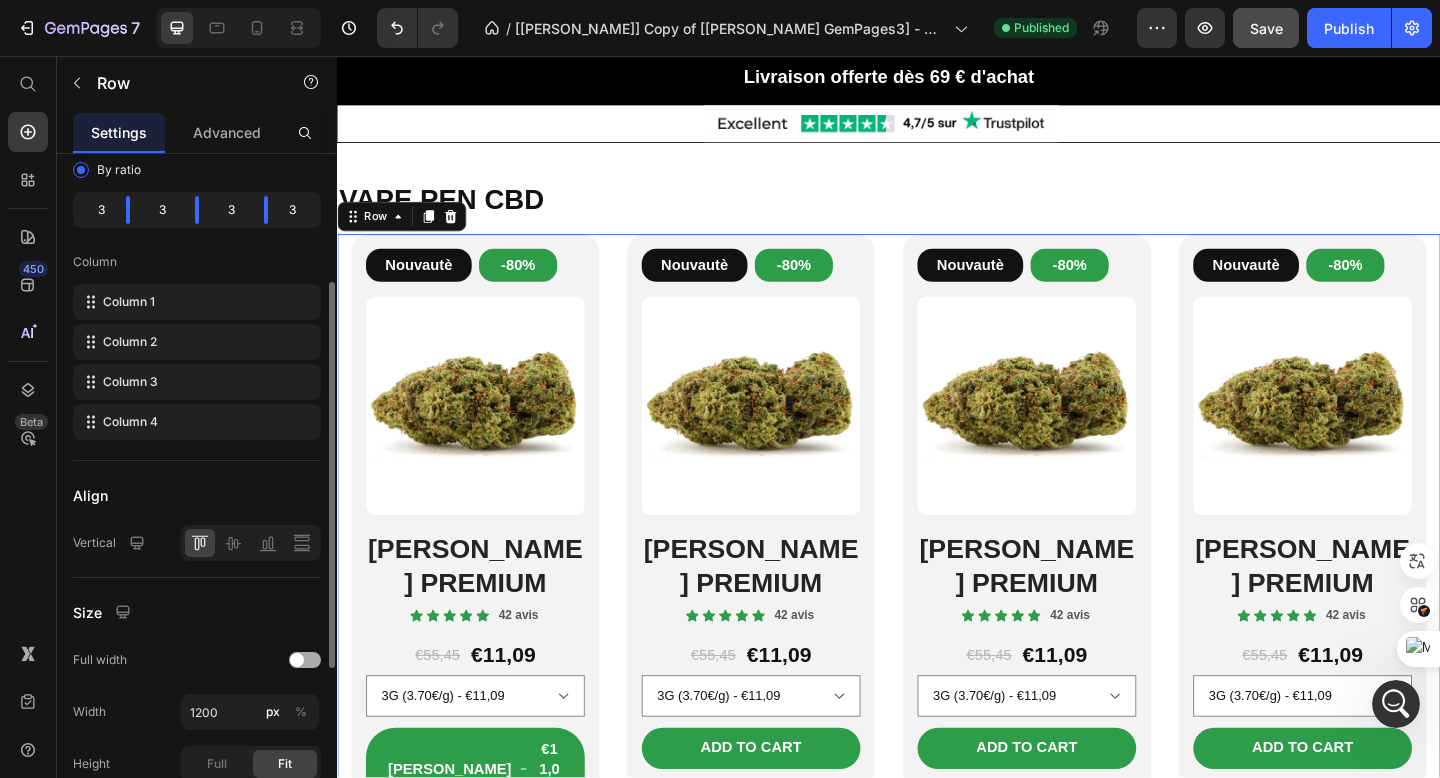 click at bounding box center (305, 660) 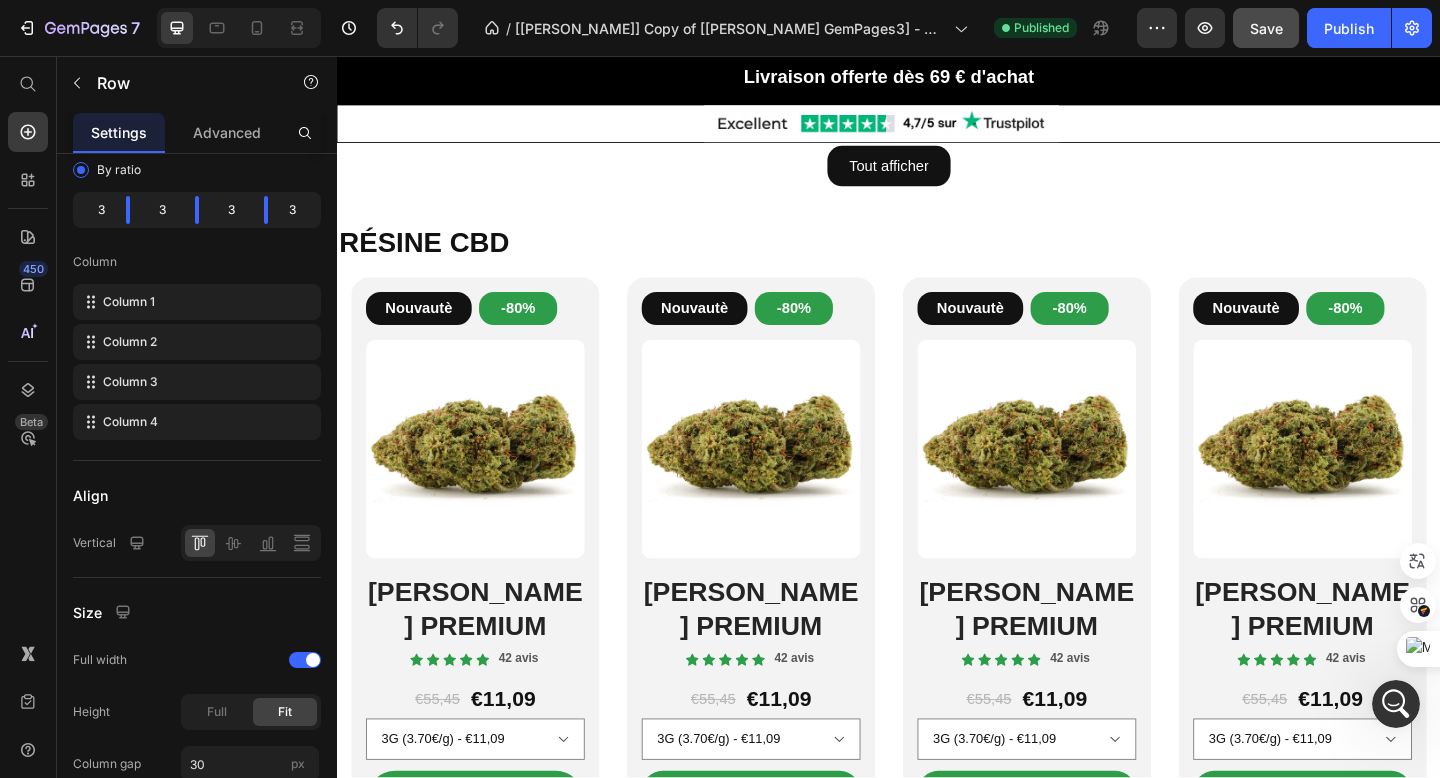 scroll, scrollTop: 3464, scrollLeft: 0, axis: vertical 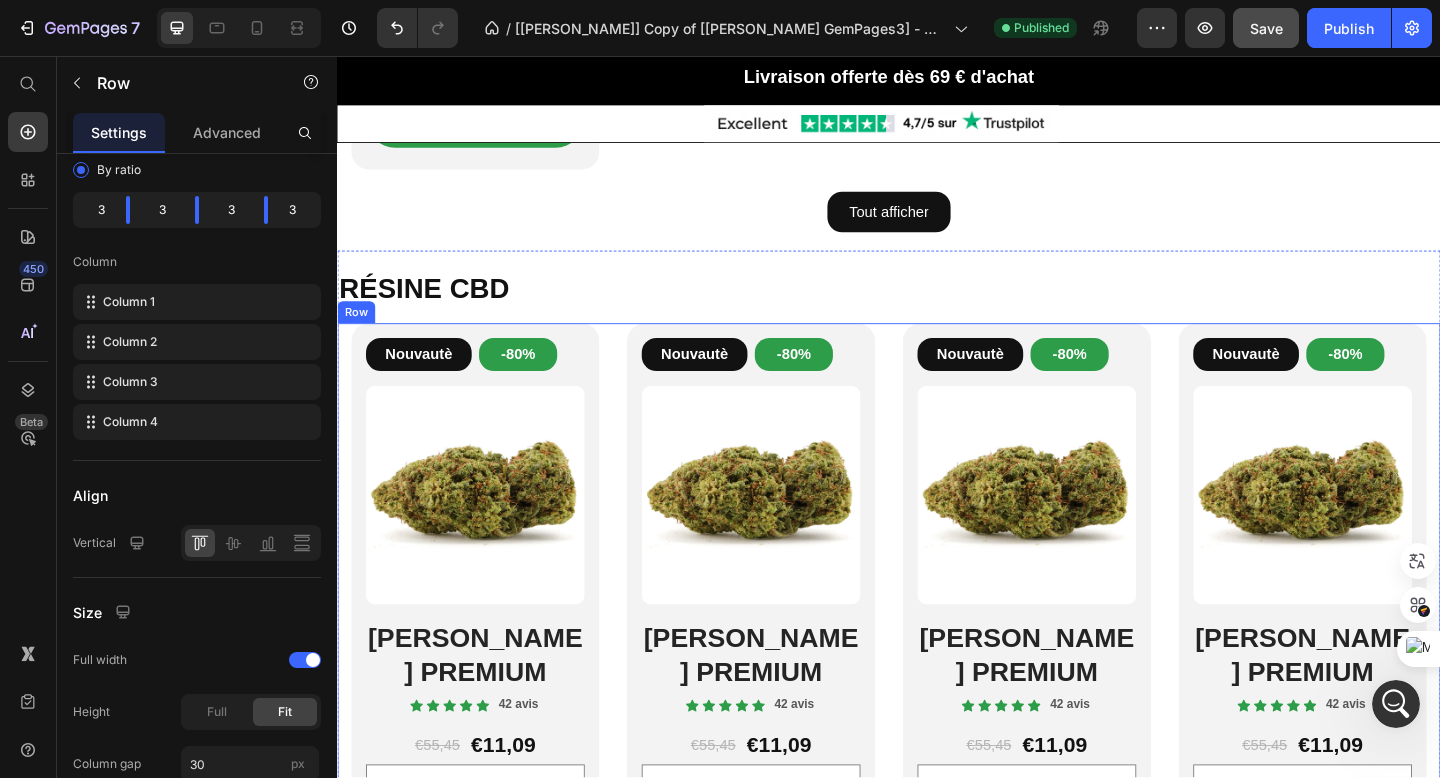 click on "Nouvautè Button -80% Button Row Product Images WHITE CRYSTAL PREMIUM Heading Icon Icon Icon Icon Icon Icon List 42 avis Text Block Row €55,45 Product Price €11,09 Product Price Row 3G (3.70€/g) - €11,09  5G (3.60€/g) - €18,00  10G (2.48€/g) - €32,40  20G (2.40€/g) - €49,60  50G (2.30€/g) - €115,00  100G (1.94€/g) - €194,00  Product Variants & Swatches Row Aouter
€11,09 Add to Cart Row Product Row" at bounding box center (487, 672) 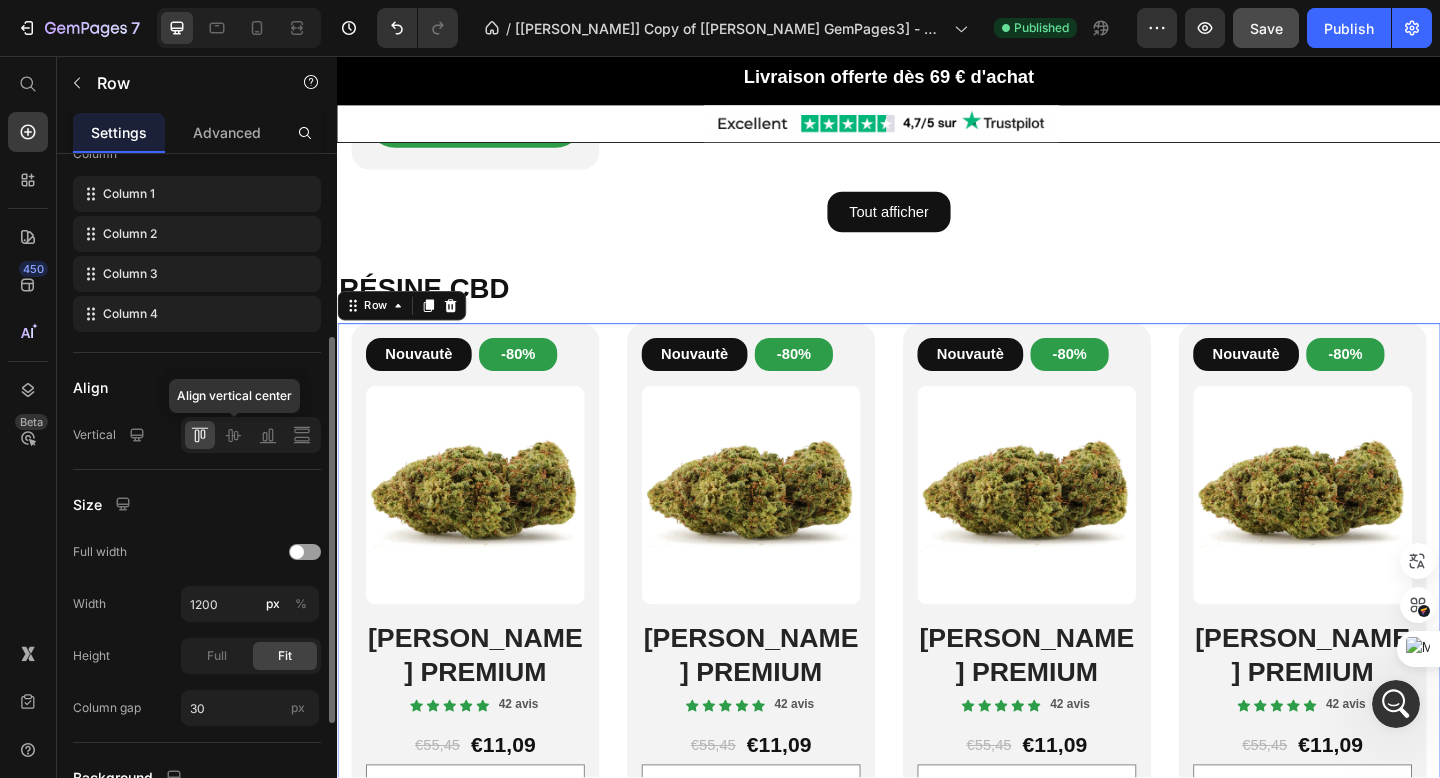 scroll, scrollTop: 336, scrollLeft: 0, axis: vertical 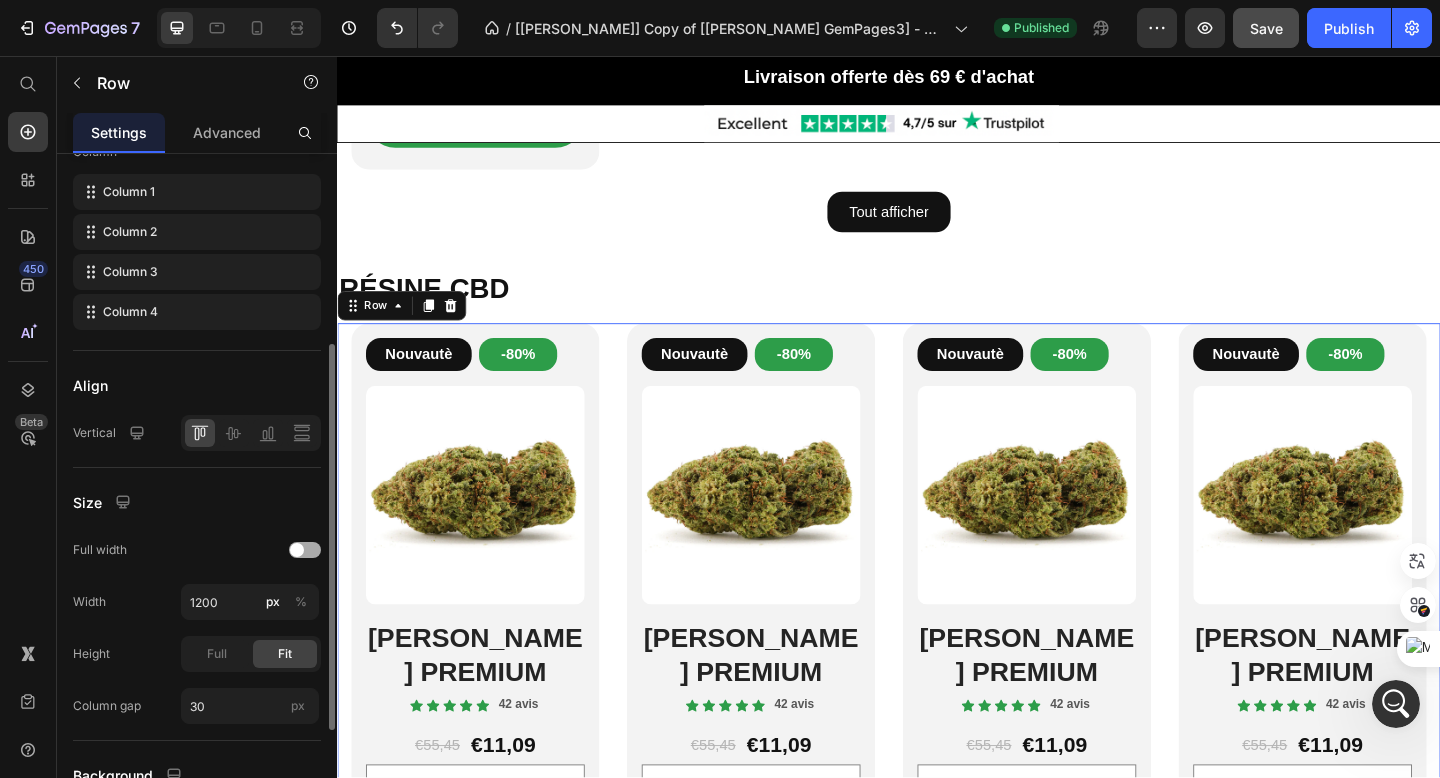 click at bounding box center [305, 550] 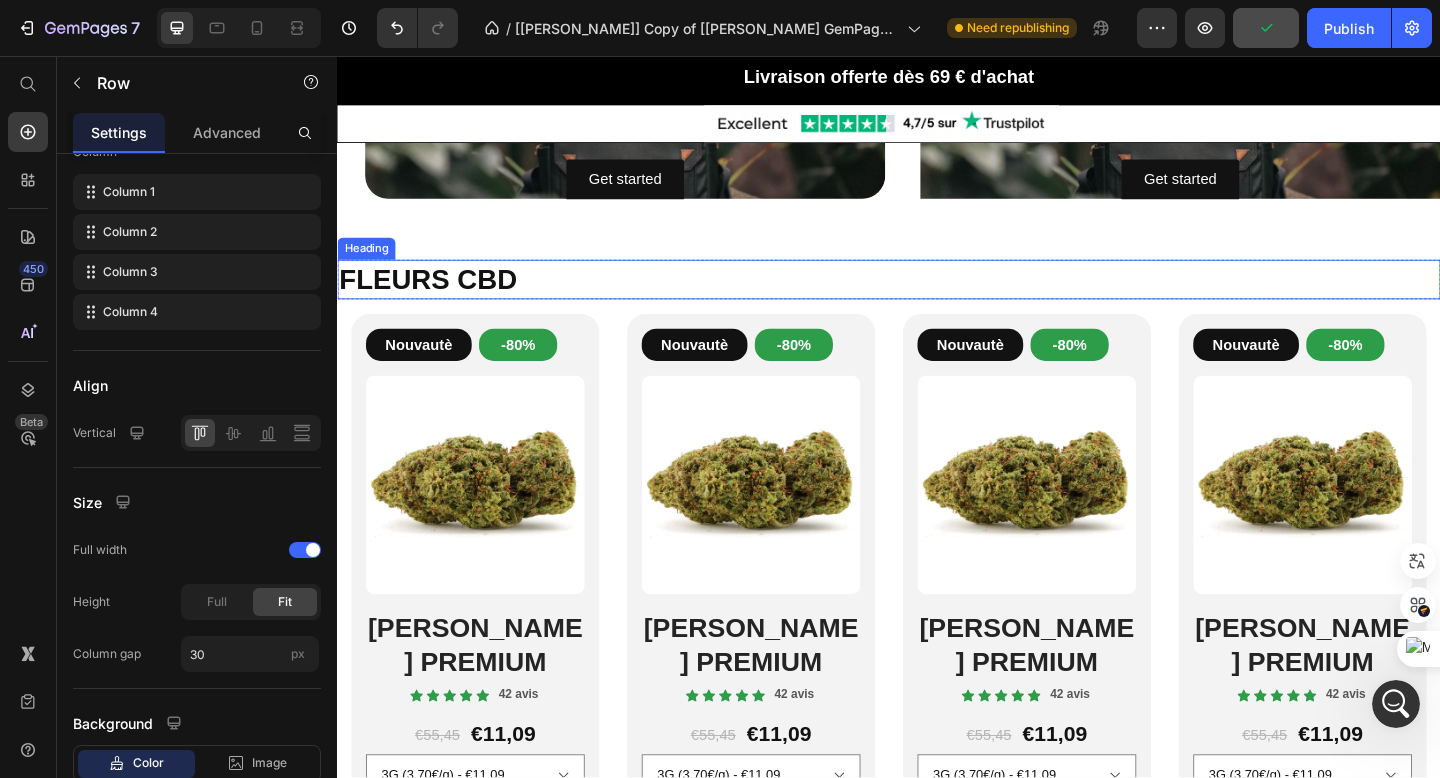 scroll, scrollTop: 2666, scrollLeft: 0, axis: vertical 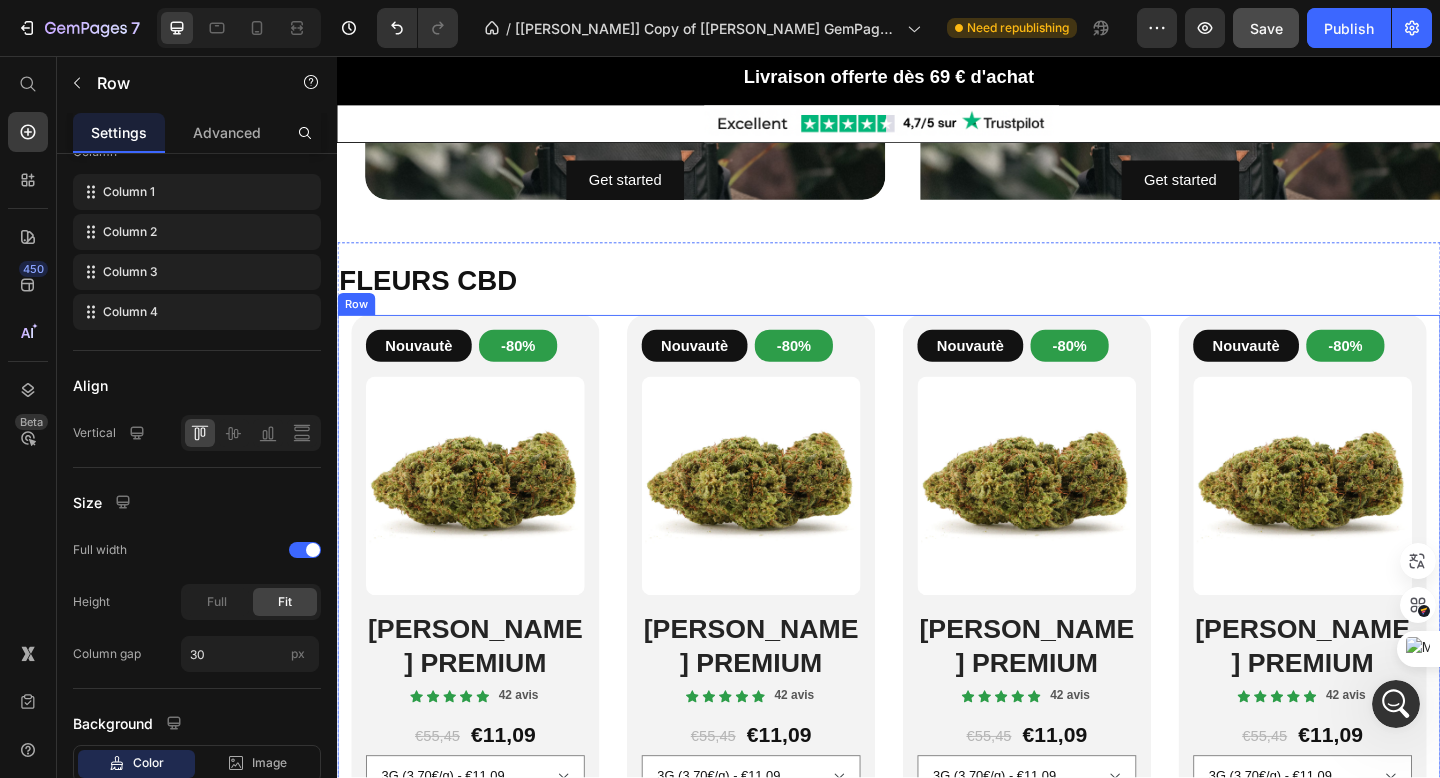 click on "Nouvautè Button -80% Button Row Product Images WHITE CRYSTAL PREMIUM Heading Icon Icon Icon Icon Icon Icon List 42 avis Text Block Row €55,45 Product Price €11,09 Product Price Row 3G (3.70€/g) - €11,09  5G (3.60€/g) - €18,00  10G (2.48€/g) - €32,40  20G (2.40€/g) - €49,60  50G (2.30€/g) - €115,00  100G (1.94€/g) - €194,00  Product Variants & Swatches Row Aouter
€11,09 Add to Cart Row Product Row Nouvautè Button -80% Button Row Product Images WHITE CRYSTAL PREMIUM Heading Icon Icon Icon Icon Icon Icon List 42 avis Text Block Row €55,45 Product Price €11,09 Product Price Row 3G (3.70€/g) - €11,09  5G (3.60€/g) - €18,00  10G (2.48€/g) - €32,40  20G (2.40€/g) - €49,60  50G (2.30€/g) - €115,00  100G (1.94€/g) - €194,00  Product Variants & Swatches Row Add to cart Add to Cart Row Product Row Nouvautè Button -80% Button Row Product Images WHITE CRYSTAL PREMIUM Heading Icon Icon Icon Icon Icon Icon List 42 avis Text Block Row €55,45 Product Price" at bounding box center (937, 663) 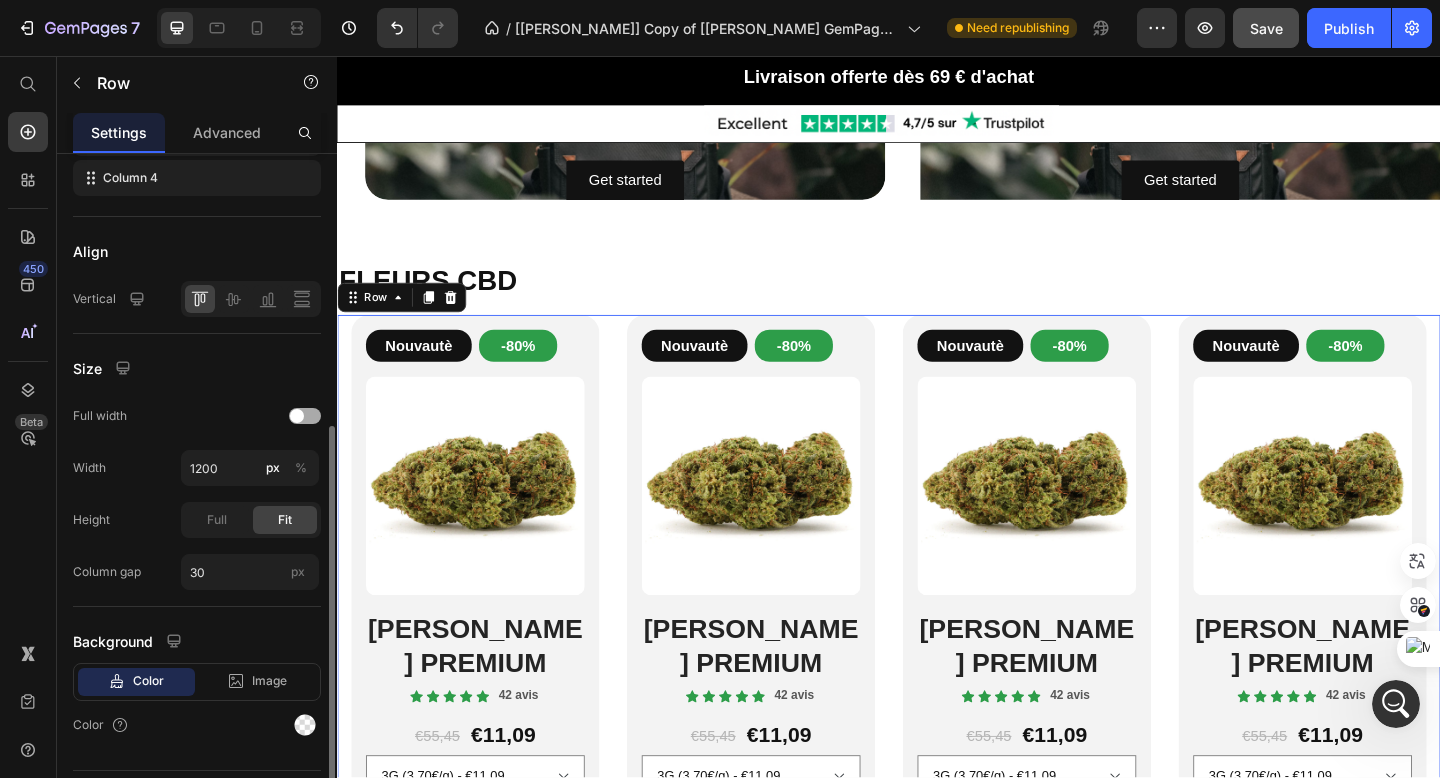 scroll, scrollTop: 474, scrollLeft: 0, axis: vertical 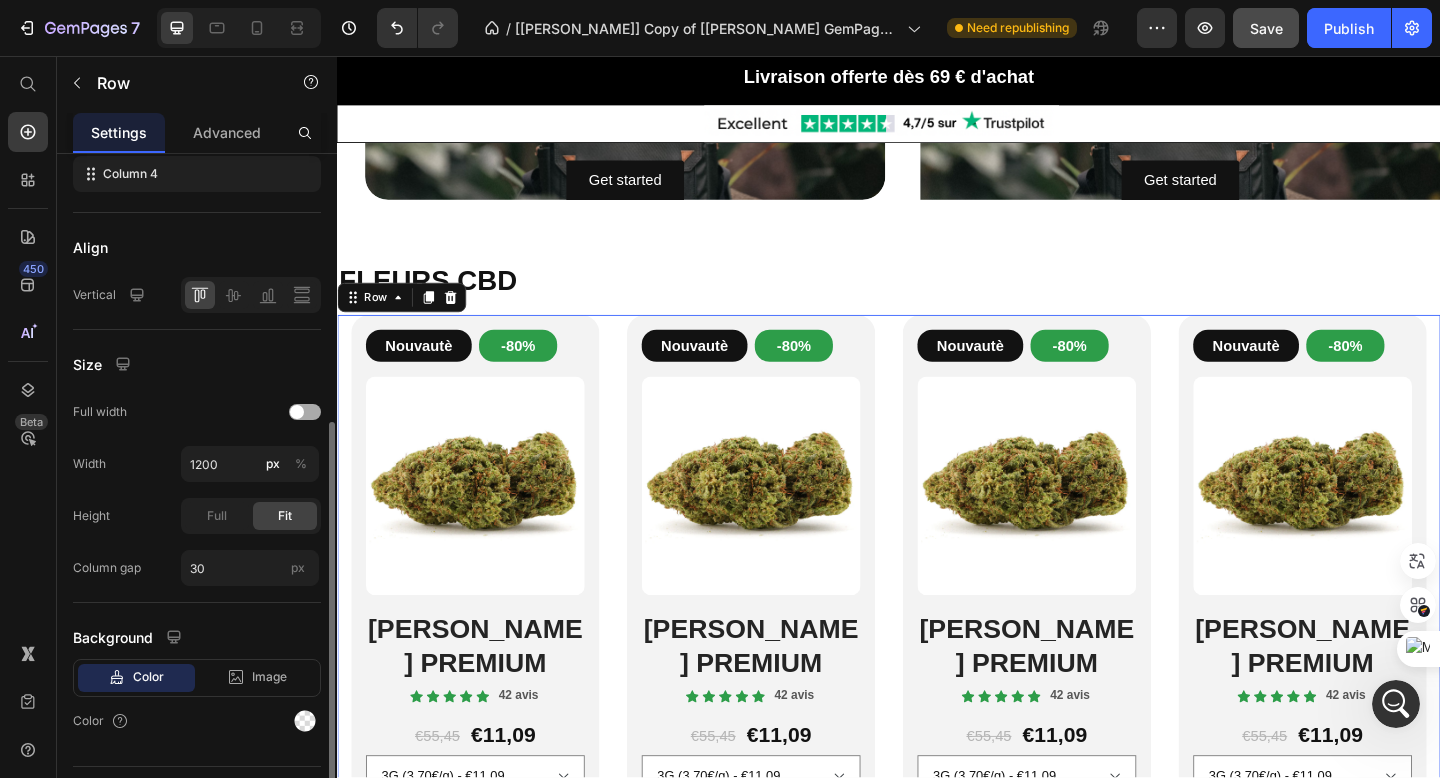 click at bounding box center (305, 412) 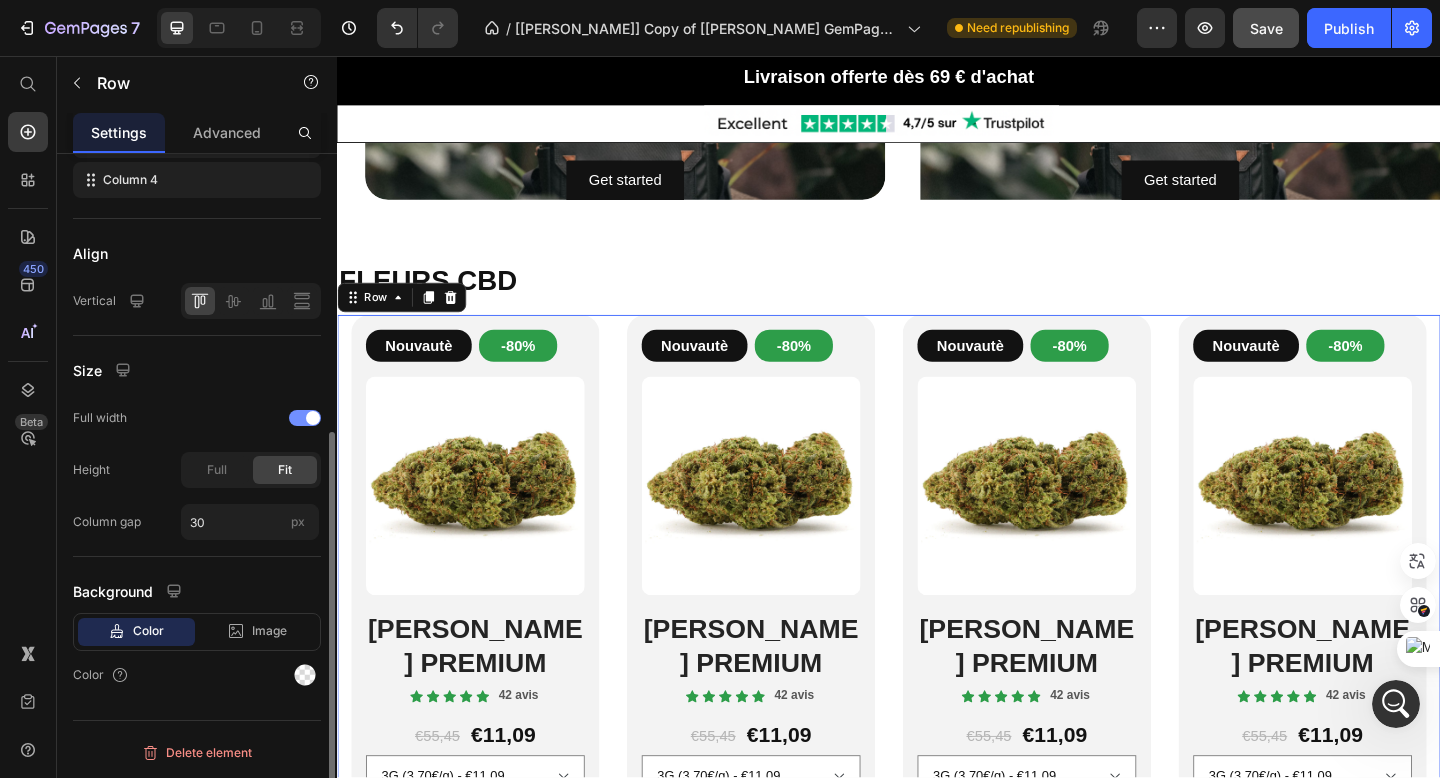 scroll, scrollTop: 468, scrollLeft: 0, axis: vertical 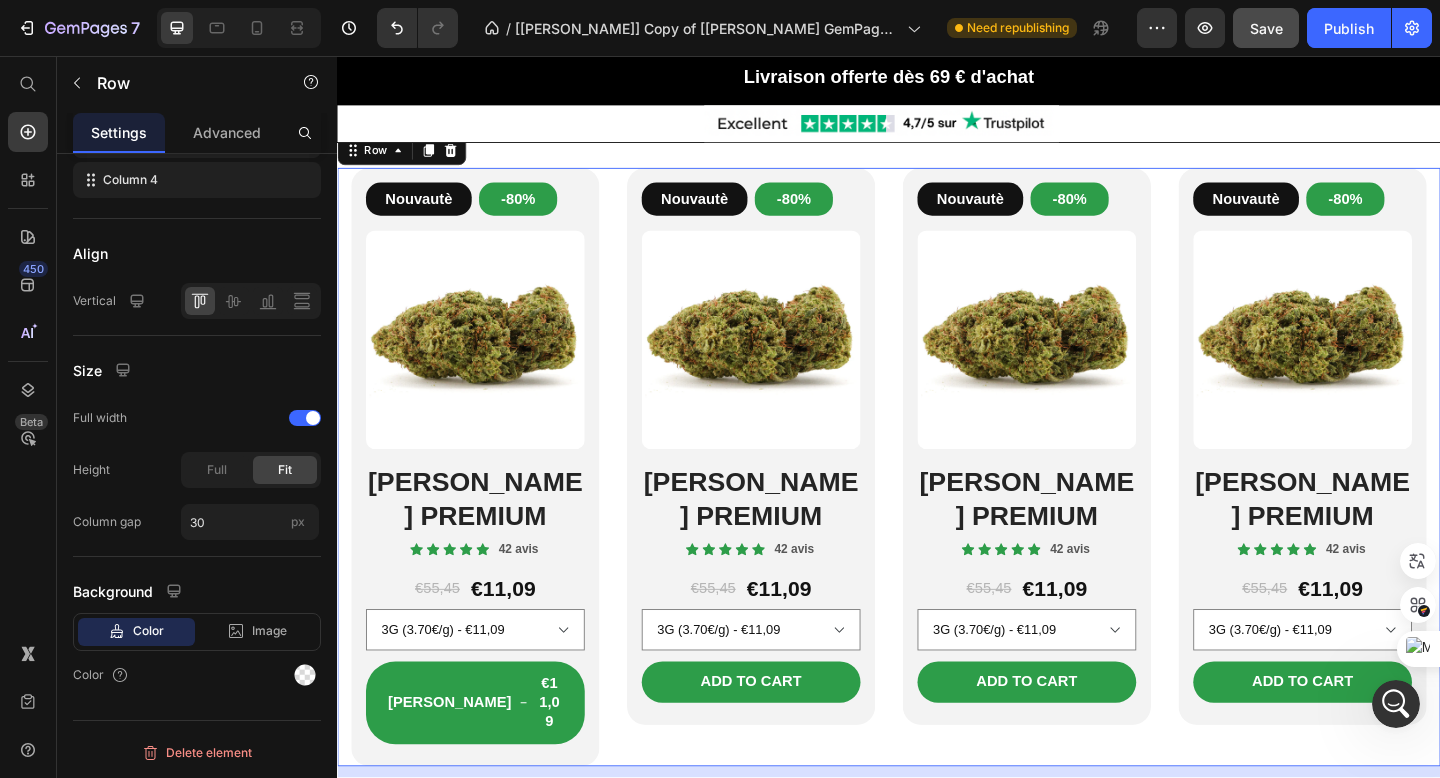 click on "Nouvautè Button -80% Button Row Product Images WHITE CRYSTAL PREMIUM Heading Icon Icon Icon Icon Icon Icon List 42 avis Text Block Row €55,45 Product Price €11,09 Product Price Row 3G (3.70€/g) - €11,09  5G (3.60€/g) - €18,00  10G (2.48€/g) - €32,40  20G (2.40€/g) - €49,60  50G (2.30€/g) - €115,00  100G (1.94€/g) - €194,00  Product Variants & Swatches Row Aouter
€11,09 Add to Cart Row Product Row Nouvautè Button -80% Button Row Product Images WHITE CRYSTAL PREMIUM Heading Icon Icon Icon Icon Icon Icon List 42 avis Text Block Row €55,45 Product Price €11,09 Product Price Row 3G (3.70€/g) - €11,09  5G (3.60€/g) - €18,00  10G (2.48€/g) - €32,40  20G (2.40€/g) - €49,60  50G (2.30€/g) - €115,00  100G (1.94€/g) - €194,00  Product Variants & Swatches Row Add to cart Add to Cart Row Product Row Nouvautè Button -80% Button Row Product Images WHITE CRYSTAL PREMIUM Heading Icon Icon Icon Icon Icon Icon List 42 avis Text Block Row €55,45 Product Price" at bounding box center [937, 503] 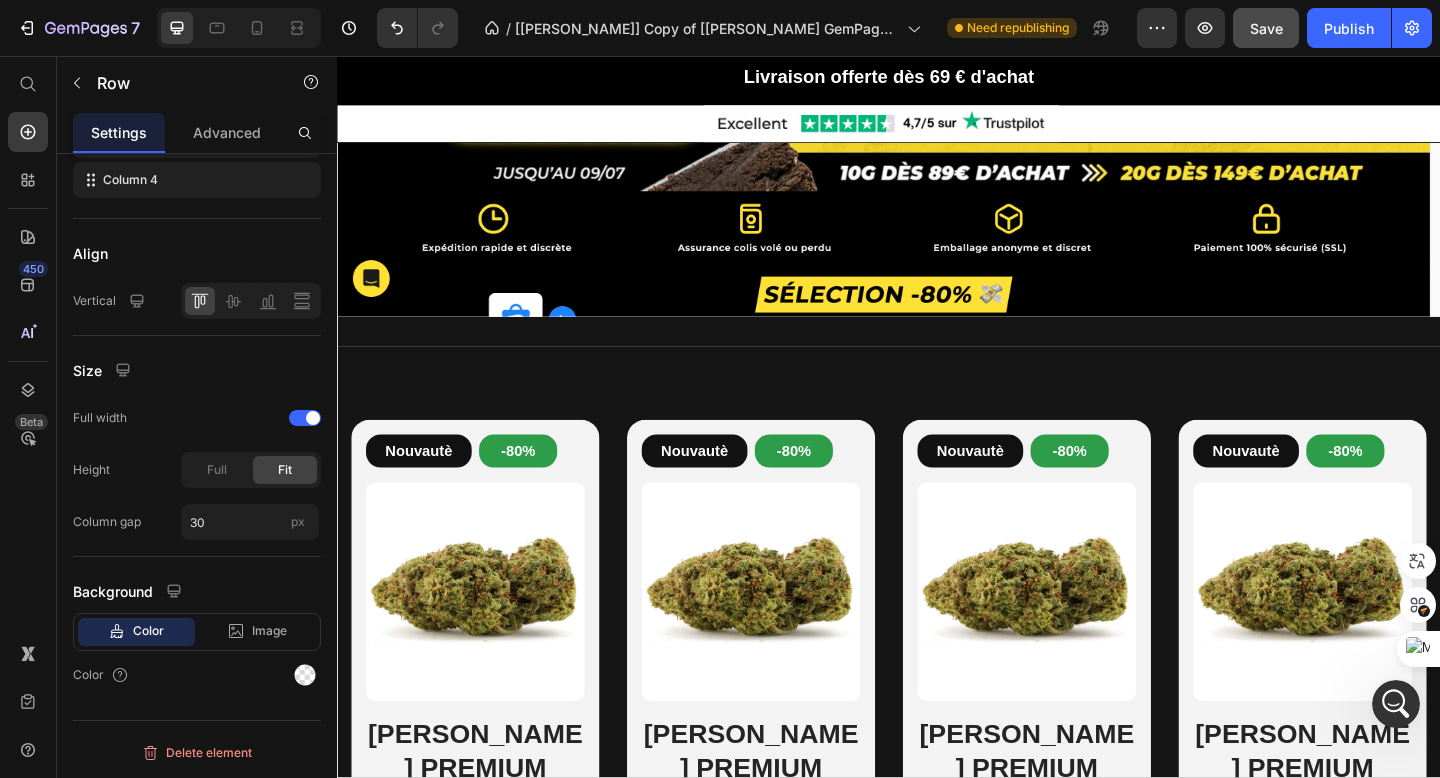 scroll, scrollTop: 297, scrollLeft: 0, axis: vertical 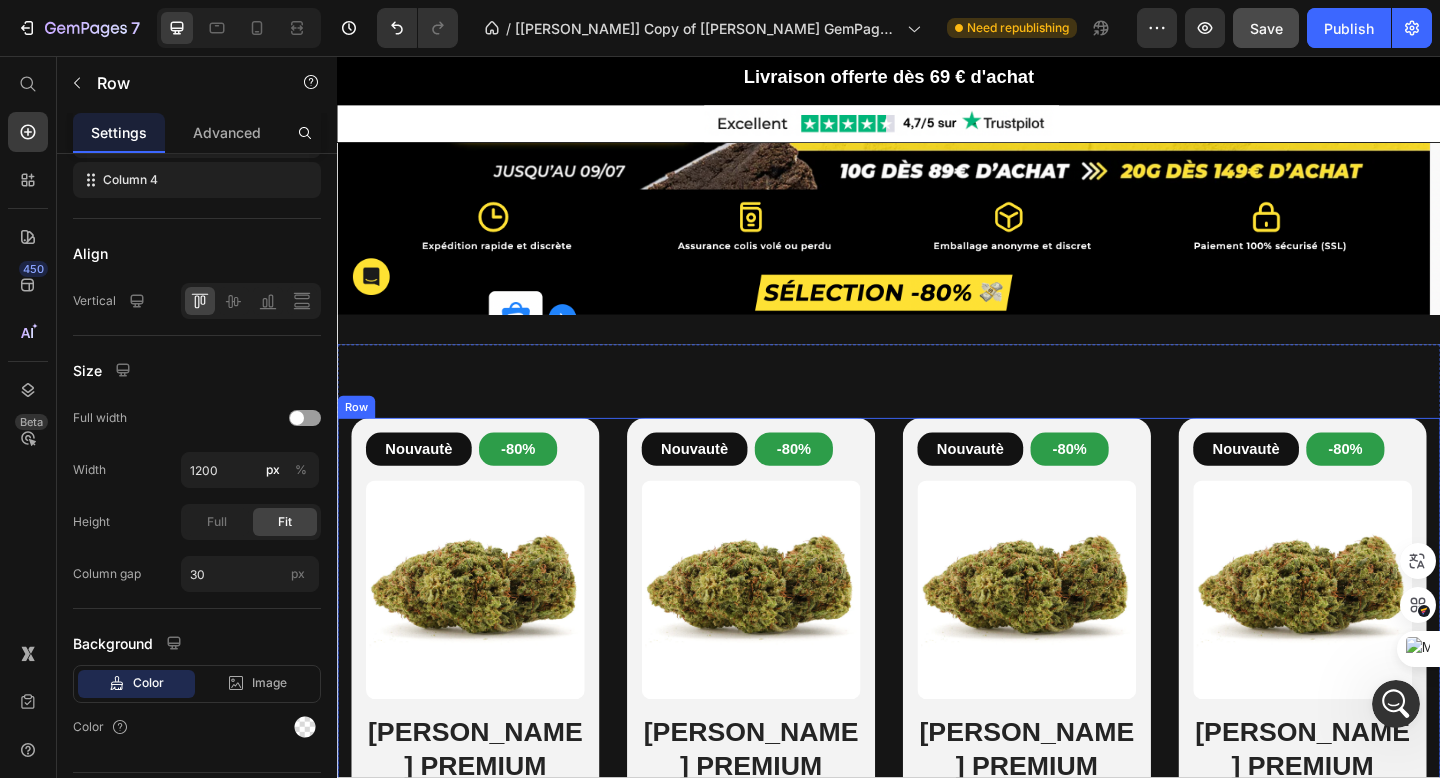 click on "Nouvautè Button -80% Button Row Product Images WHITE CRYSTAL PREMIUM Heading Icon Icon Icon Icon Icon Icon List 42 avis Text Block Row €55,45 Product Price €11,09 Product Price Row 3G (3.70€/g) - €11,09  5G (3.60€/g) - €18,00  10G (2.48€/g) - €32,40  20G (2.40€/g) - €49,60  50G (2.30€/g) - €115,00  100G (1.94€/g) - €194,00  Product Variants & Swatches Row Aouter
€11,09 Add to Cart Row Product Row Nouvautè Button -80% Button Row Product Images WHITE CRYSTAL PREMIUM Heading Icon Icon Icon Icon Icon Icon List 42 avis Text Block Row €55,45 Product Price €11,09 Product Price Row 3G (3.70€/g) - €11,09  5G (3.60€/g) - €18,00  10G (2.48€/g) - €32,40  20G (2.40€/g) - €49,60  50G (2.30€/g) - €115,00  100G (1.94€/g) - €194,00  Product Variants & Swatches Row Add to cart Add to Cart Row Product Row Nouvautè Button -80% Button Row Product Images WHITE CRYSTAL PREMIUM Heading Icon Icon Icon Icon Icon Icon List 42 avis Text Block Row €55,45 Product Price" at bounding box center [937, 775] 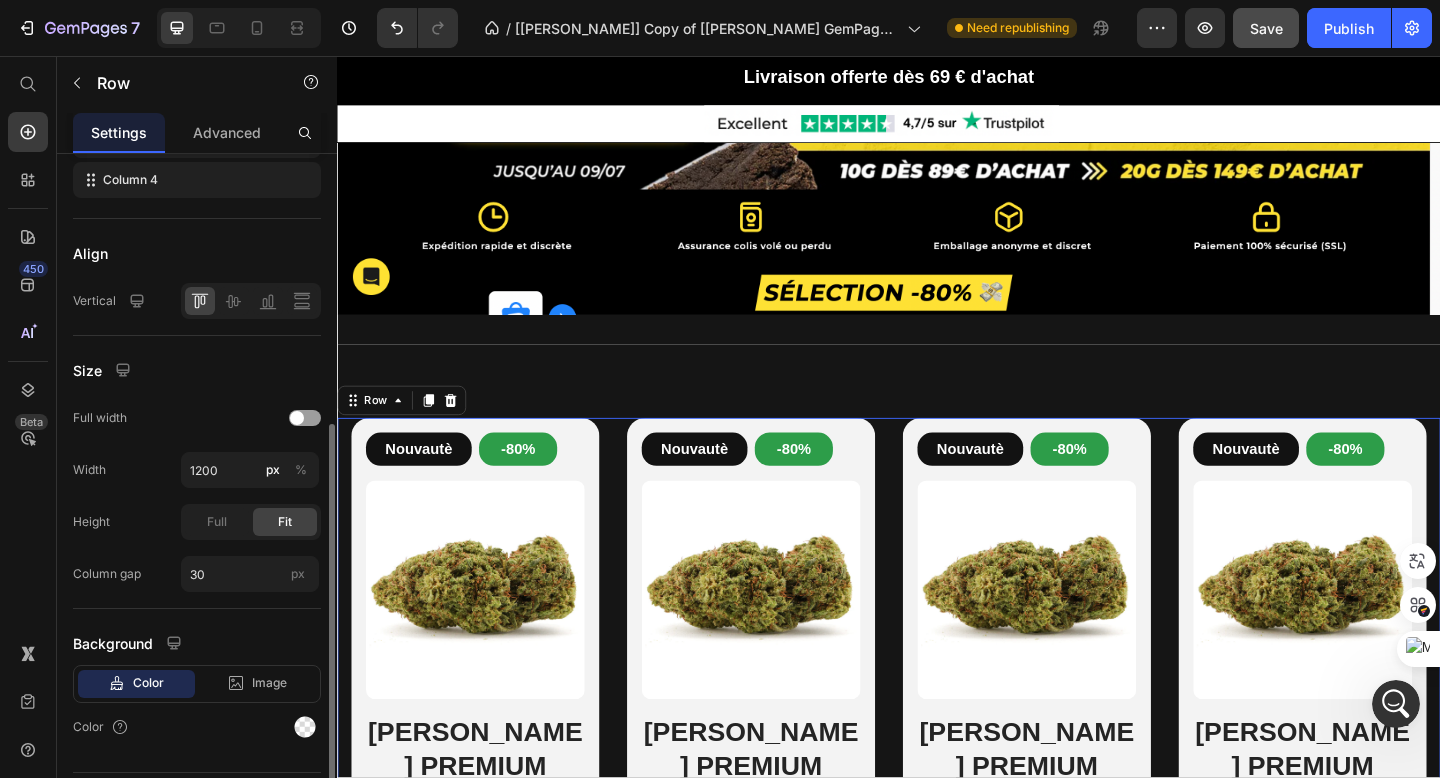 scroll, scrollTop: 471, scrollLeft: 0, axis: vertical 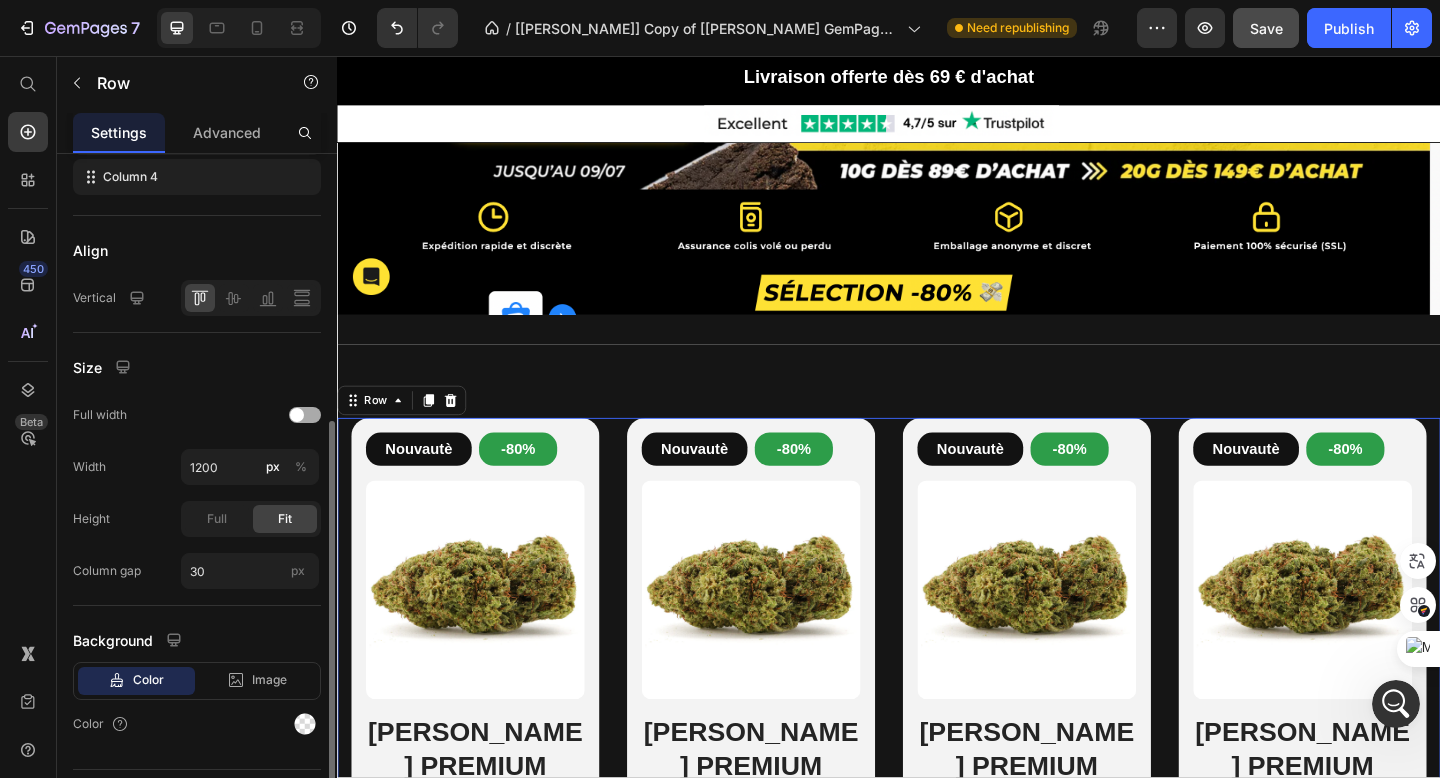 click at bounding box center (305, 415) 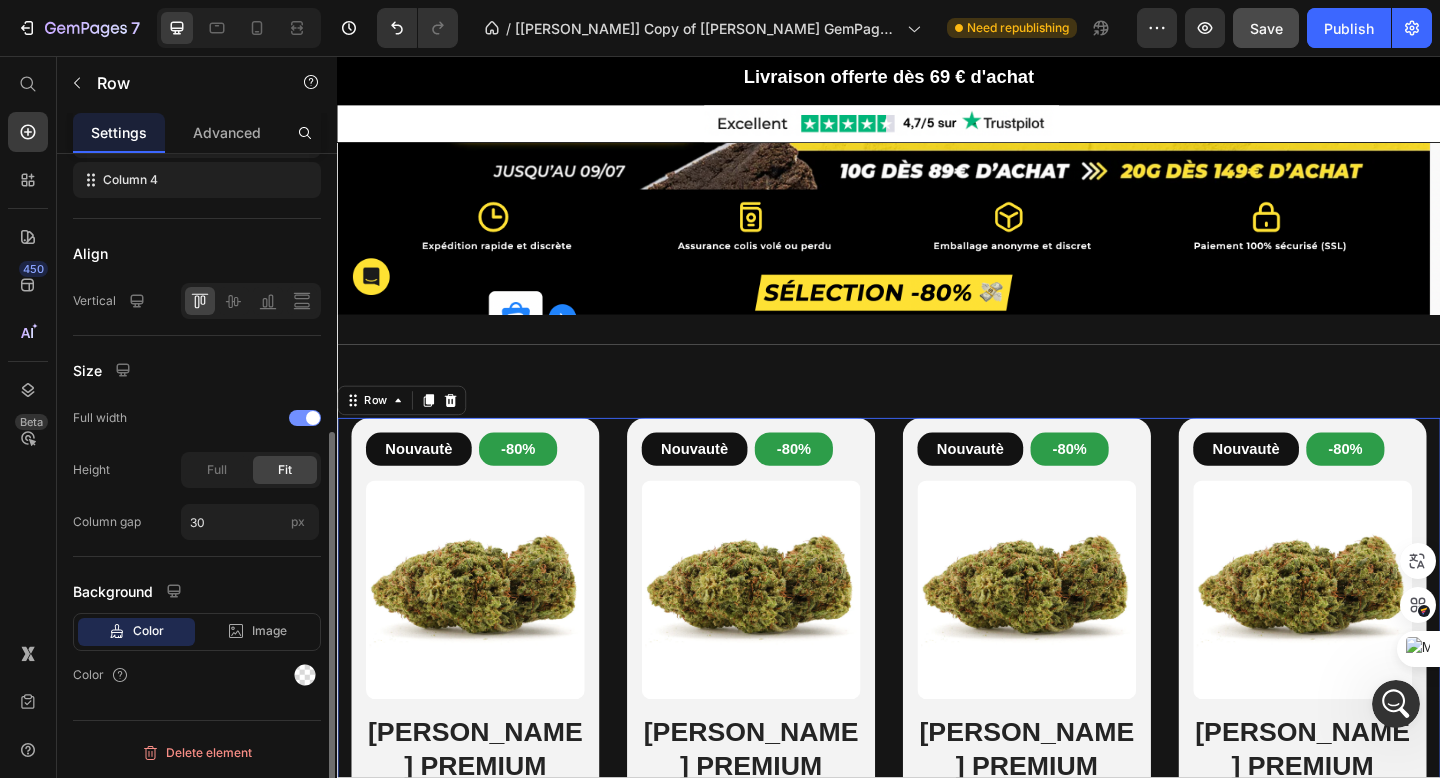 scroll, scrollTop: 468, scrollLeft: 0, axis: vertical 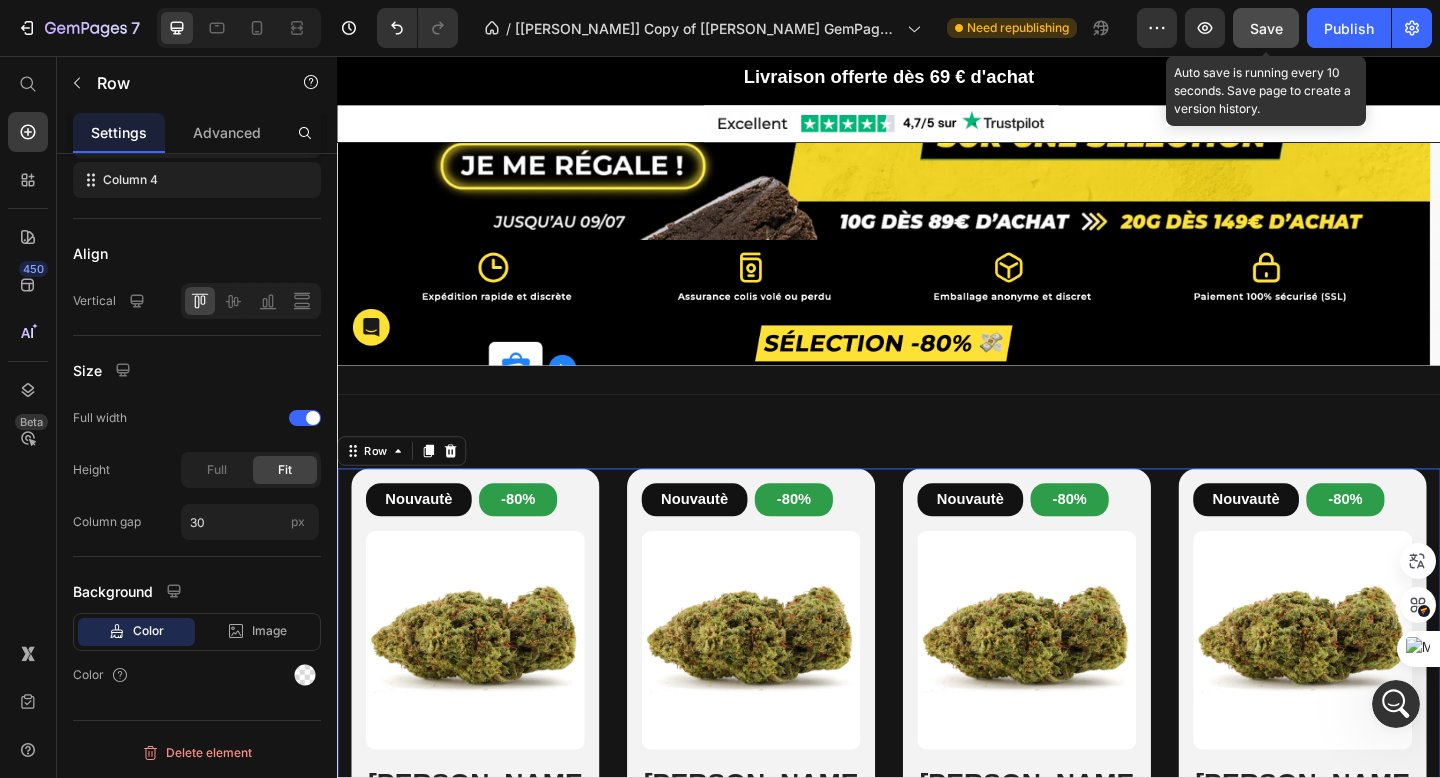 click on "Save" at bounding box center [1266, 28] 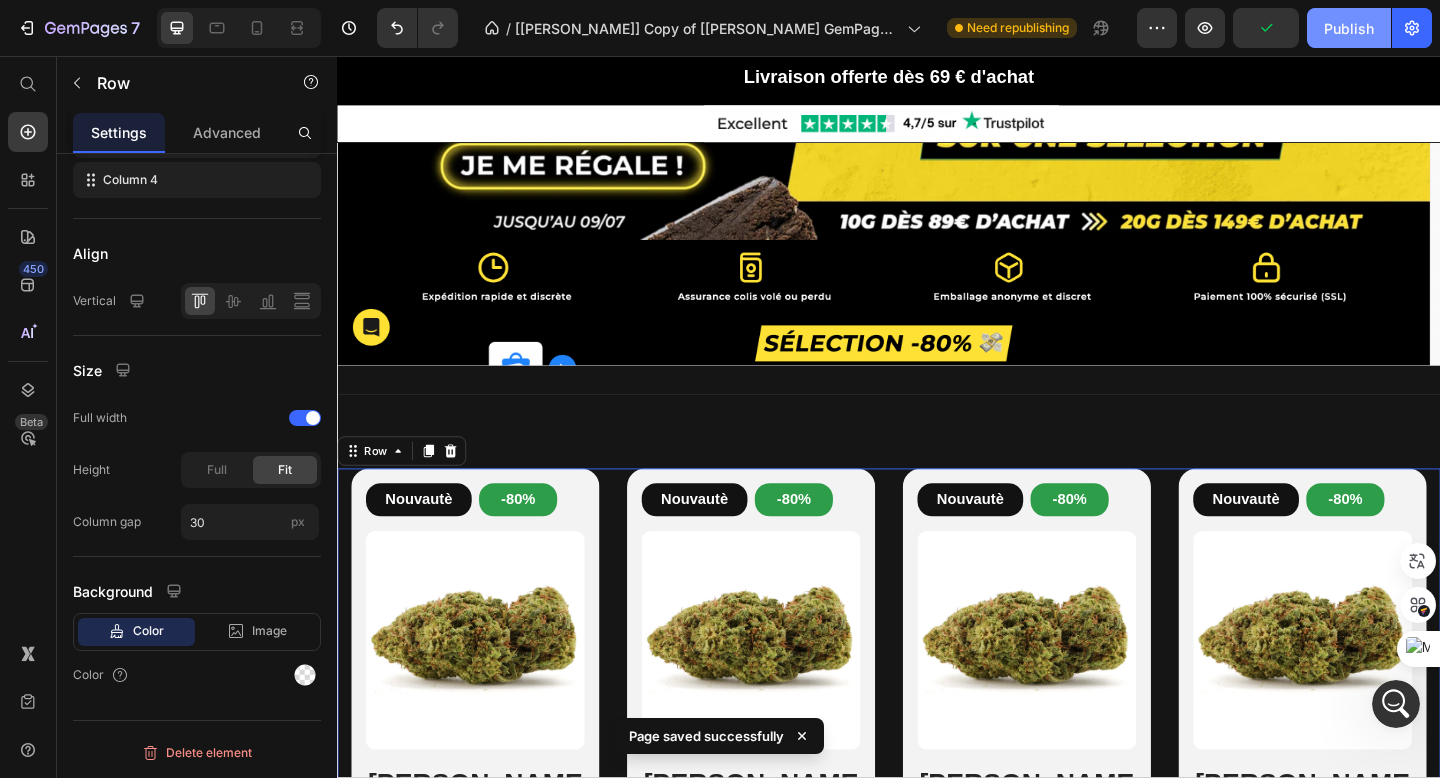 click on "Publish" at bounding box center [1349, 28] 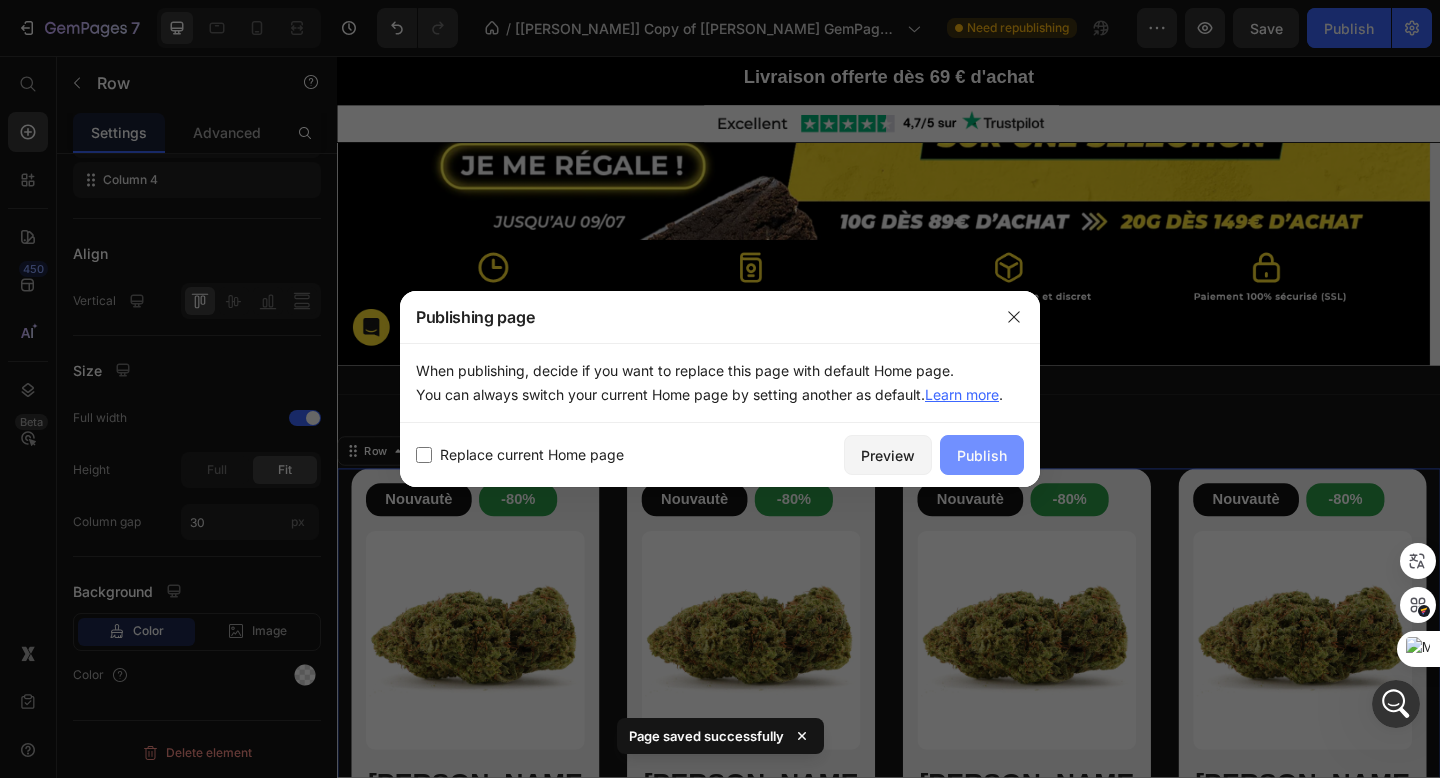 click on "Publish" at bounding box center (982, 455) 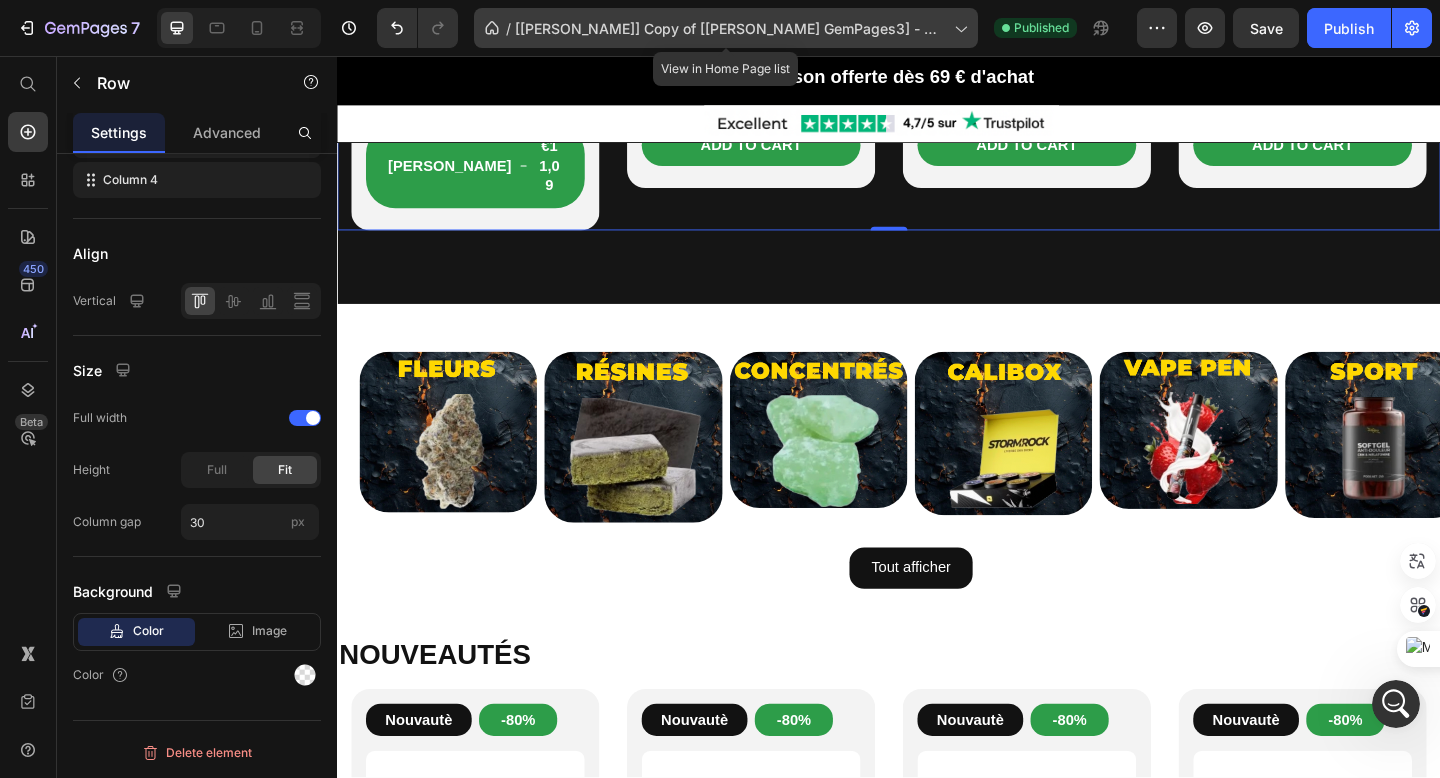 scroll, scrollTop: 1156, scrollLeft: 0, axis: vertical 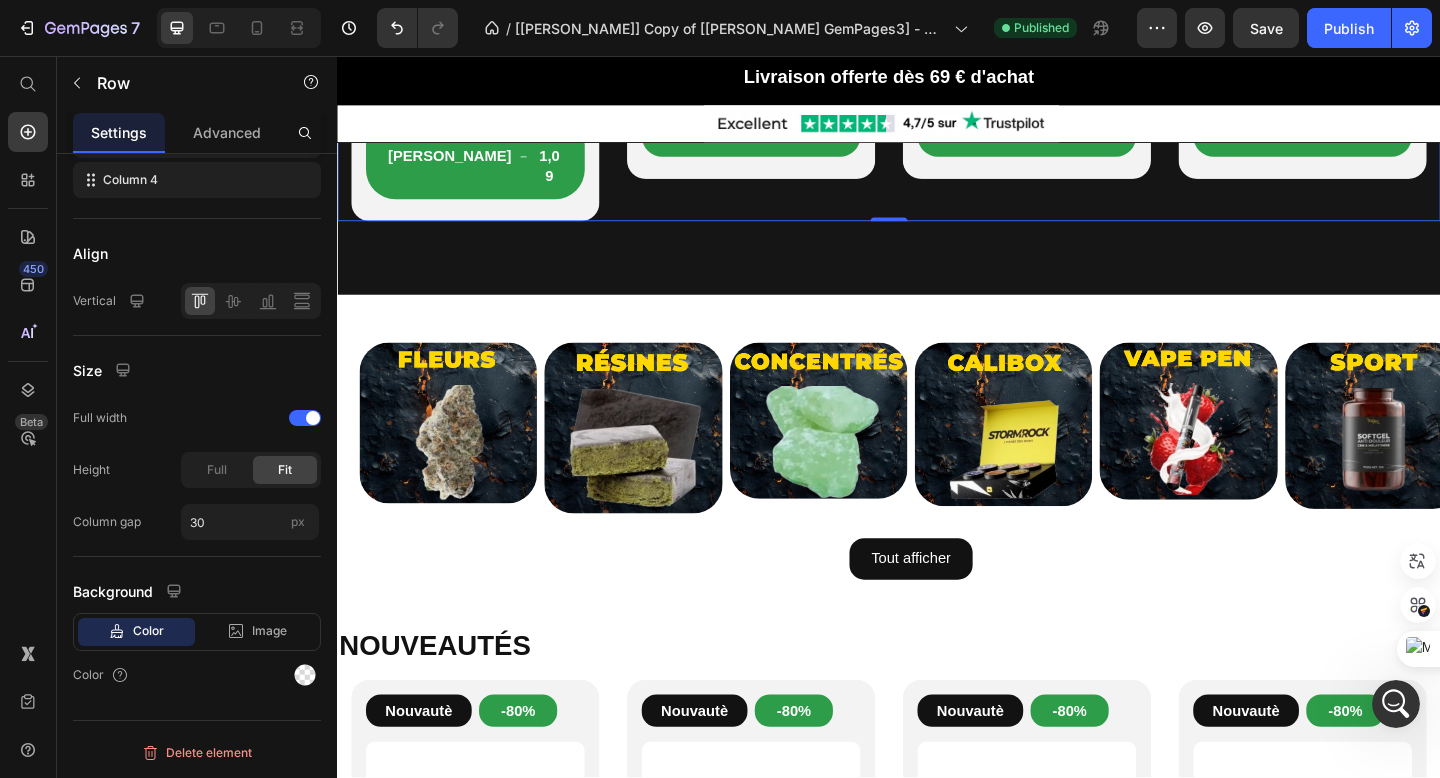 click on "Image Image Image Image Image Image Row Tout afficher   Button Section 5" at bounding box center [937, 496] 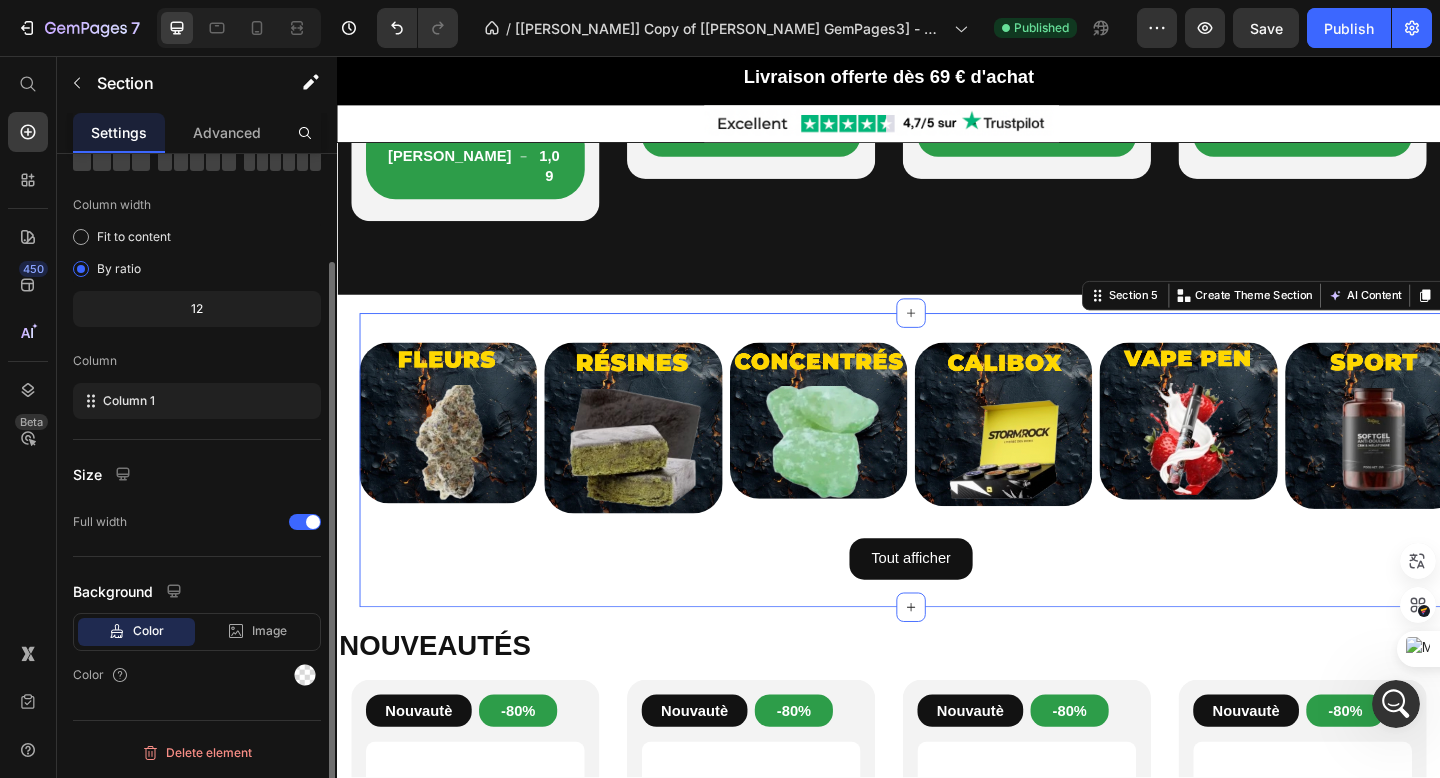 click on "Image Image Image Image Image Image Row Tout afficher   Button Section 5   You can create reusable sections Create Theme Section AI Content Write with GemAI What would you like to describe here? Tone and Voice Persuasive Product WHITE CRYSTAL PREMIUM Show more Generate" at bounding box center (961, 496) 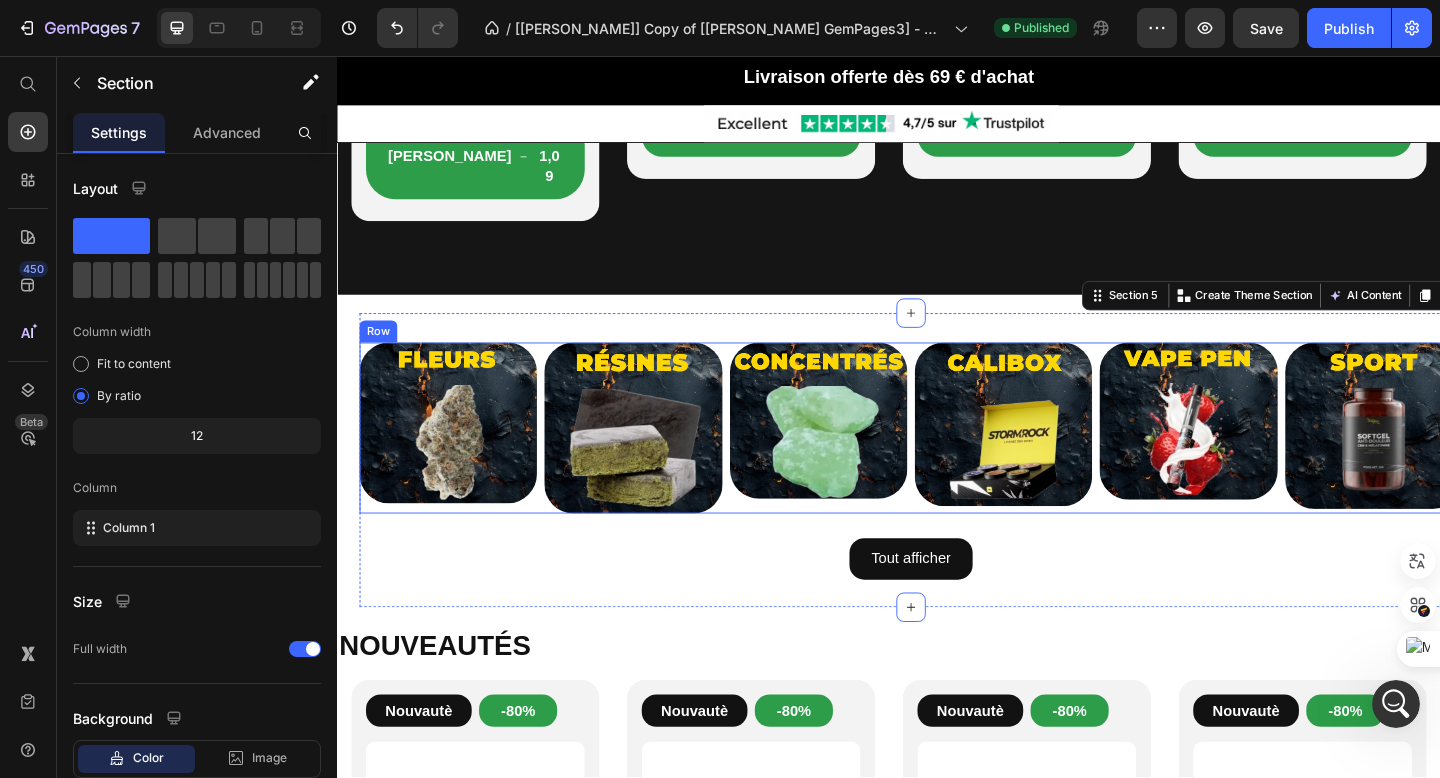 click on "Image Image Image Image Image Image Row" at bounding box center (961, 461) 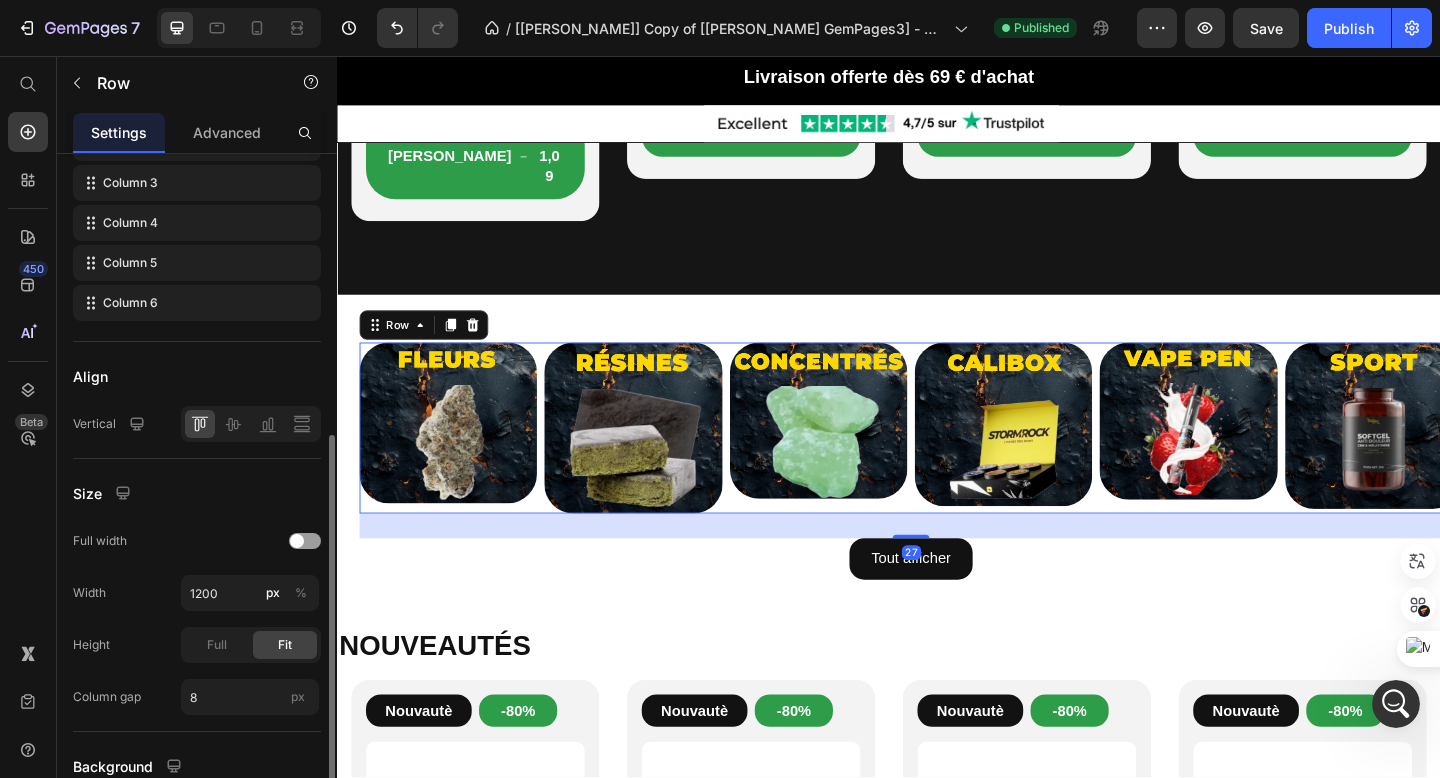 scroll, scrollTop: 491, scrollLeft: 0, axis: vertical 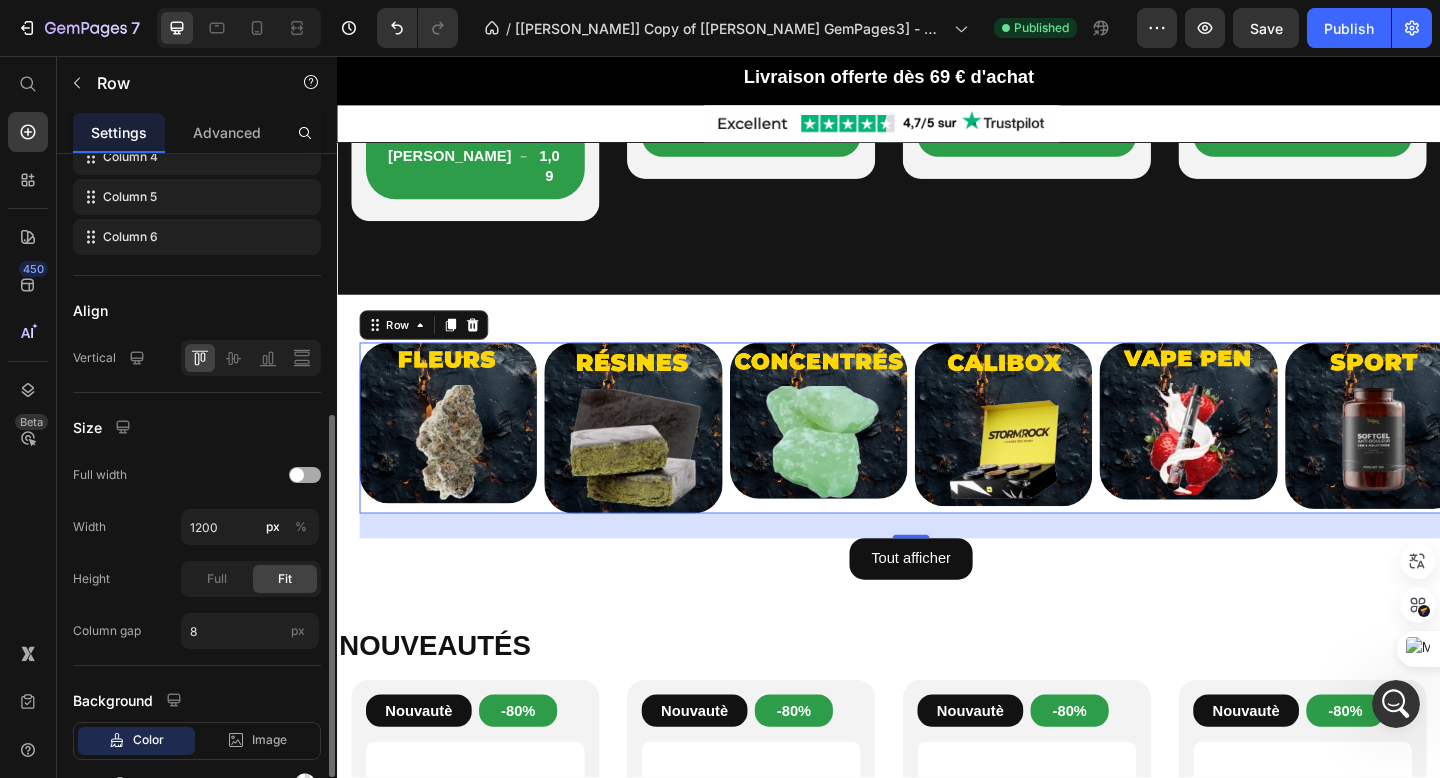 click at bounding box center [305, 475] 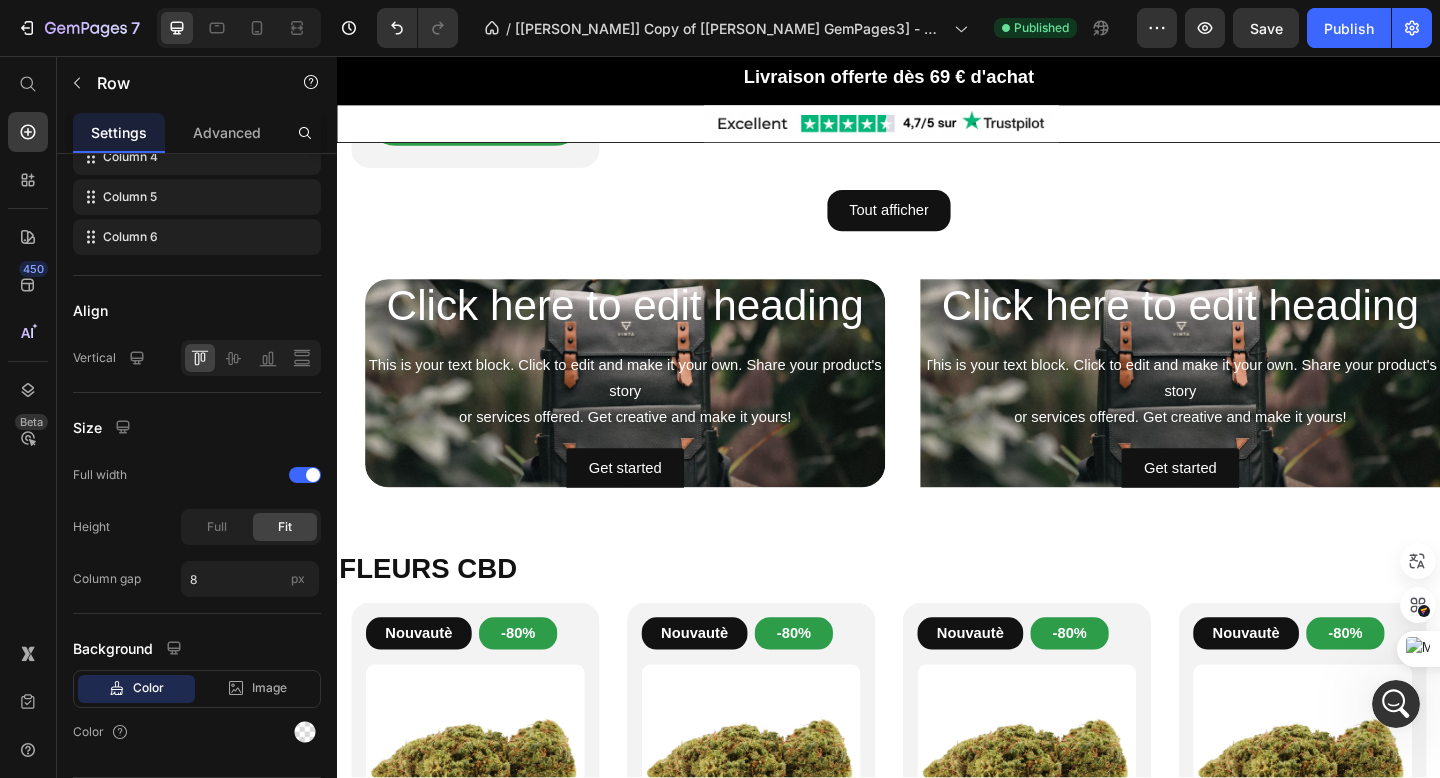 scroll, scrollTop: 2314, scrollLeft: 0, axis: vertical 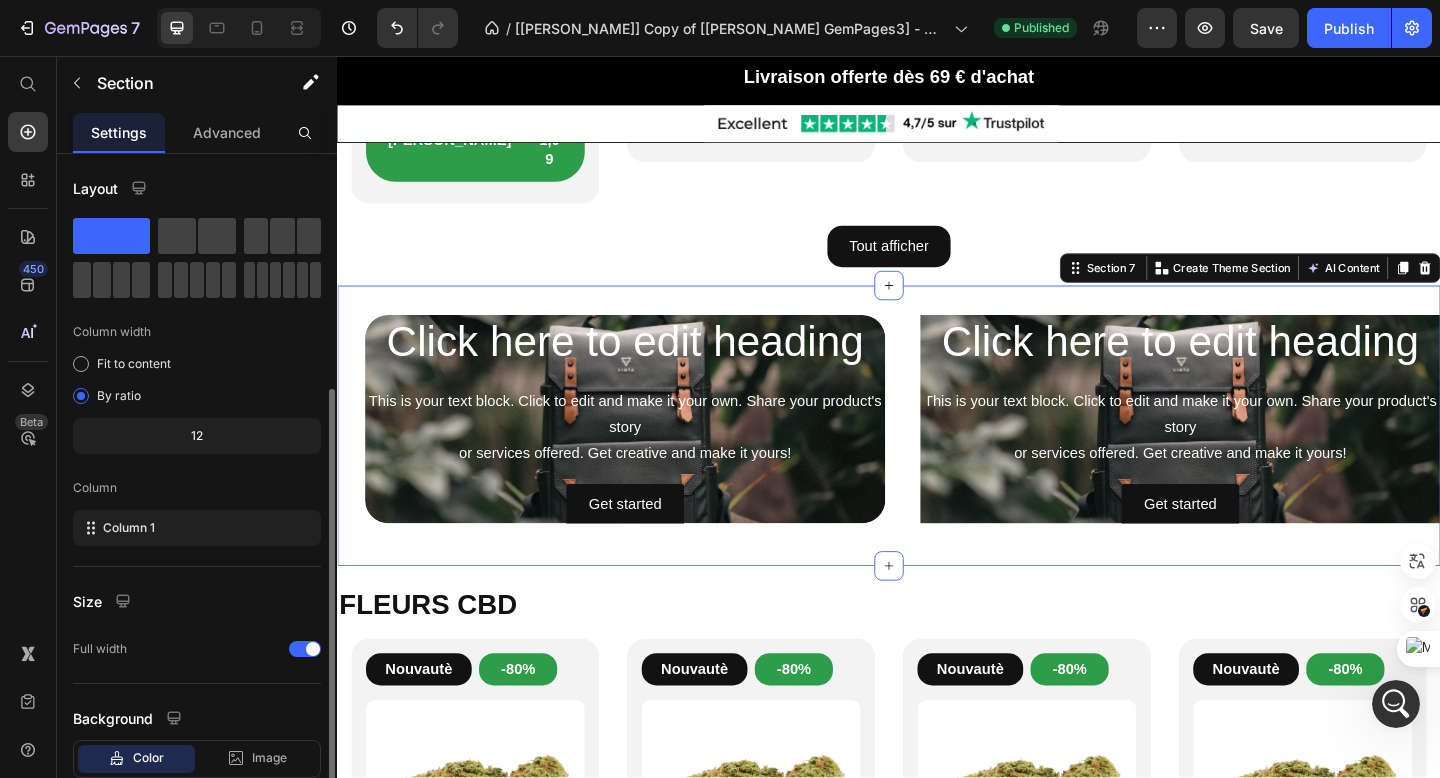 click on "Click here to edit heading Heading This is your text block. Click to edit and make it your own. Share your product's story                   or services offered. Get creative and make it yours! Text Block Get started Button Hero Banner Click here to edit heading Heading This is your text block. Click to edit and make it your own. Share your product's story                   or services offered. Get creative and make it yours! Text Block Get started Button Hero Banner Row Section 7   You can create reusable sections Create Theme Section AI Content Write with GemAI What would you like to describe here? Tone and Voice Persuasive Product WHITE CRYSTAL PREMIUM Show more Generate" at bounding box center [937, 458] 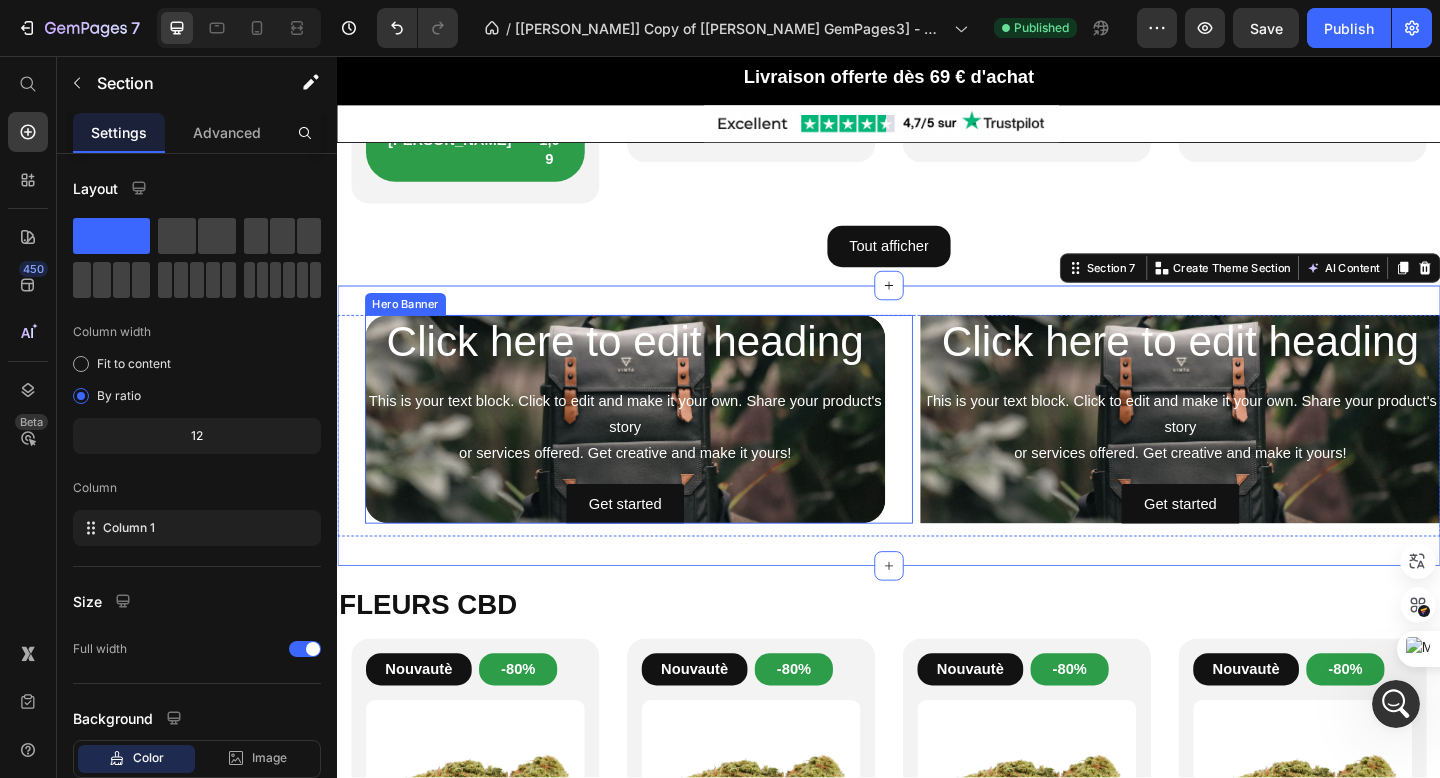click on "Click here to edit heading Heading This is your text block. Click to edit and make it your own. Share your product's story                   or services offered. Get creative and make it yours! Text Block Get started Button" at bounding box center (650, 451) 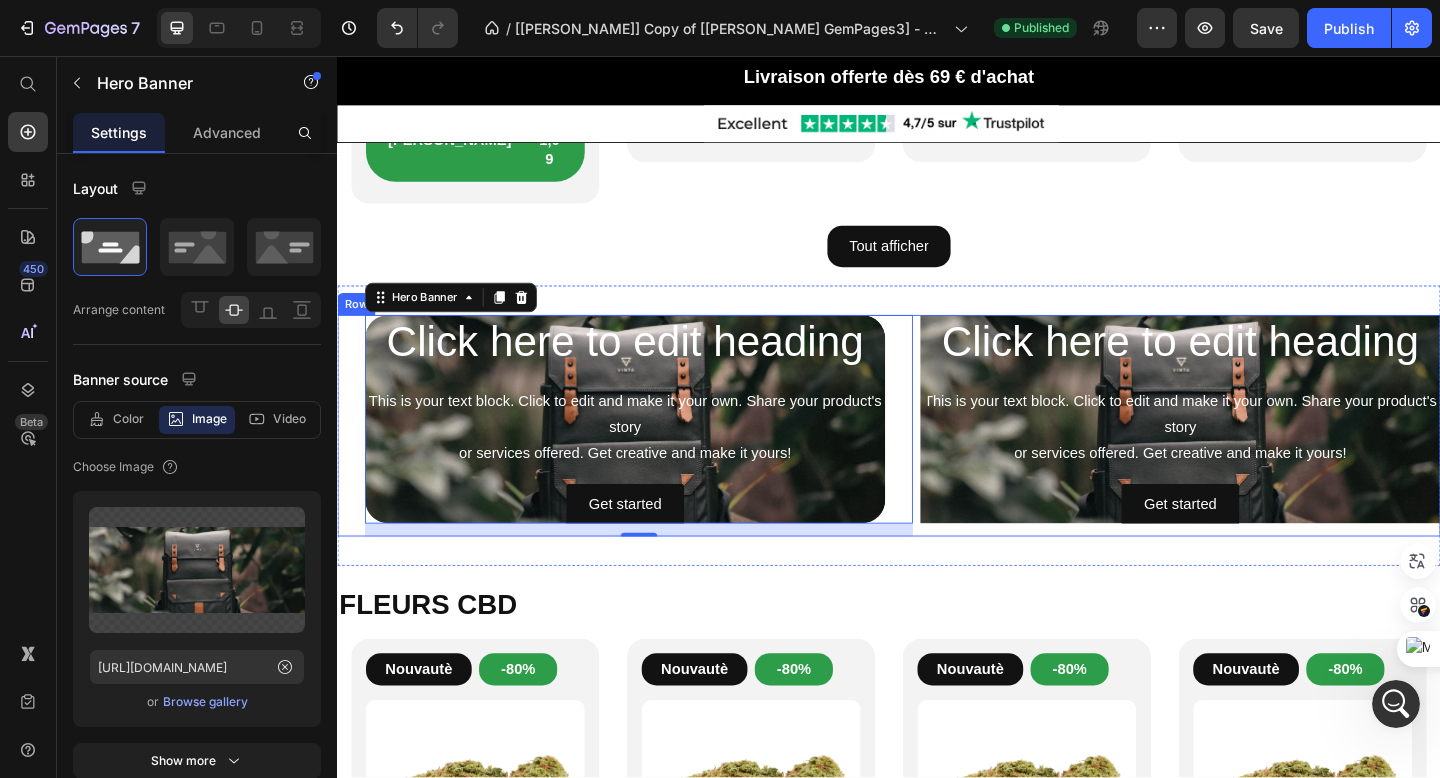click on "Click here to edit heading Heading This is your text block. Click to edit and make it your own. Share your product's story                   or services offered. Get creative and make it yours! Text Block Get started Button Hero Banner" at bounding box center (1239, 458) 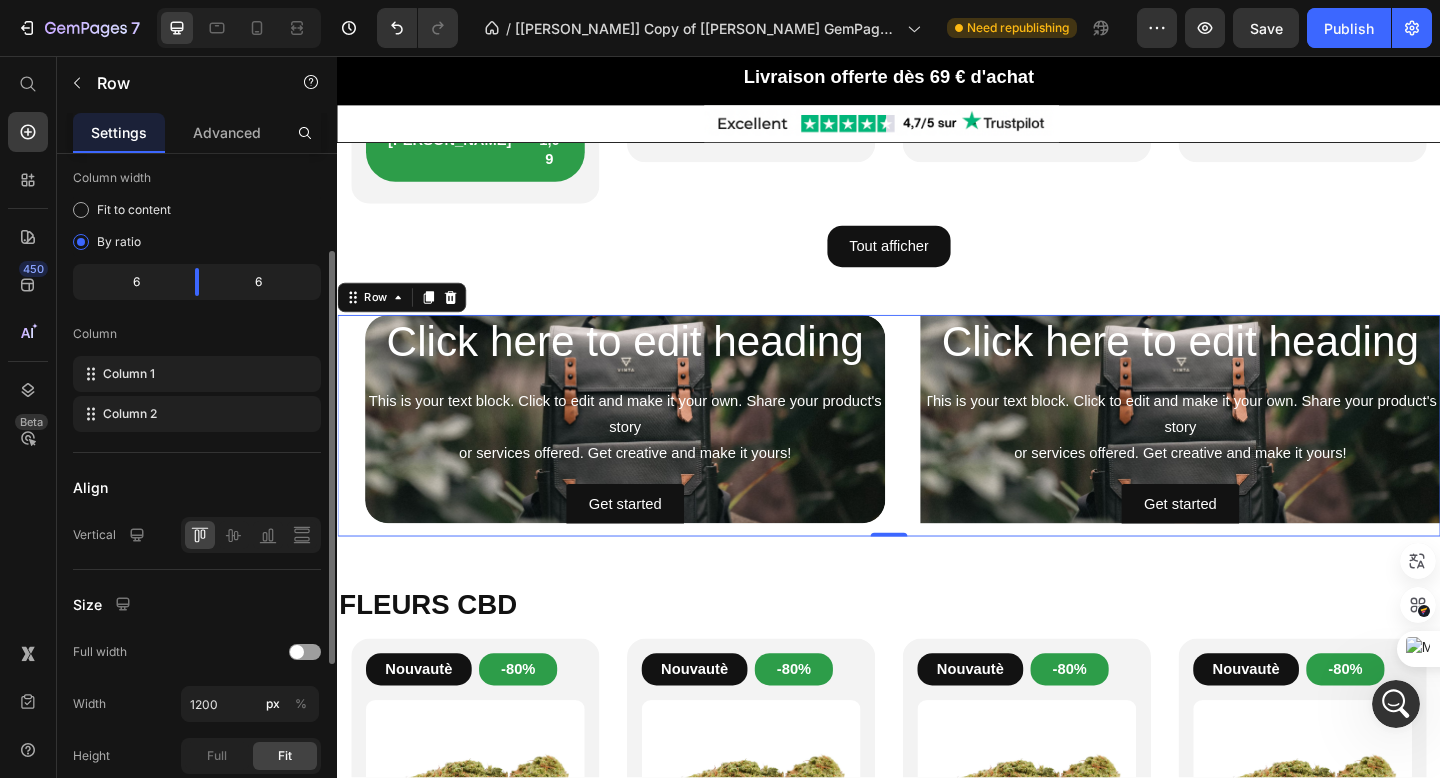 scroll, scrollTop: 156, scrollLeft: 0, axis: vertical 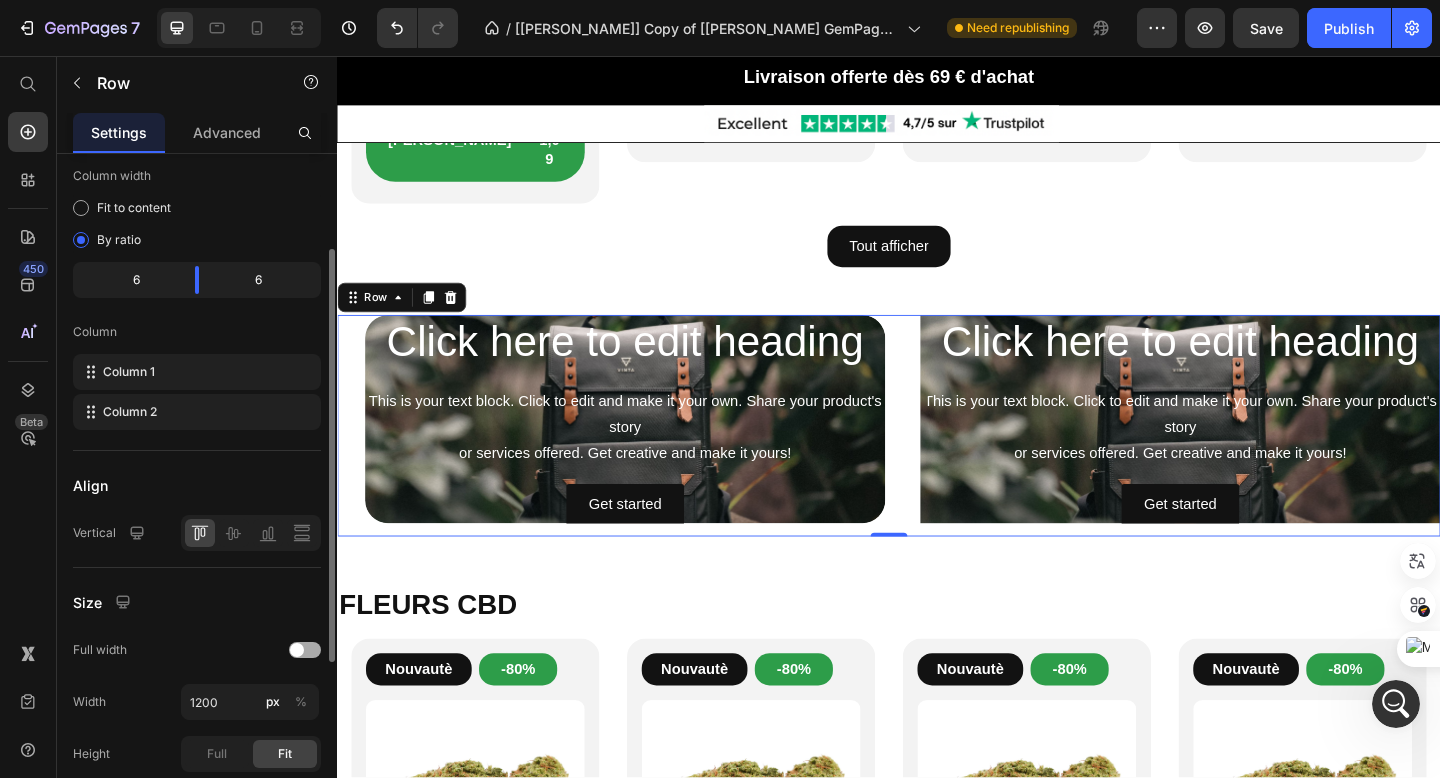 click at bounding box center [305, 650] 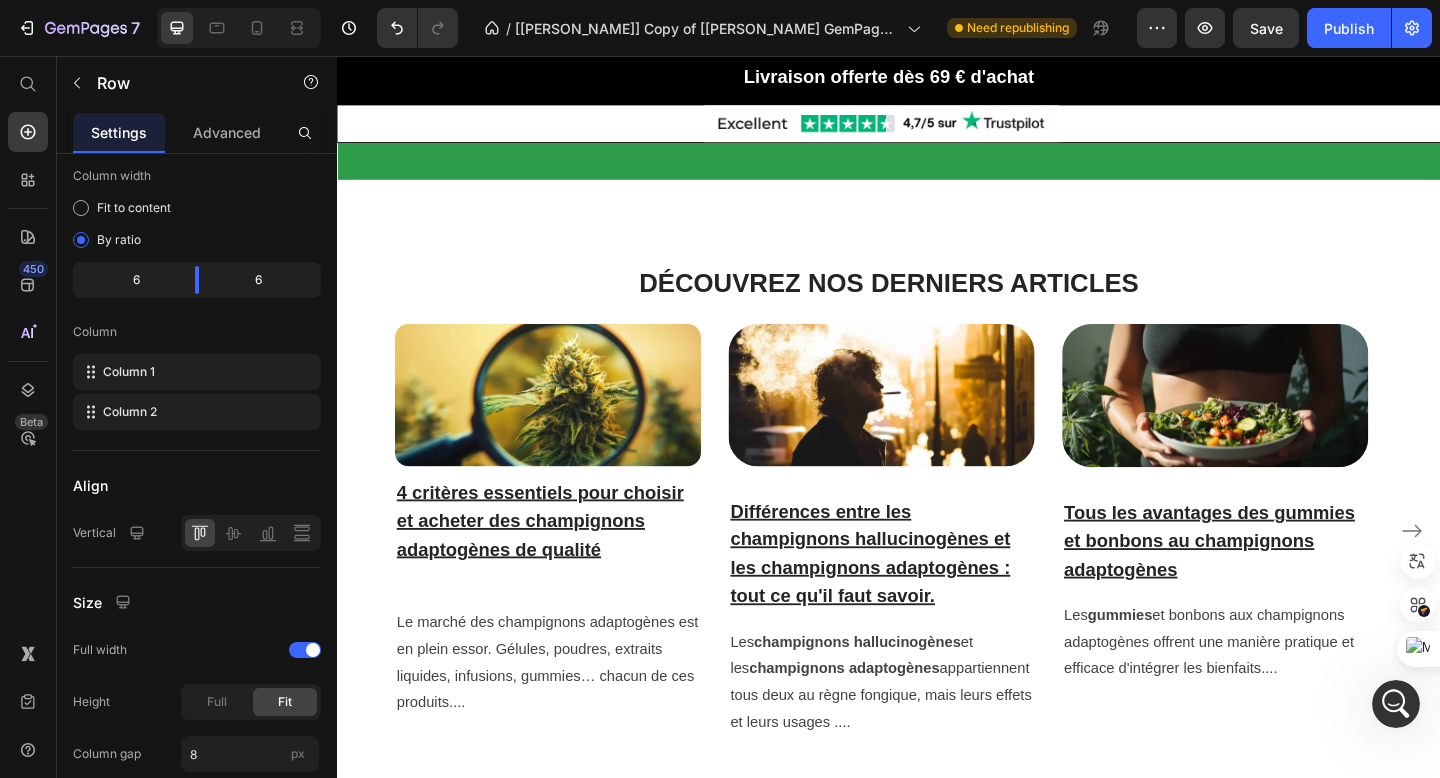scroll, scrollTop: 6712, scrollLeft: 0, axis: vertical 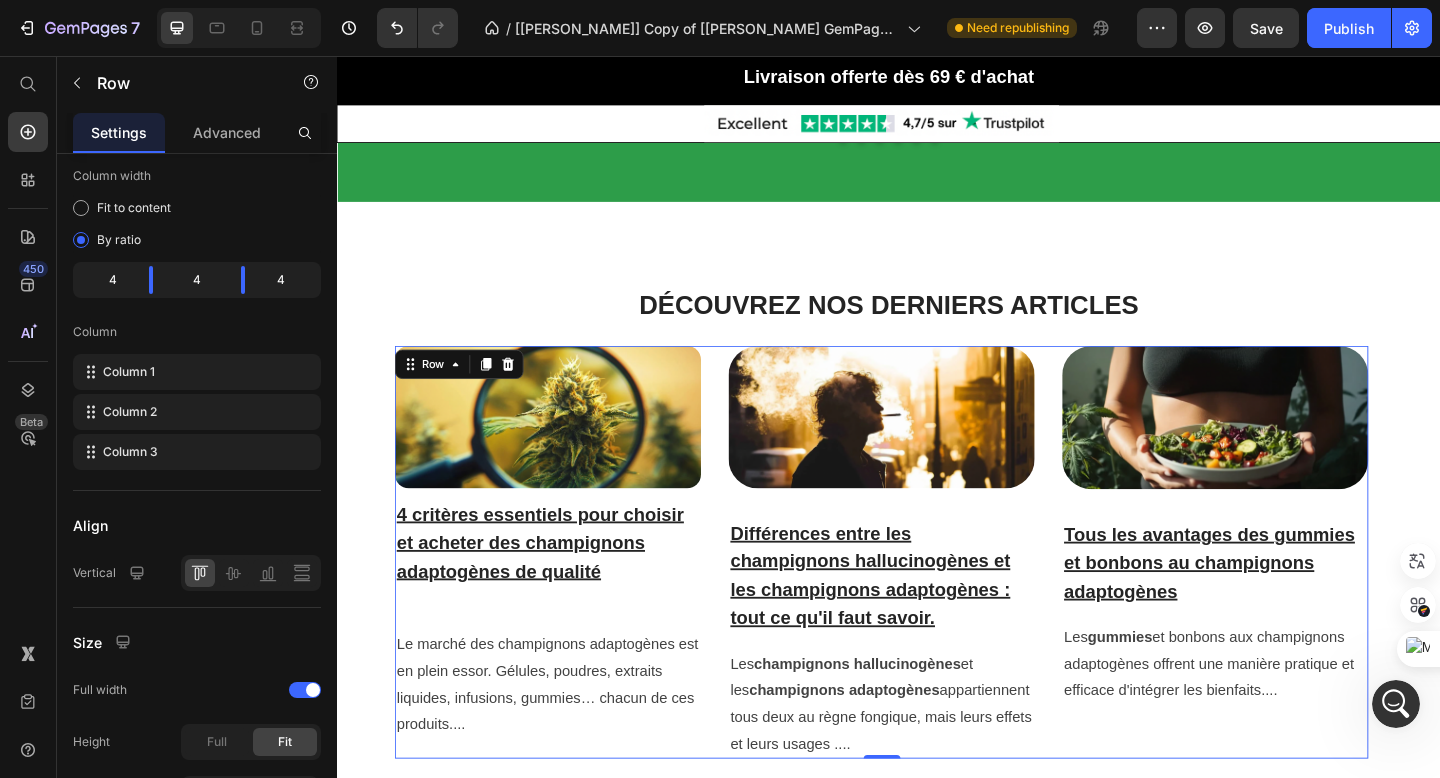 click on "Image 4 critères essentiels pour choisir et acheter des champignons adaptogènes de qualité   Heading Le marché des champignons adaptogènes est en plein essor. Gélules, poudres, extraits liquides, infusions, gummies… chacun de ces produits.... Text block Image Différences entre les champignons hallucinogènes et les champignons adaptogènes : tout ce qu'il faut savoir. Heading Les  champignons hallucinogènes  et les  champignons adaptogènes  appartiennent tous deux au règne fongique, mais leurs effets et leurs usages .... Text block Image Tous les avantages des gummies et bonbons au champignons adaptogènes Heading Les  gummies  et bonbons aux champignons adaptogènes offrent une manière pratique et efficace d'intégrer les bienfaits.... Text block Row   0" at bounding box center [929, 596] 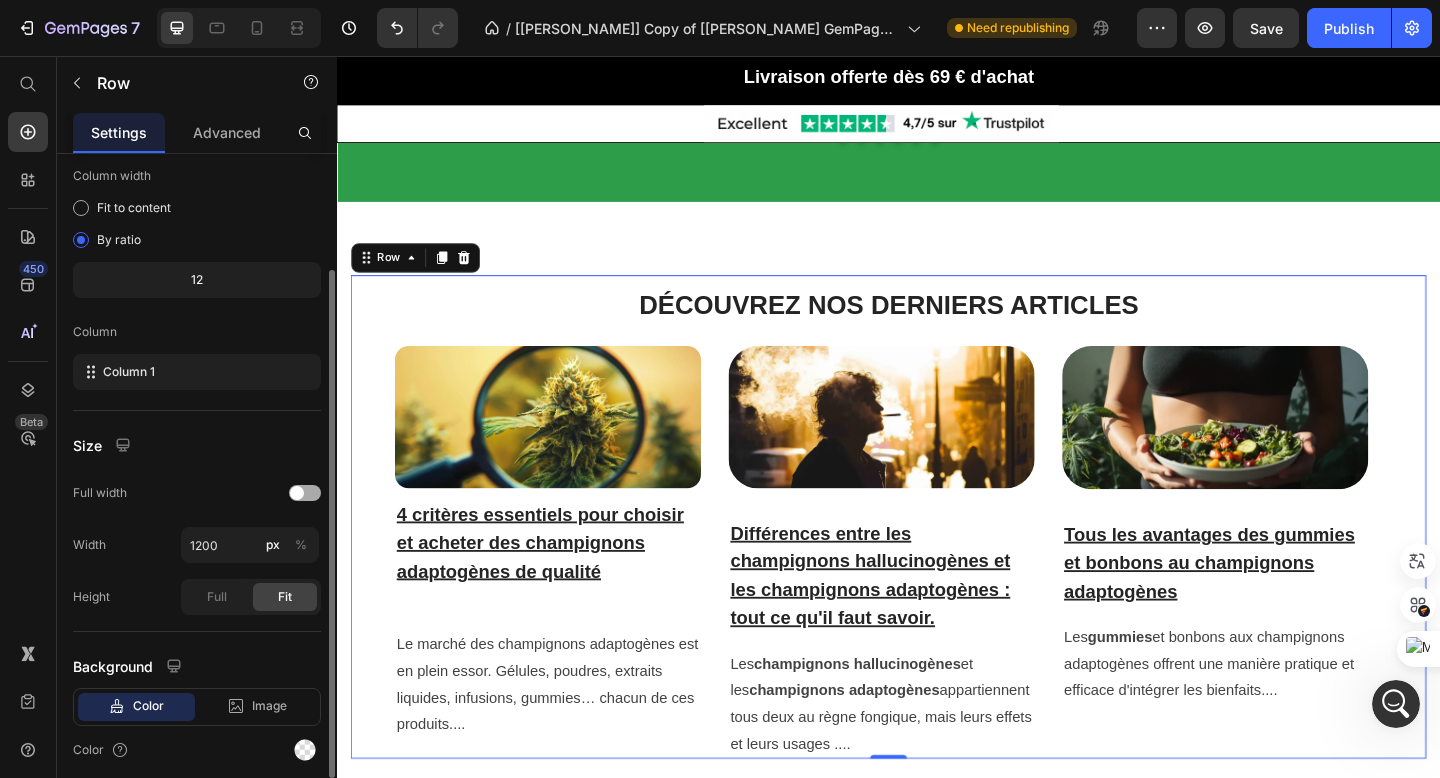 click at bounding box center [305, 493] 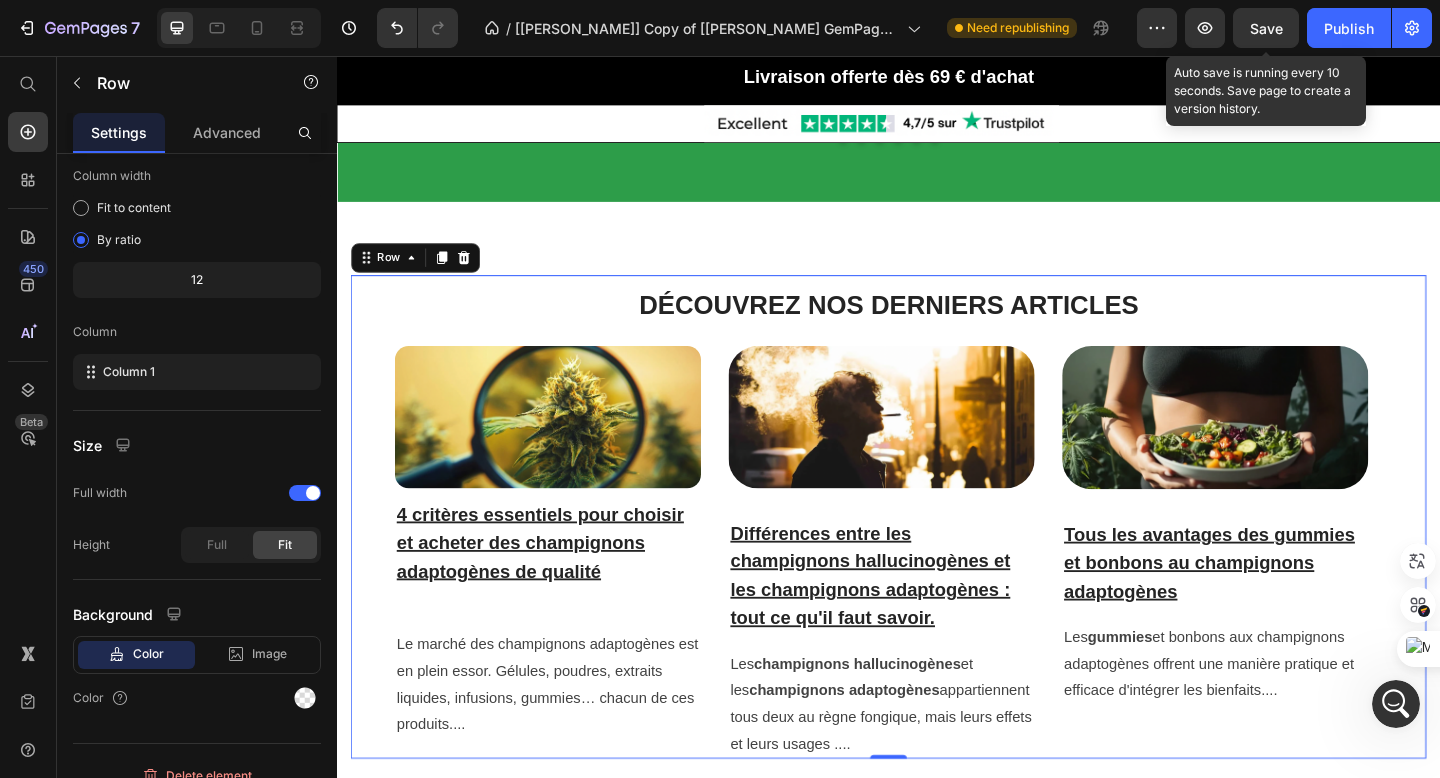 click on "Save" at bounding box center (1266, 28) 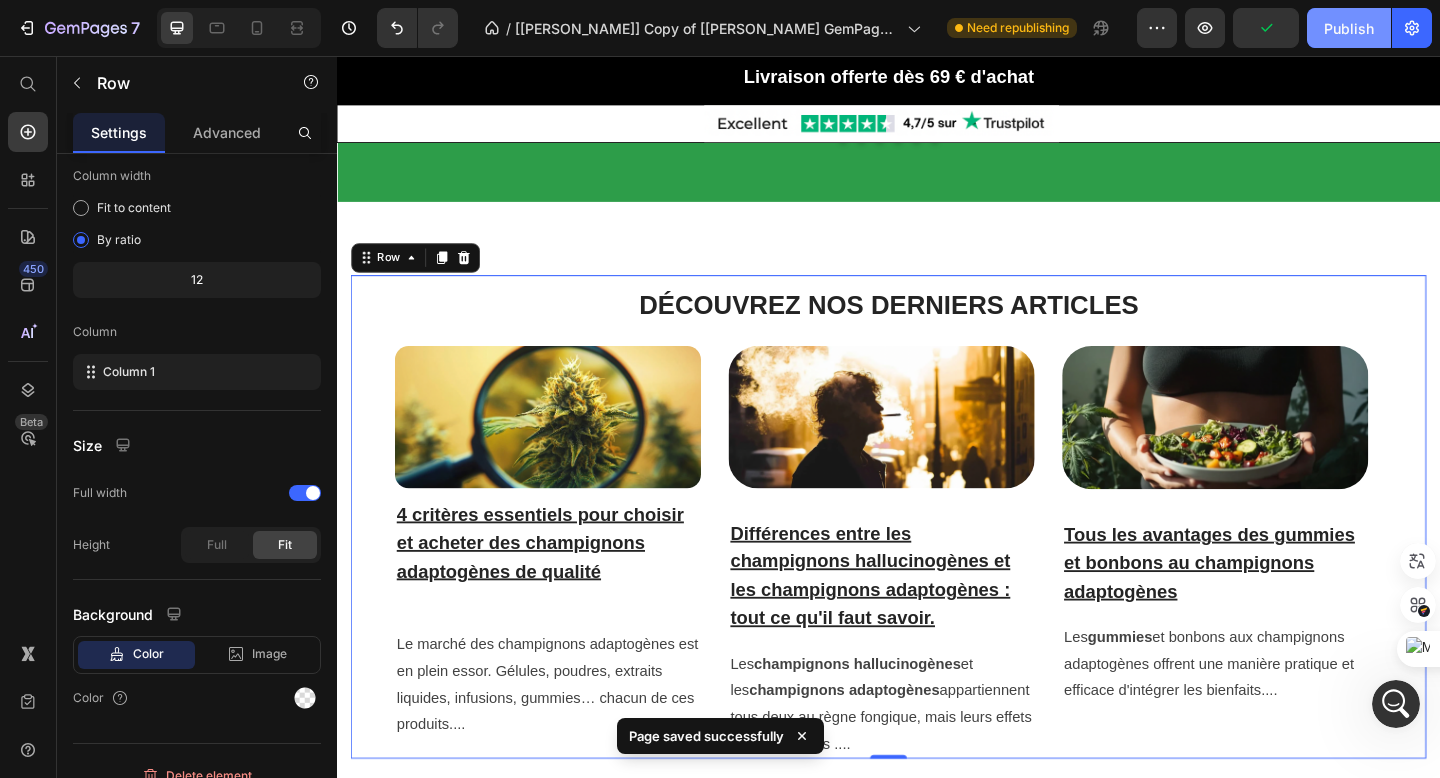 click on "Publish" at bounding box center (1349, 28) 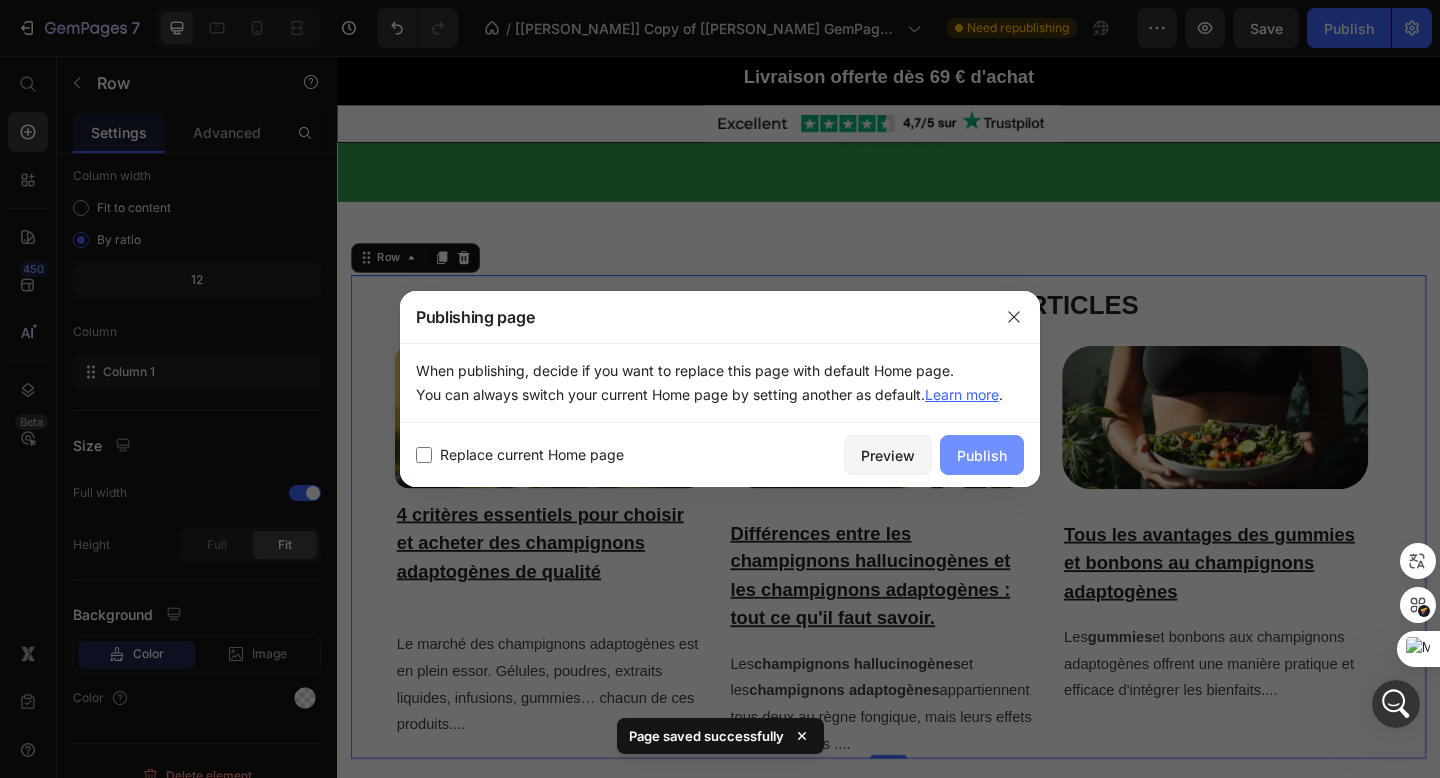 click on "Publish" at bounding box center [982, 455] 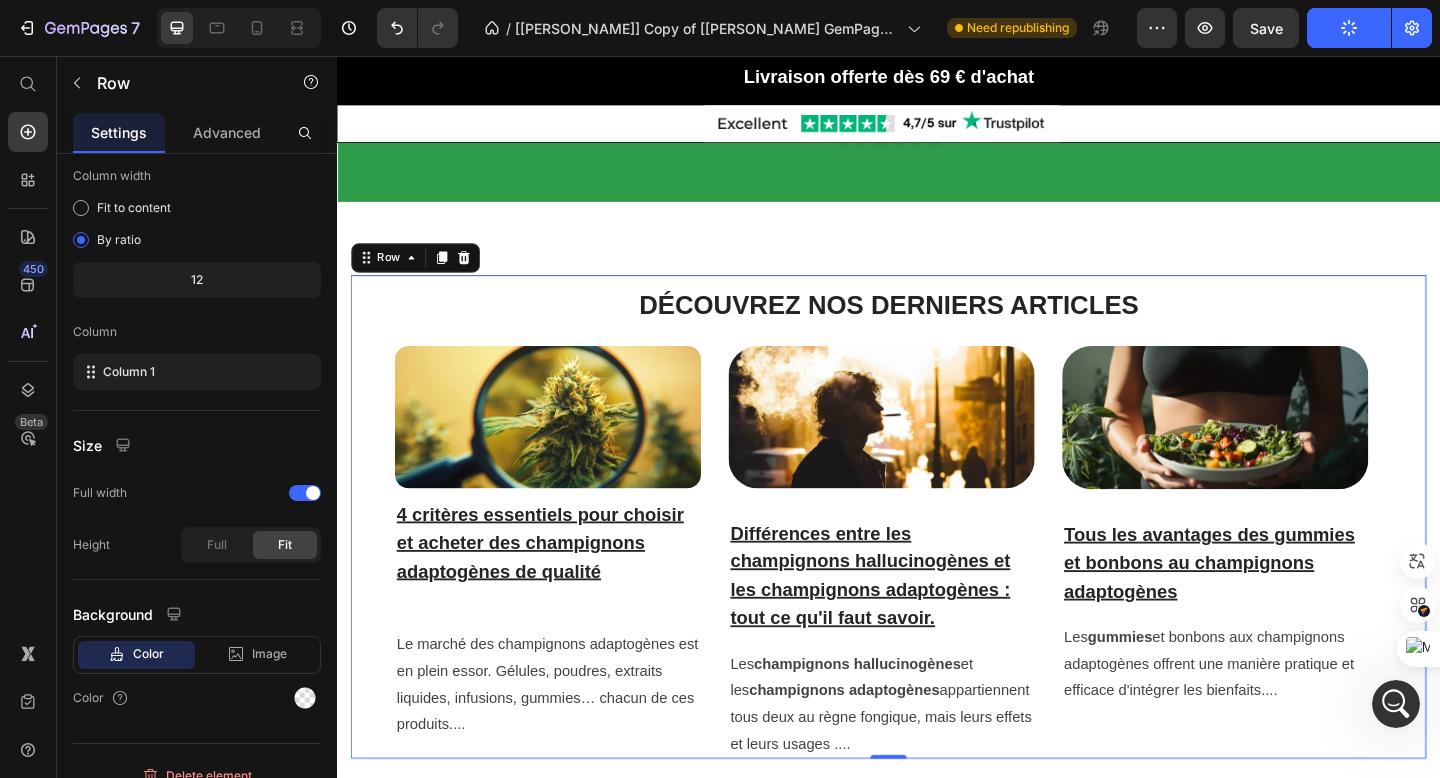 click 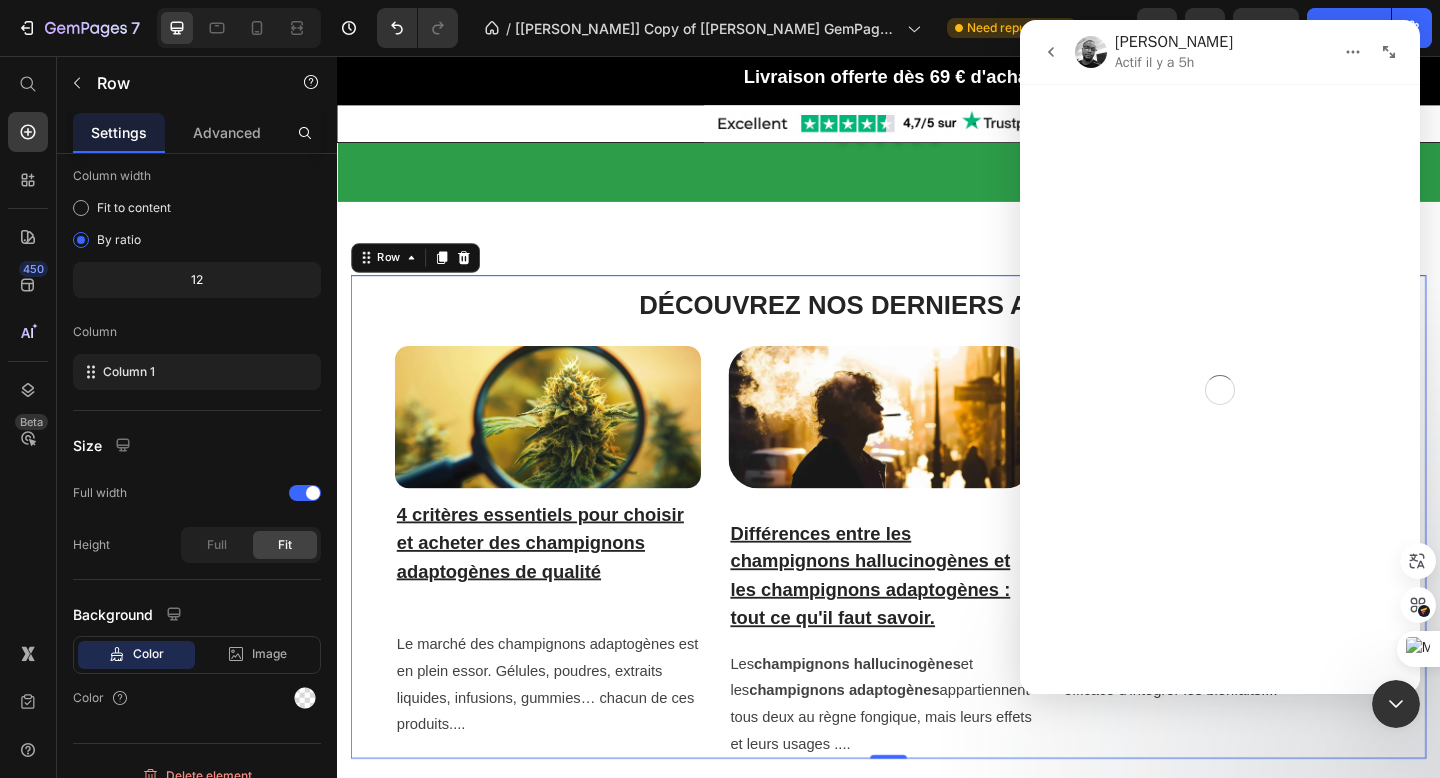 click 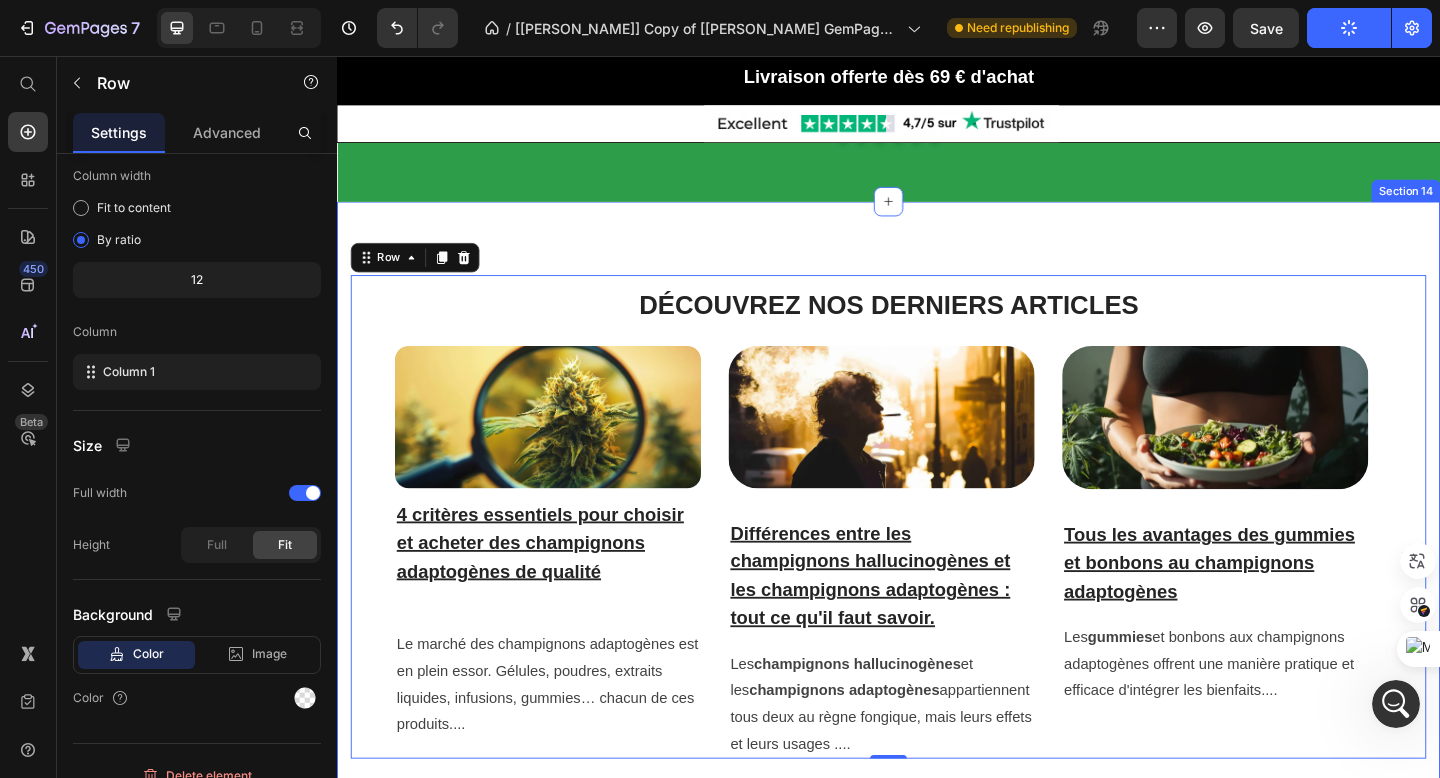 scroll, scrollTop: 2672, scrollLeft: 0, axis: vertical 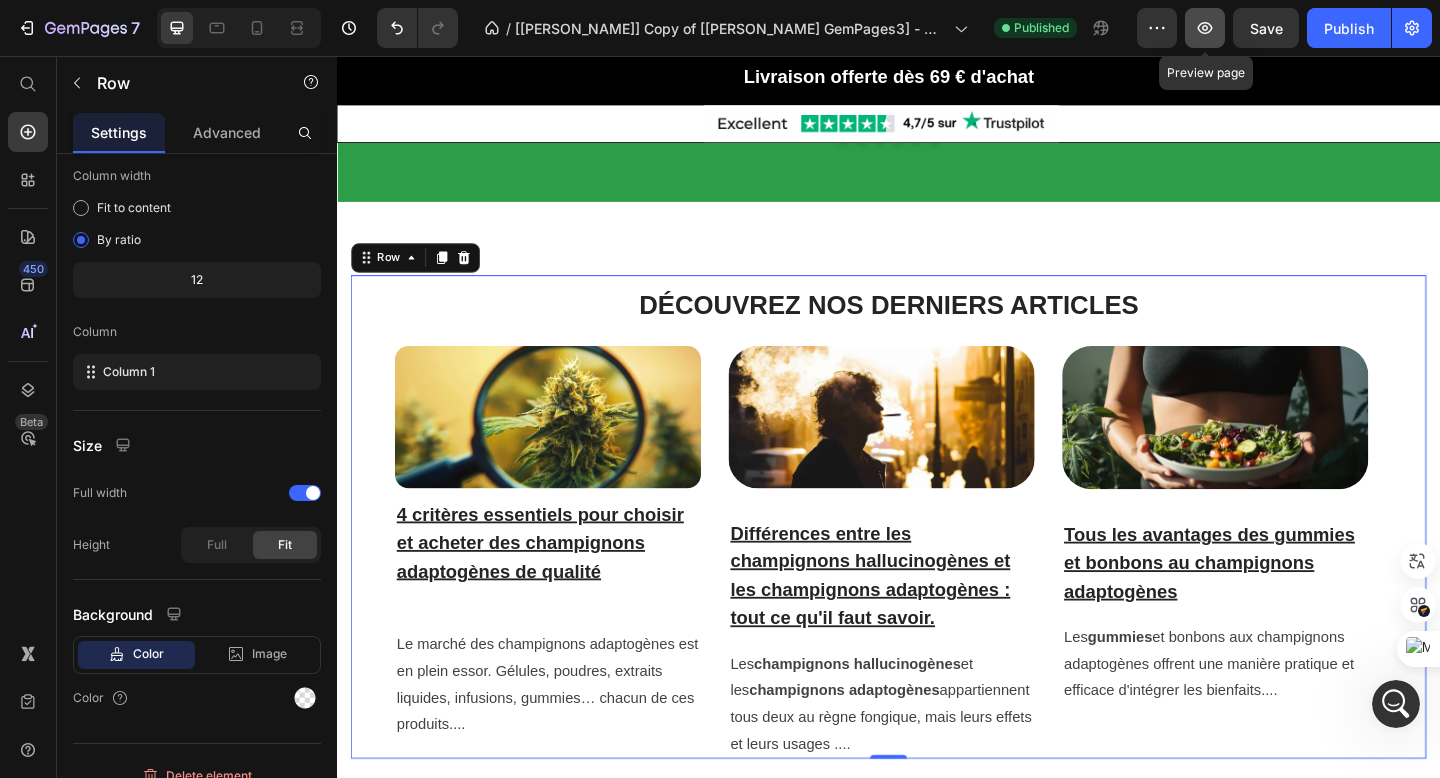 click 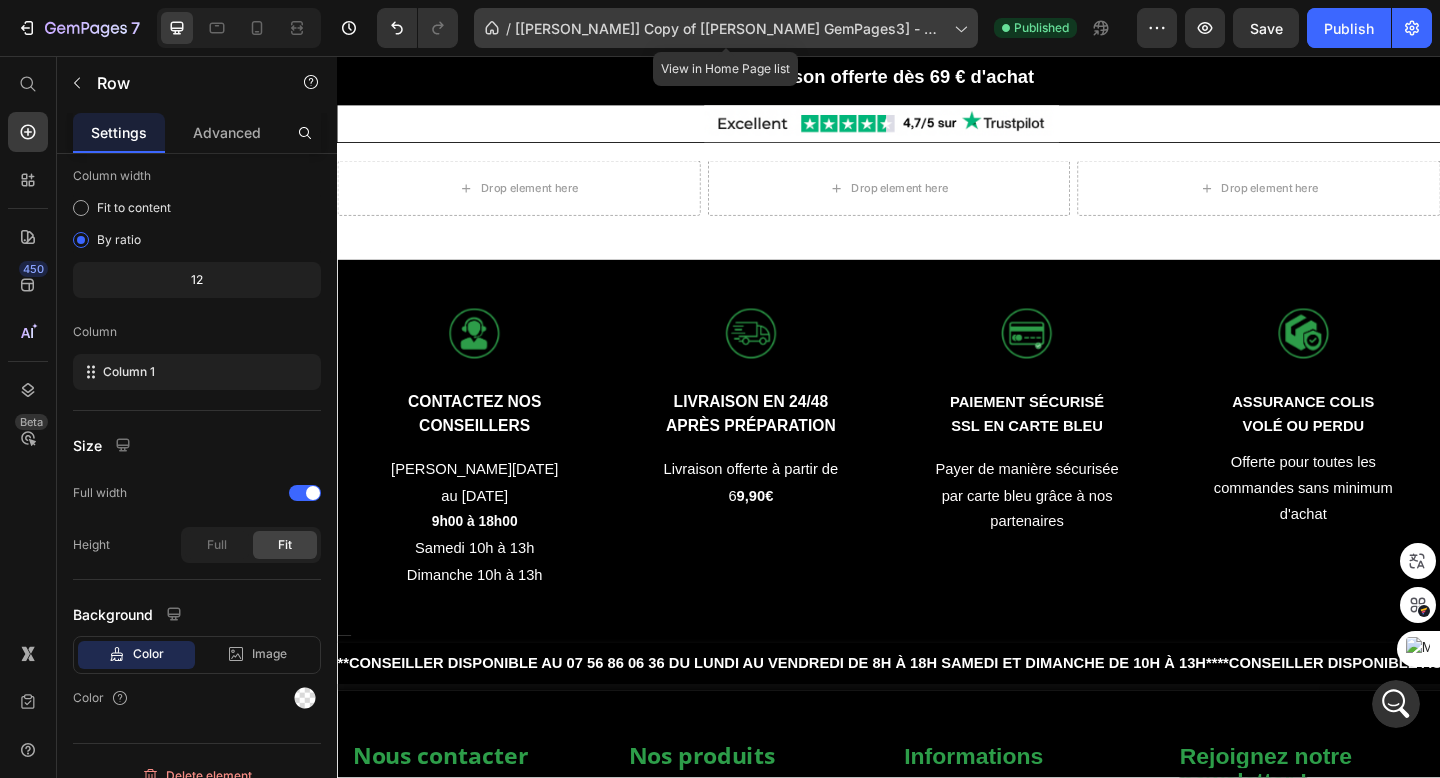 scroll, scrollTop: 7463, scrollLeft: 0, axis: vertical 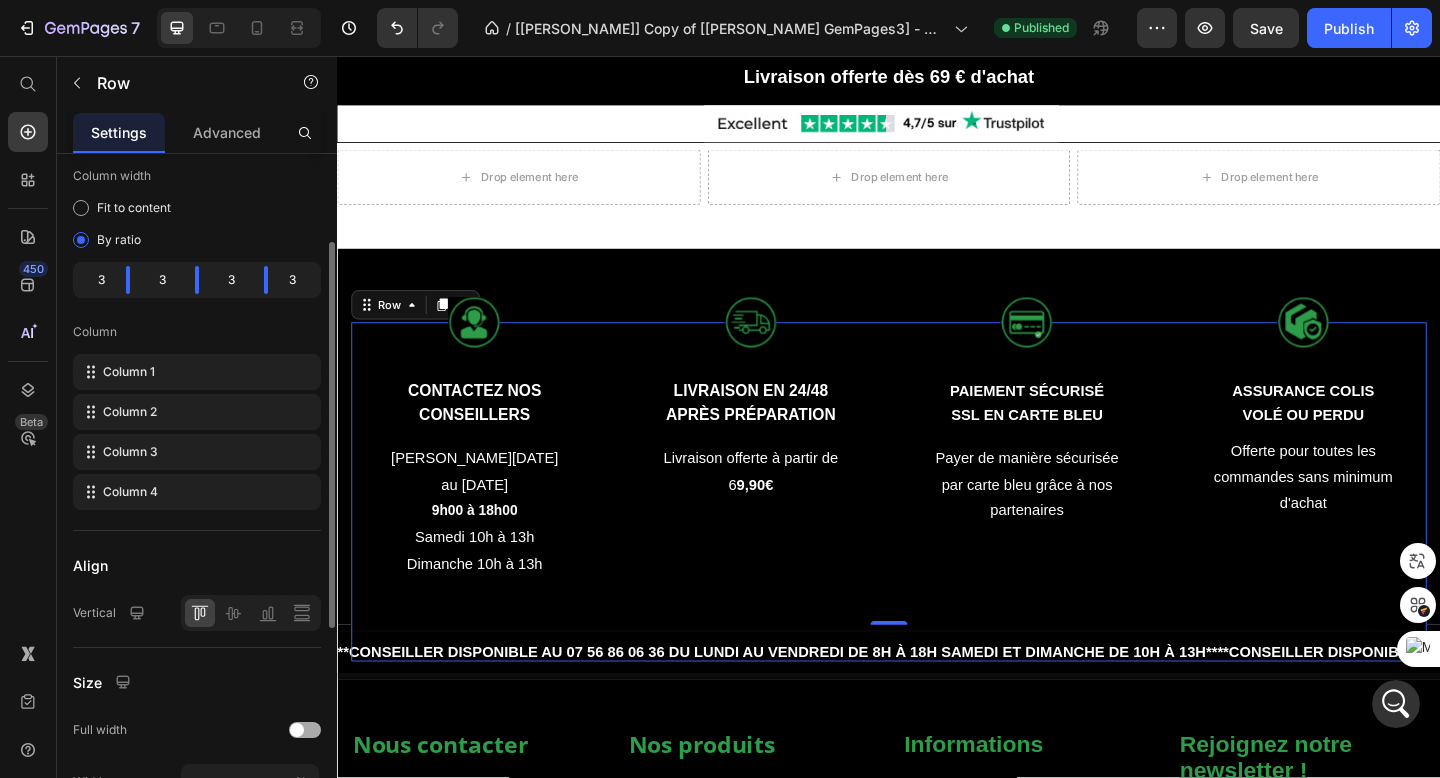 click at bounding box center [305, 730] 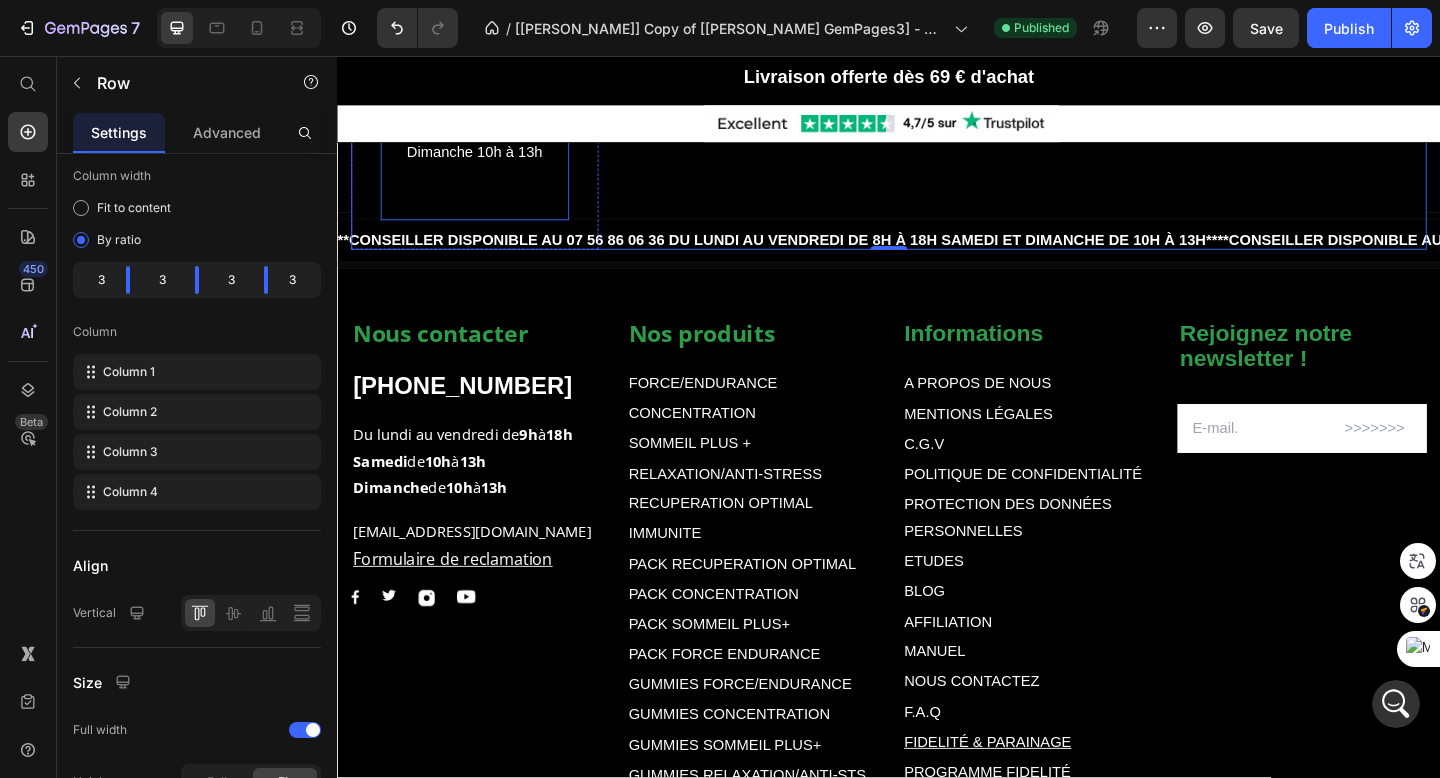 scroll, scrollTop: 7896, scrollLeft: 0, axis: vertical 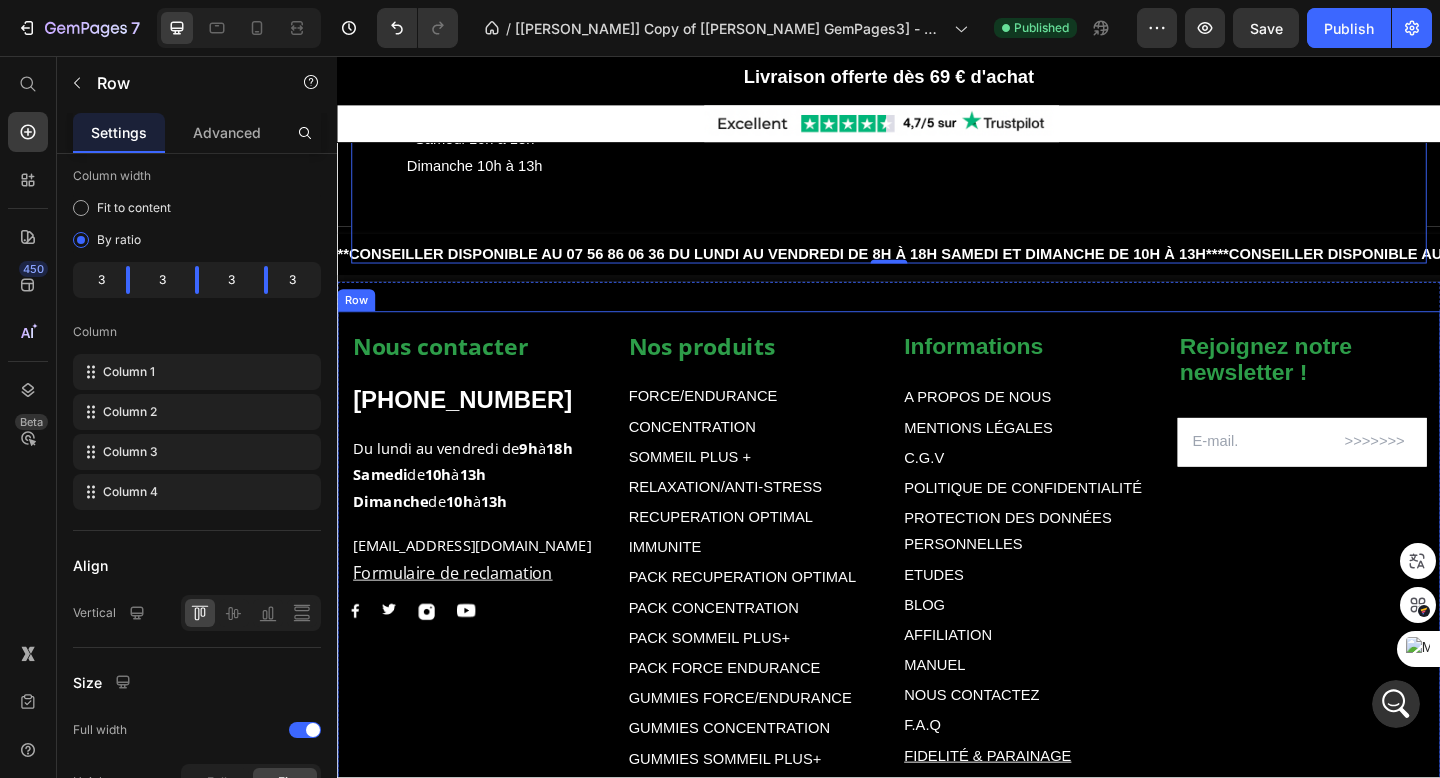 click on "Nos produits Text block FORCE/ENDURANCE Text Block CONCENTRATION Text Block SOMMEIL PLUS + Text Block RELAXATION/ANTI-STRESS Text Block RECUPERATION OPTIMAL Text Block IMMUNITE Text Block PACK RECUPERATION OPTIMAL Text Block PACK CONCENTRATION Text Block PACK SOMMEIL PLUS+ Text Block PACK FORCE ENDURANCE Text Block GUMMIES FORCE/ENDURANCE Text Block GUMMIES CONCENTRATION Text Block GUMMIES SOMMEIL PLUS+ Text Block GUMMIES RELAXATION/ANTI-STS Text Block GUMMIES RECUPERATION OPT Text Block GUMMIES IMMUNITÉ Text Block Informations    Text block A PROPOS DE NOUS Text Block MENTIONS LÉGALES Text Block C.G.V Text Block POLITIQUE DE CONFIDENTIALITÉ Text Block PROTECTION DES DONNÉES   PERSONNELLES Text Block ETUDES Text Block BLOG Text Block AFFILIATION Text Block MANUEL Text Block NOUS CONTACTEZ Text Block F.A.Q Text Block FIDELITÉ & PARAINAGE Text Block PROGRAMME FIDELITÉ Text Block SUIVRE MON COLIS Text Block MON COMPTE Text Block Row Rejoignez notre newsletter ! Text block Email Field Row Newsletter  9h" at bounding box center (937, 649) 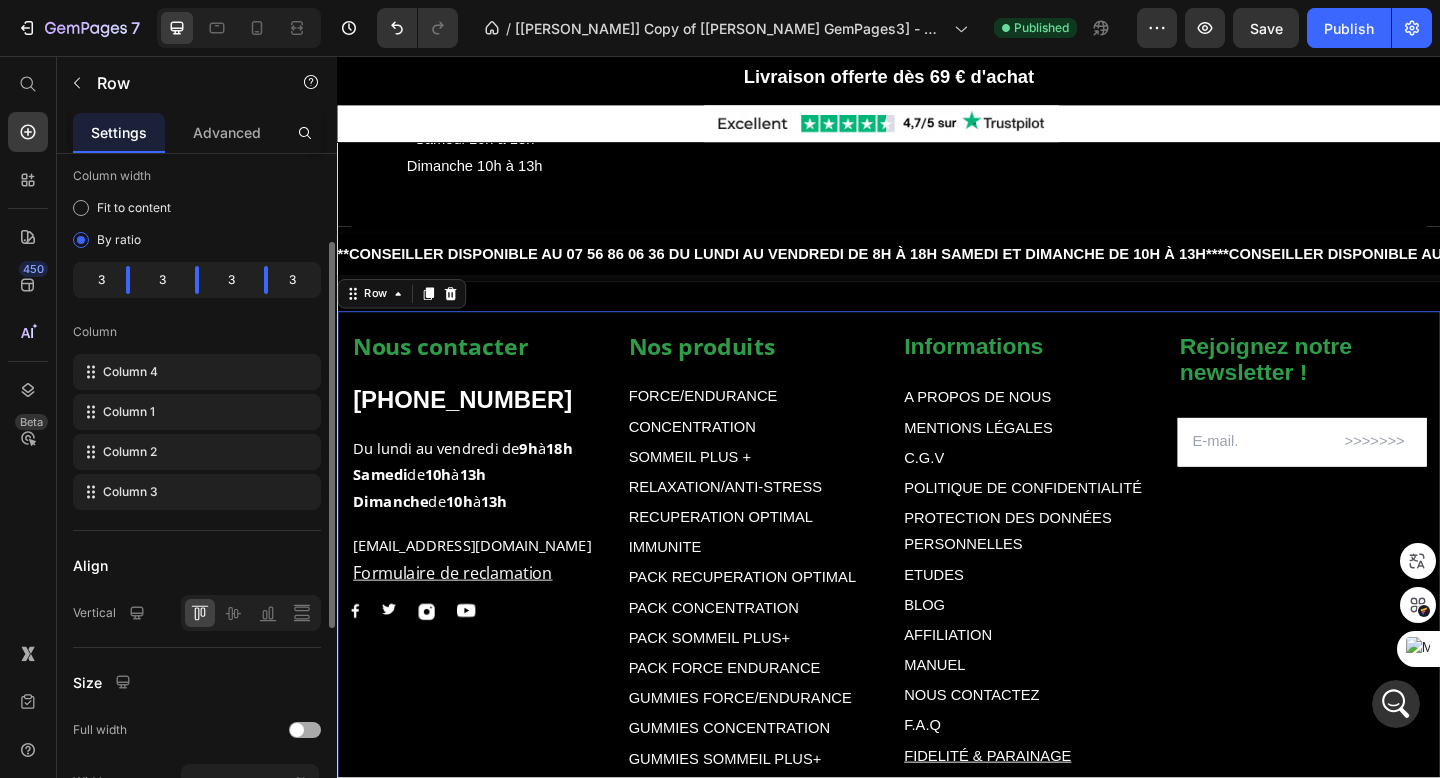 click at bounding box center [305, 730] 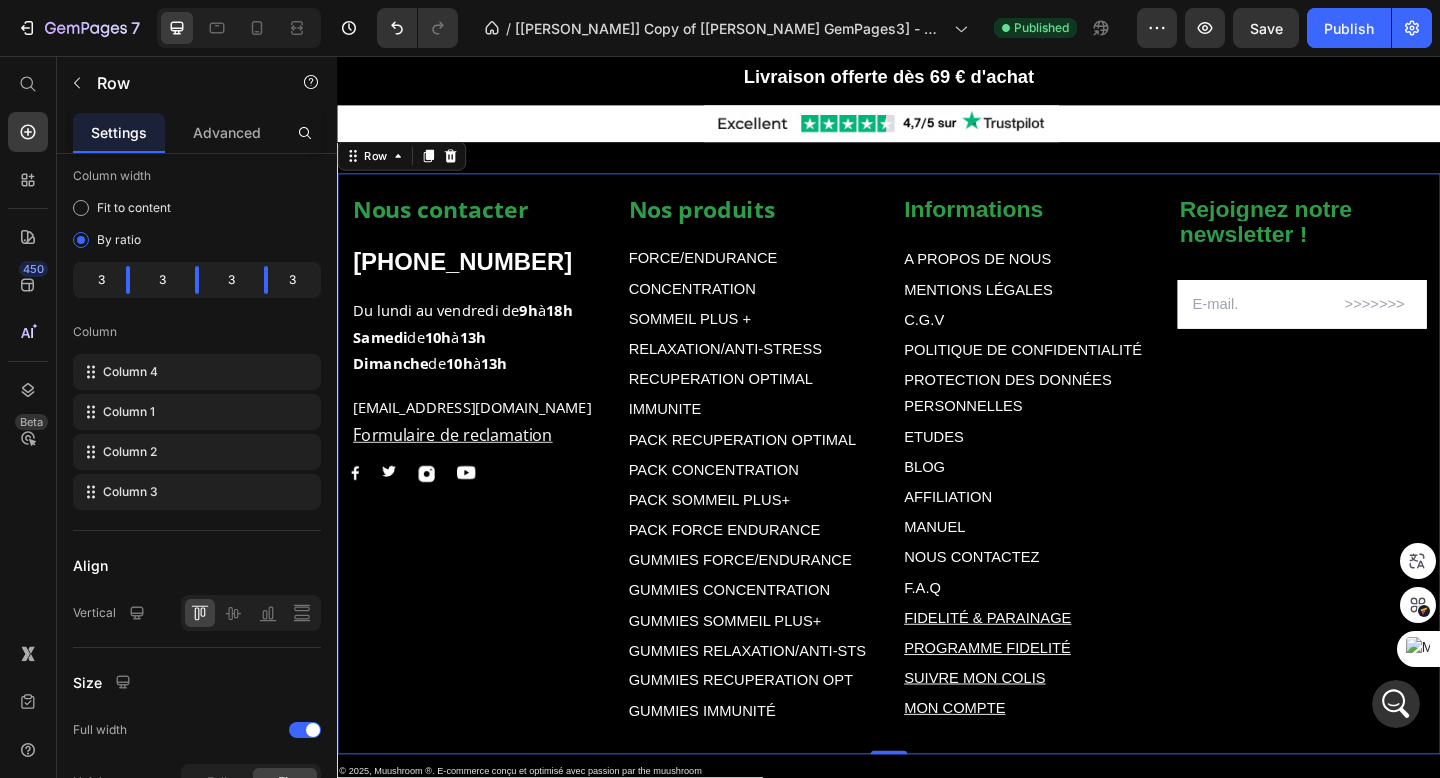 scroll, scrollTop: 7350, scrollLeft: 0, axis: vertical 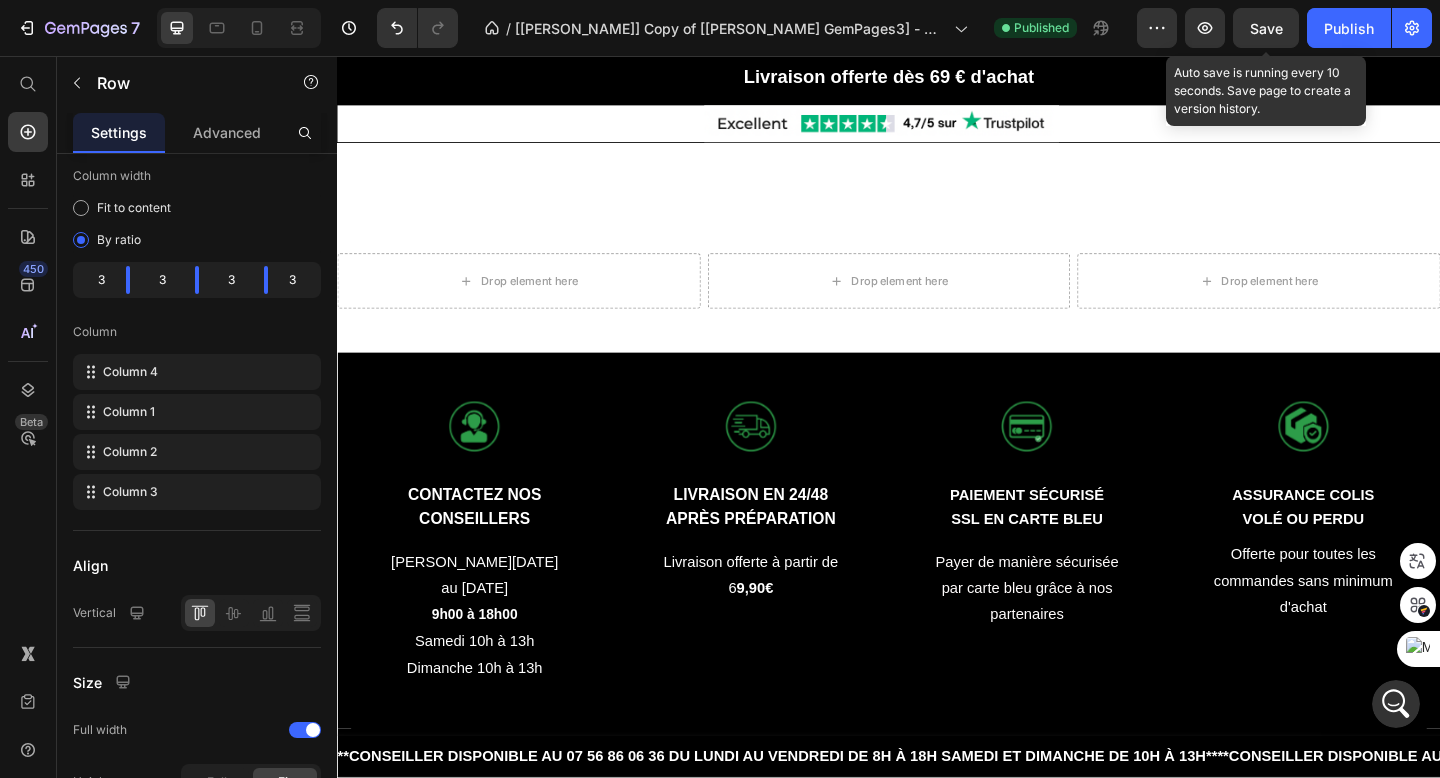 click on "Save" at bounding box center [1266, 28] 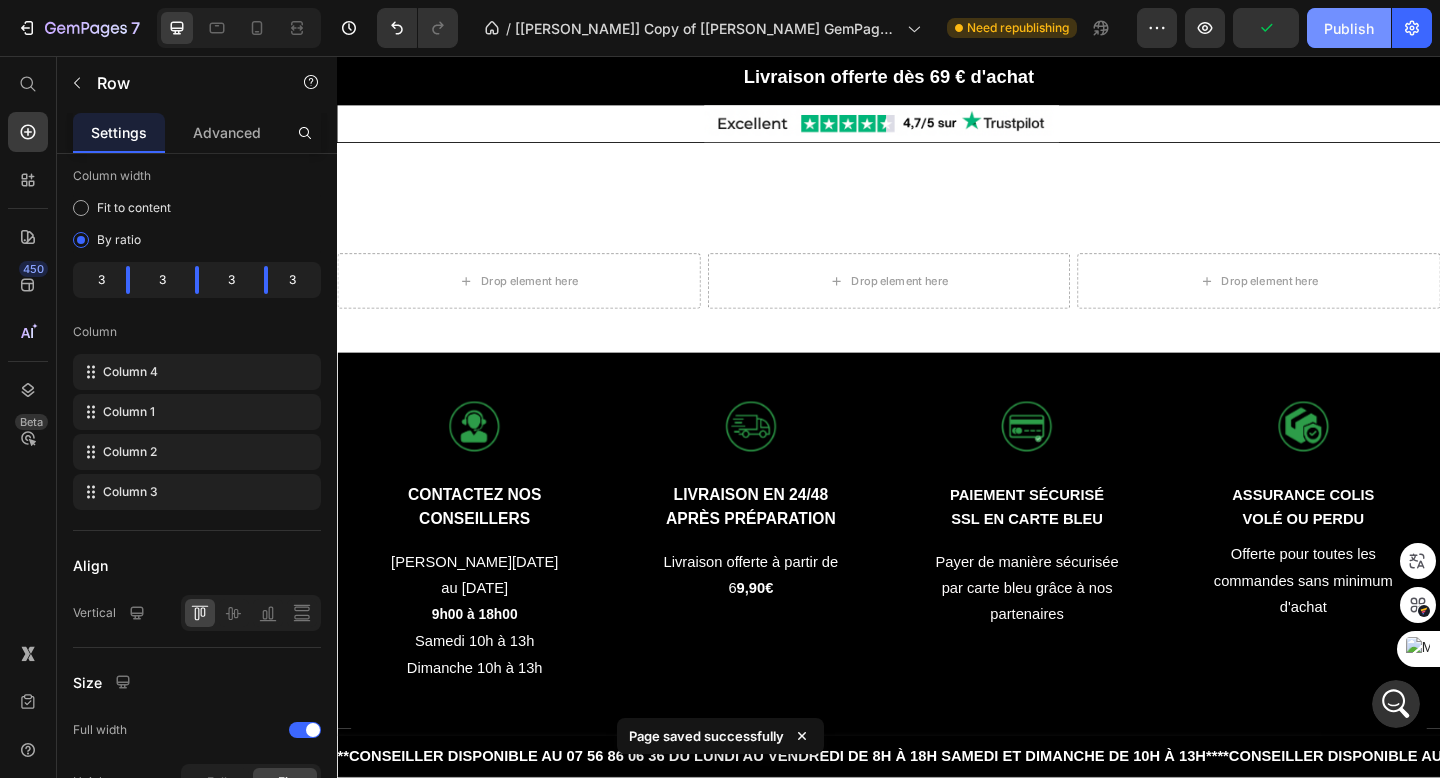 click on "Publish" at bounding box center [1349, 28] 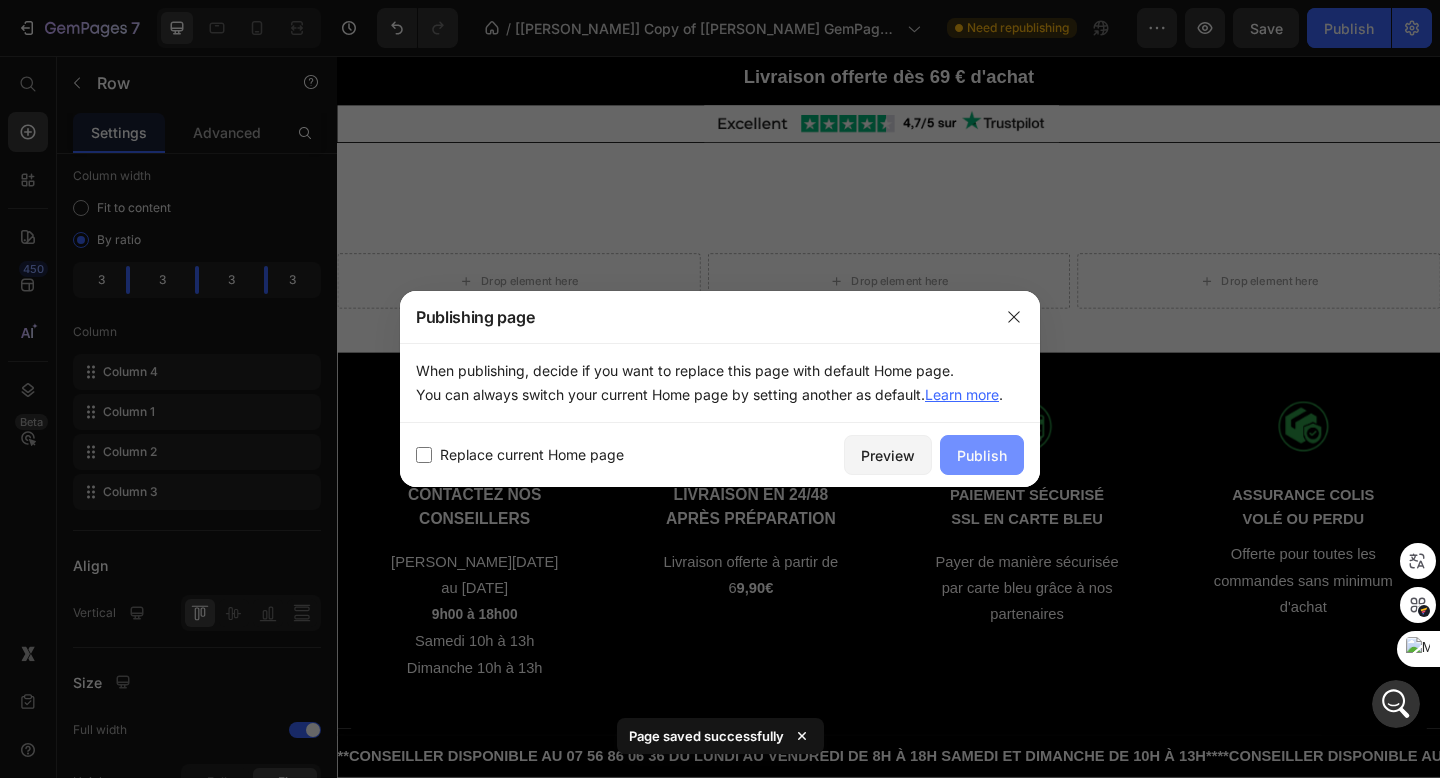 click on "Publish" at bounding box center (982, 455) 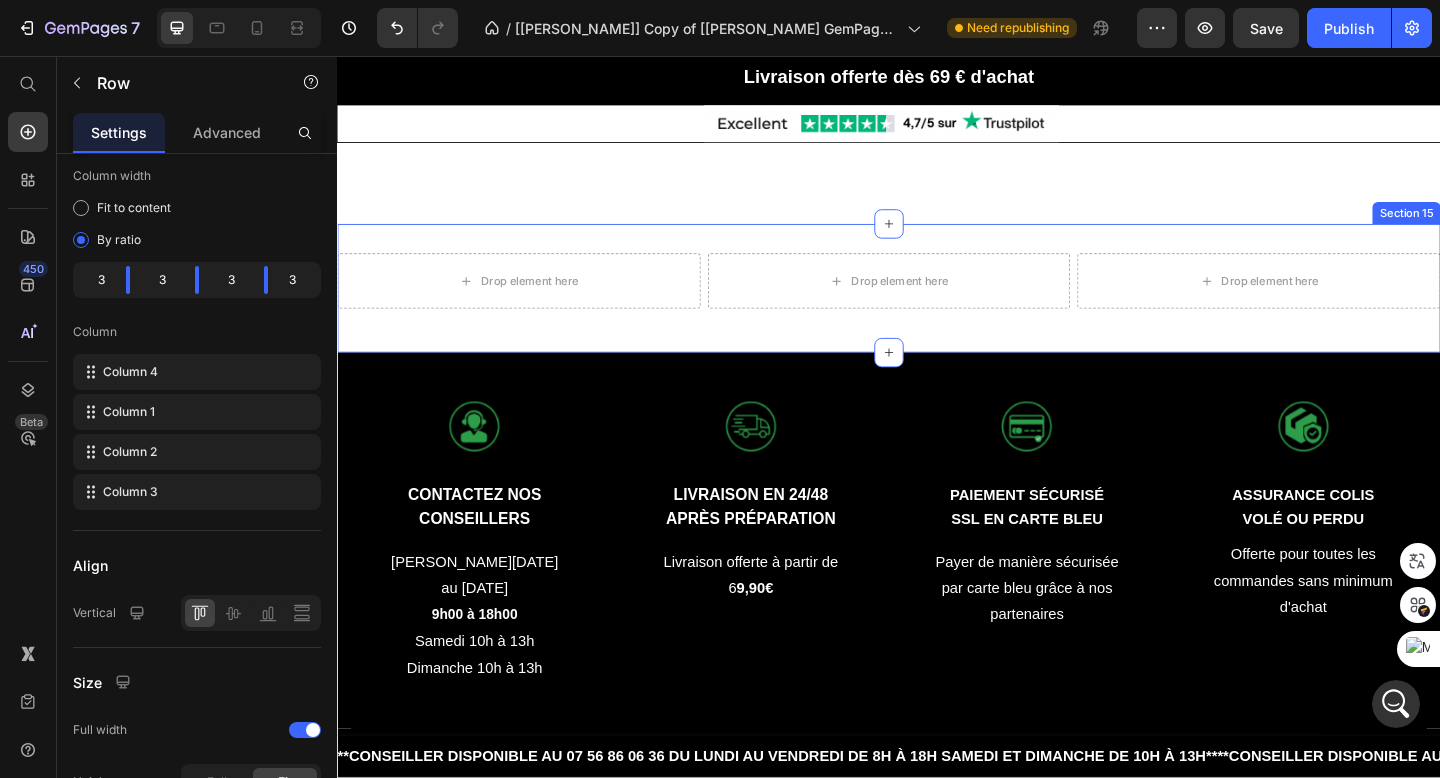 click on "Drop element here
Drop element here
Drop element here Row Section 15" at bounding box center [937, 309] 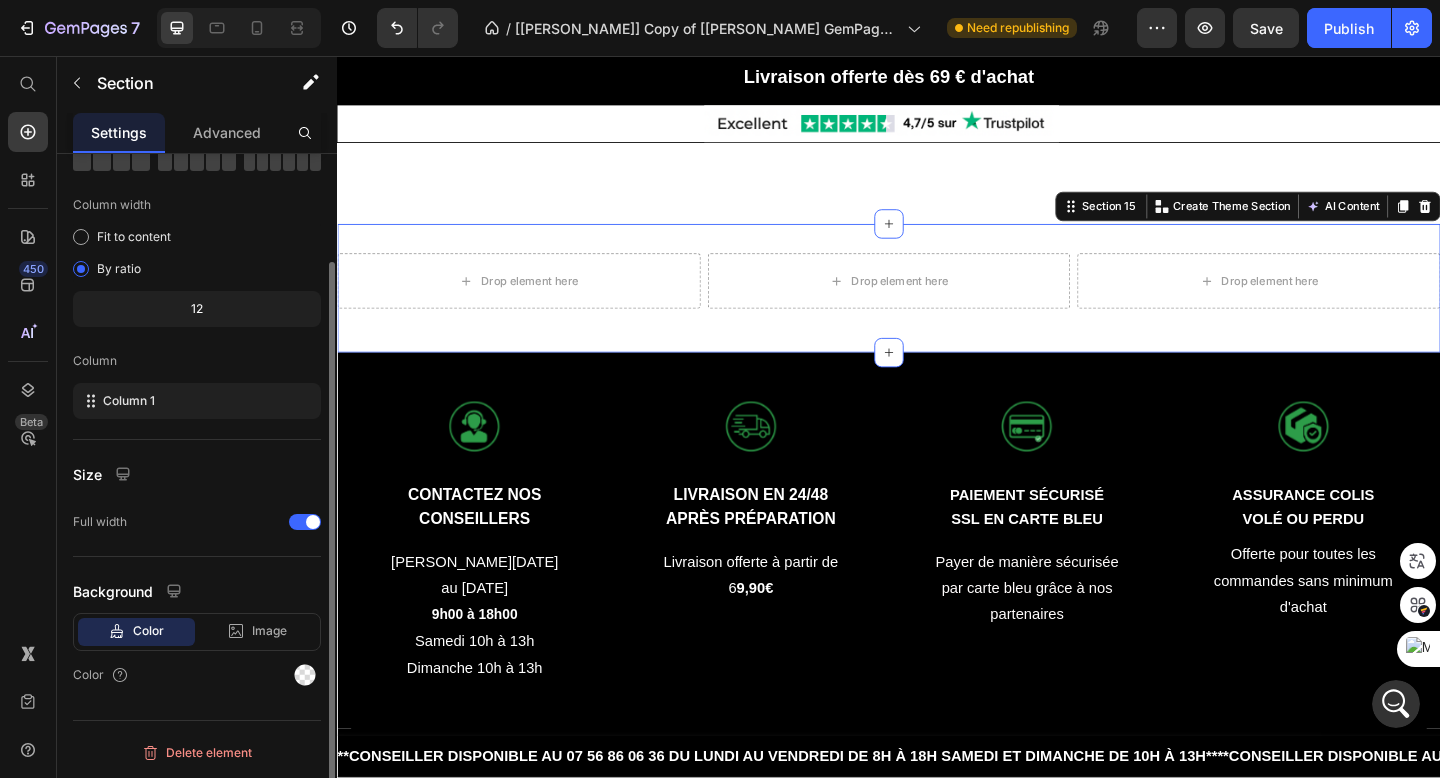 scroll, scrollTop: 0, scrollLeft: 0, axis: both 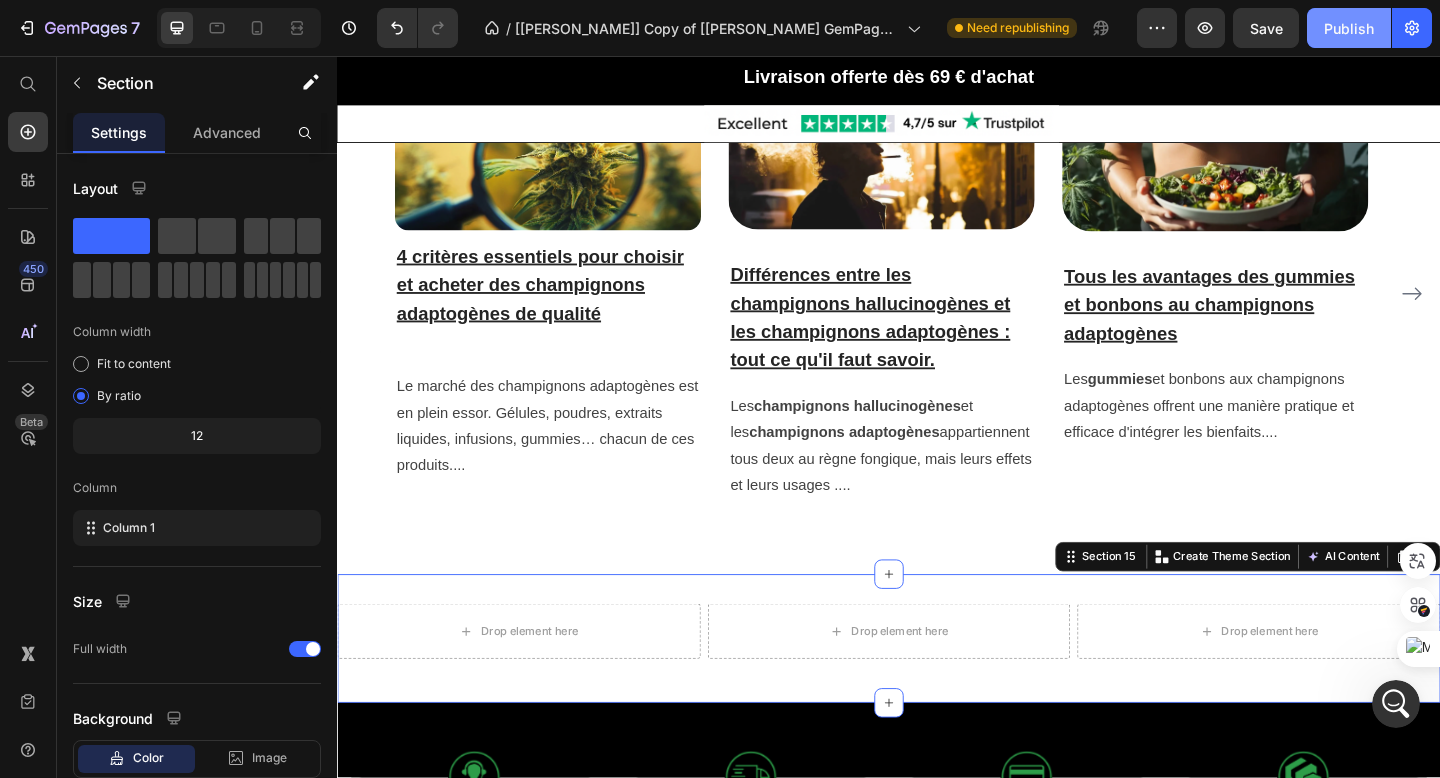 click on "Publish" at bounding box center (1349, 28) 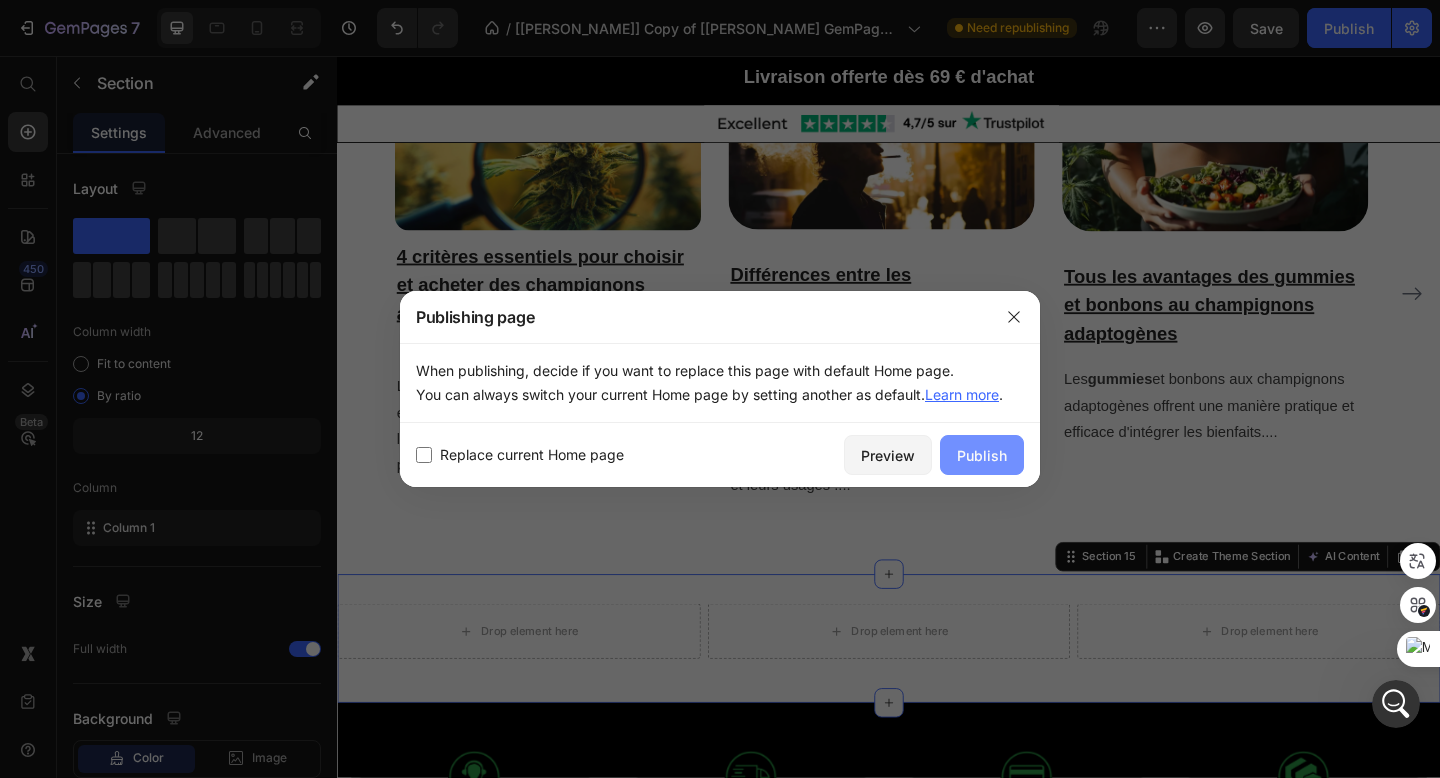 click on "Publish" at bounding box center (982, 455) 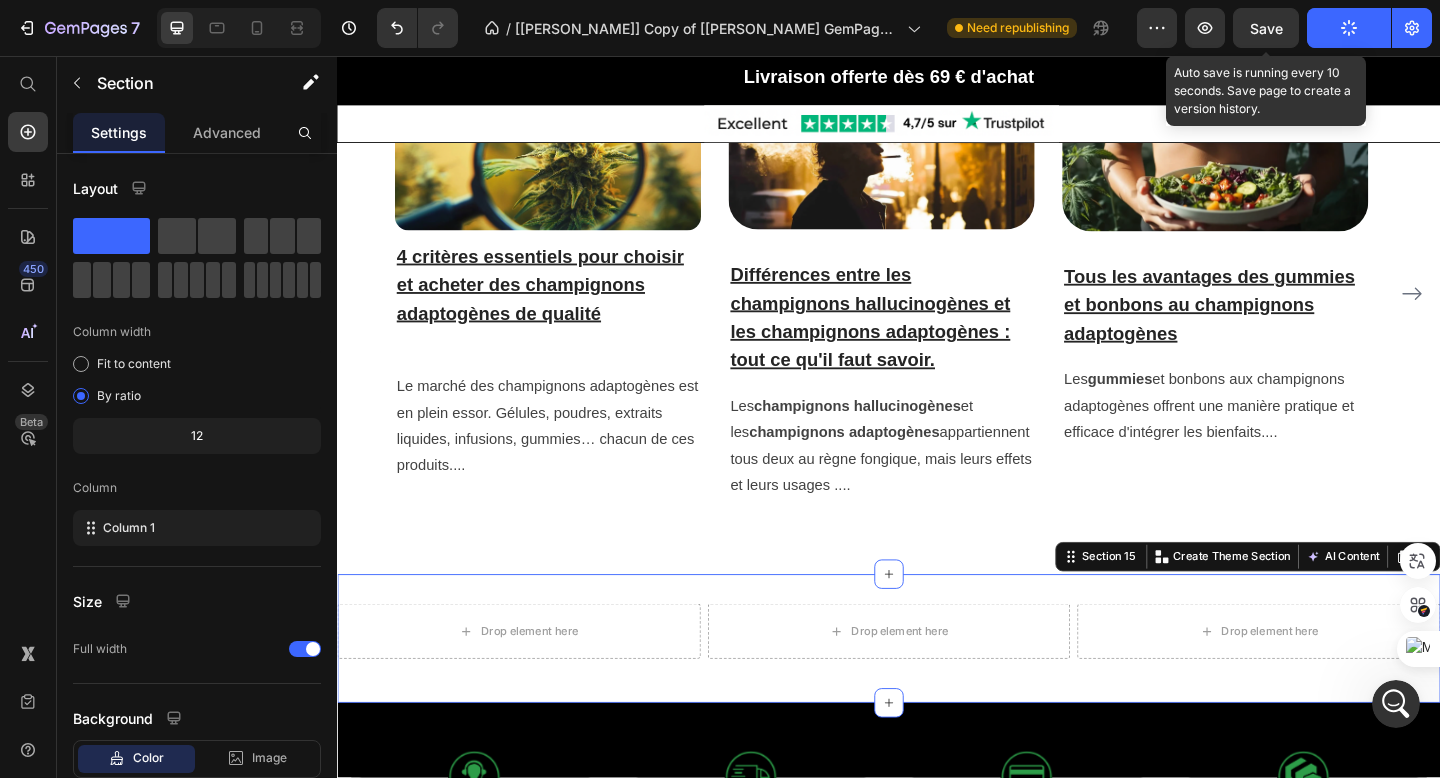 click on "Save" 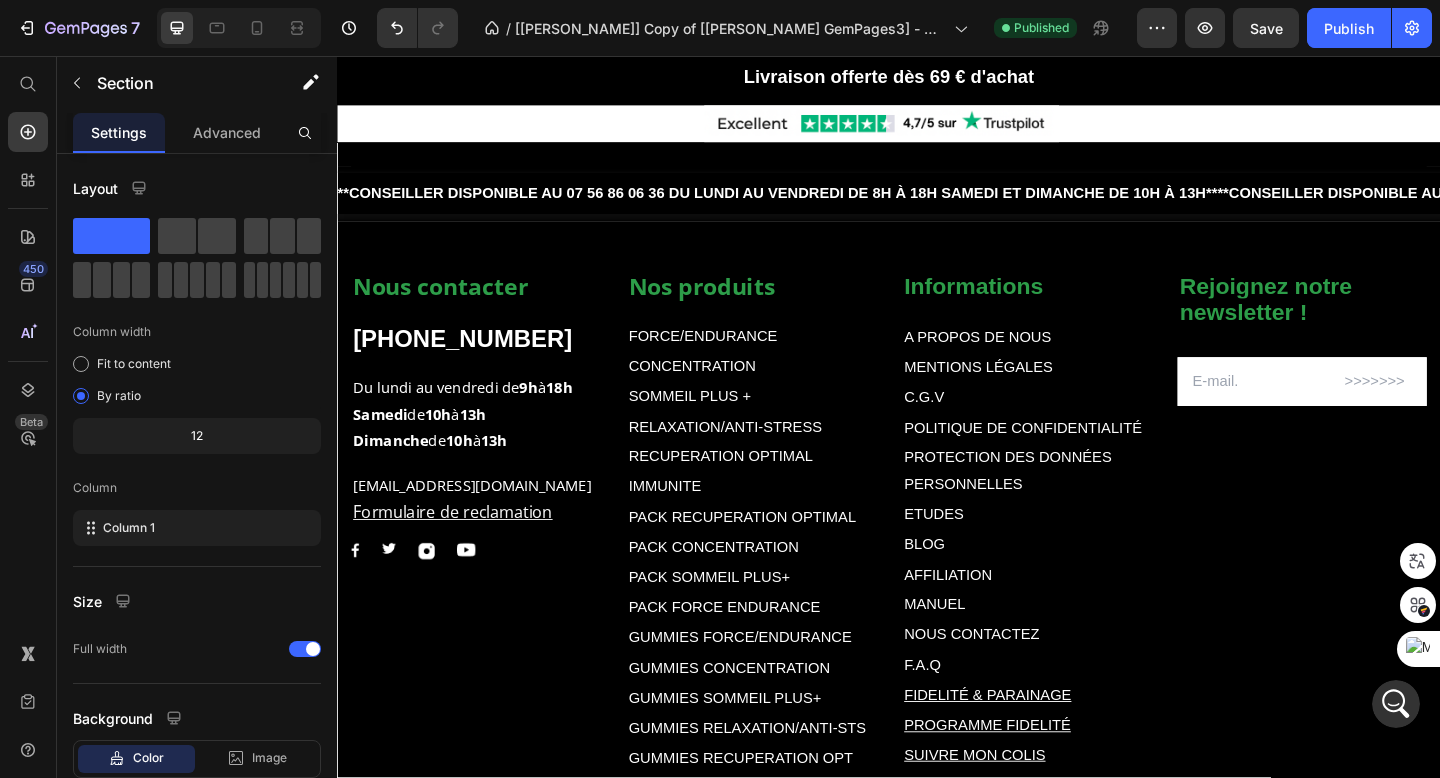 scroll, scrollTop: 7957, scrollLeft: 0, axis: vertical 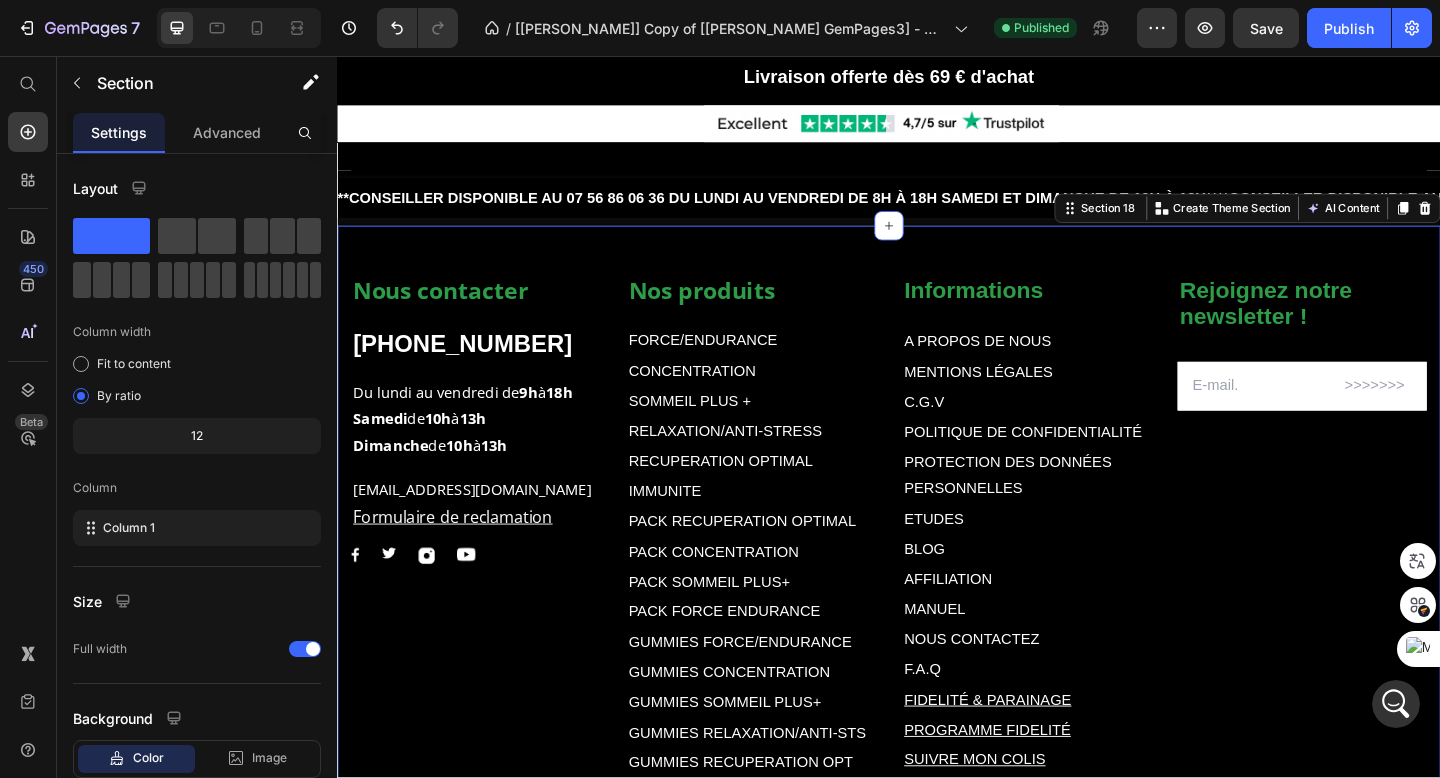 click on "Nos produits Text block FORCE/ENDURANCE Text Block CONCENTRATION Text Block SOMMEIL PLUS + Text Block RELAXATION/ANTI-STRESS Text Block RECUPERATION OPTIMAL Text Block IMMUNITE Text Block PACK RECUPERATION OPTIMAL Text Block PACK CONCENTRATION Text Block PACK SOMMEIL PLUS+ Text Block PACK FORCE ENDURANCE Text Block GUMMIES FORCE/ENDURANCE Text Block GUMMIES CONCENTRATION Text Block GUMMIES SOMMEIL PLUS+ Text Block GUMMIES RELAXATION/ANTI-STS Text Block GUMMIES RECUPERATION OPT Text Block GUMMIES IMMUNITÉ Text Block Informations    Text block A PROPOS DE NOUS Text Block MENTIONS LÉGALES Text Block C.G.V Text Block POLITIQUE DE CONFIDENTIALITÉ Text Block PROTECTION DES DONNÉES   PERSONNELLES Text Block ETUDES Text Block BLOG Text Block AFFILIATION Text Block MANUEL Text Block NOUS CONTACTEZ Text Block F.A.Q Text Block FIDELITÉ & PARAINAGE Text Block PROGRAMME FIDELITÉ Text Block SUIVRE MON COLIS Text Block MON COMPTE Text Block Row Rejoignez notre newsletter ! Text block Email Field Row Newsletter  9h" at bounding box center [937, 592] 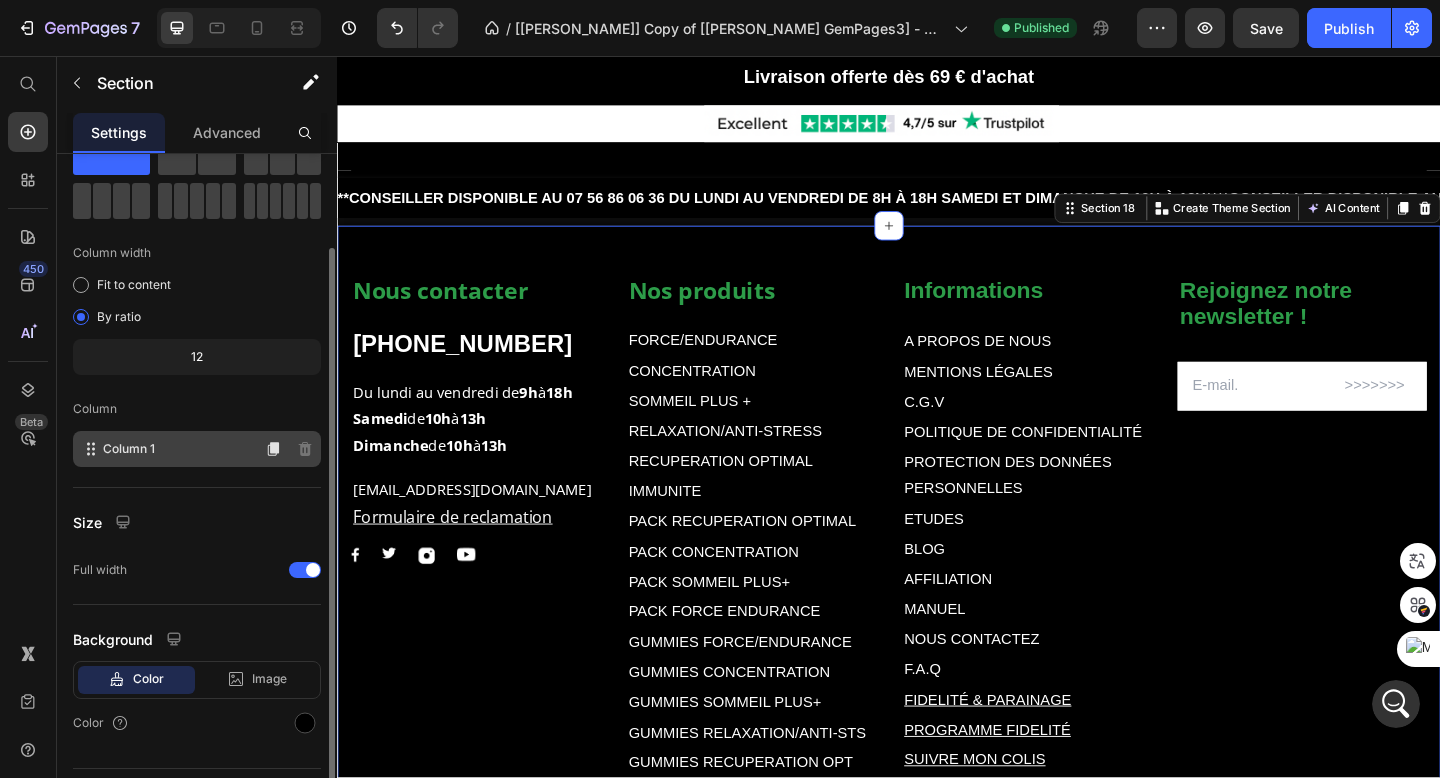 scroll, scrollTop: 127, scrollLeft: 0, axis: vertical 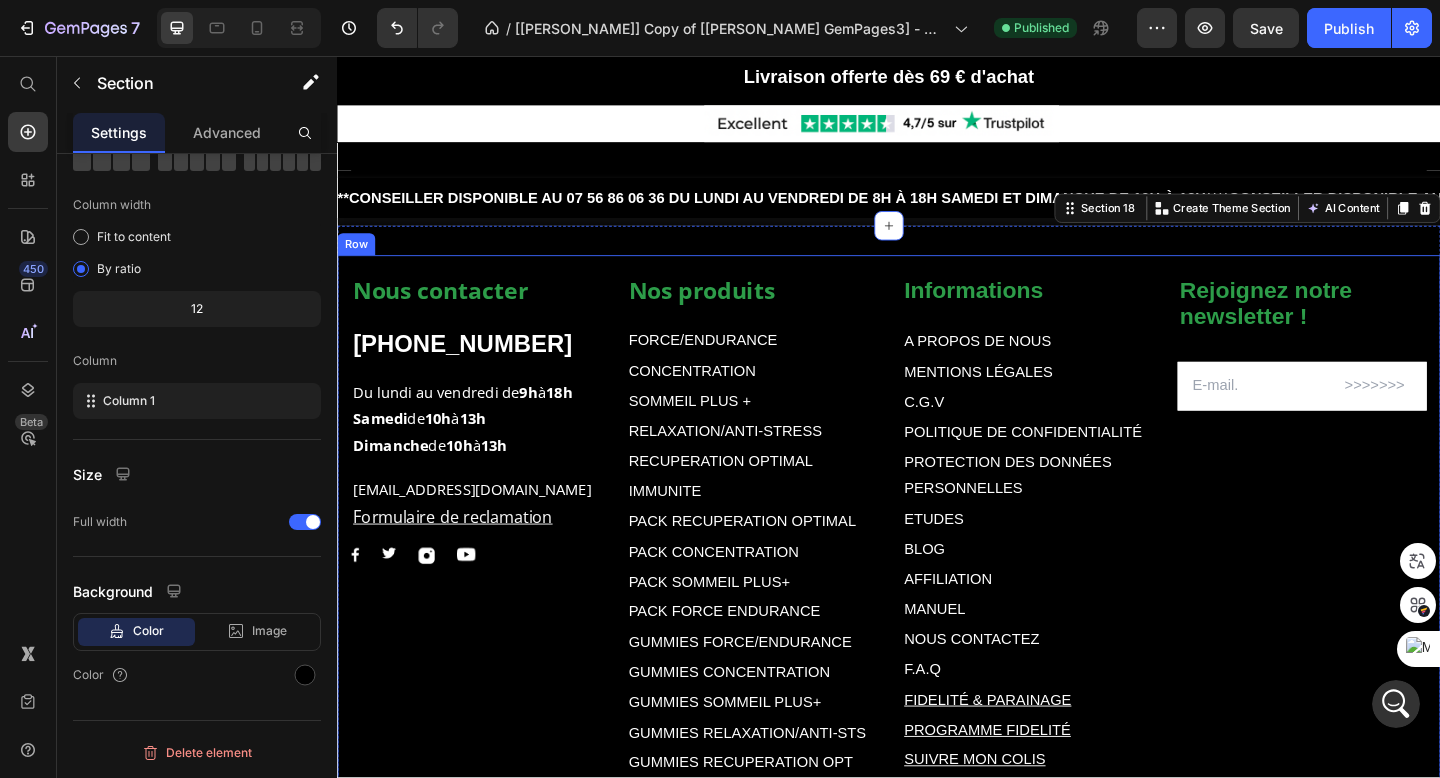 click on "Nos produits Text block FORCE/ENDURANCE Text Block CONCENTRATION Text Block SOMMEIL PLUS + Text Block RELAXATION/ANTI-STRESS Text Block RECUPERATION OPTIMAL Text Block IMMUNITE Text Block PACK RECUPERATION OPTIMAL Text Block PACK CONCENTRATION Text Block PACK SOMMEIL PLUS+ Text Block PACK FORCE ENDURANCE Text Block GUMMIES FORCE/ENDURANCE Text Block GUMMIES CONCENTRATION Text Block GUMMIES SOMMEIL PLUS+ Text Block GUMMIES RELAXATION/ANTI-STS Text Block GUMMIES RECUPERATION OPT Text Block GUMMIES IMMUNITÉ Text Block Informations    Text block A PROPOS DE NOUS Text Block MENTIONS LÉGALES Text Block C.G.V Text Block POLITIQUE DE CONFIDENTIALITÉ Text Block PROTECTION DES DONNÉES   PERSONNELLES Text Block ETUDES Text Block BLOG Text Block AFFILIATION Text Block MANUEL Text Block NOUS CONTACTEZ Text Block F.A.Q Text Block FIDELITÉ & PARAINAGE Text Block PROGRAMME FIDELITÉ Text Block SUIVRE MON COLIS Text Block MON COMPTE Text Block Row Rejoignez notre newsletter ! Text block Email Field Row Newsletter  9h" at bounding box center (937, 588) 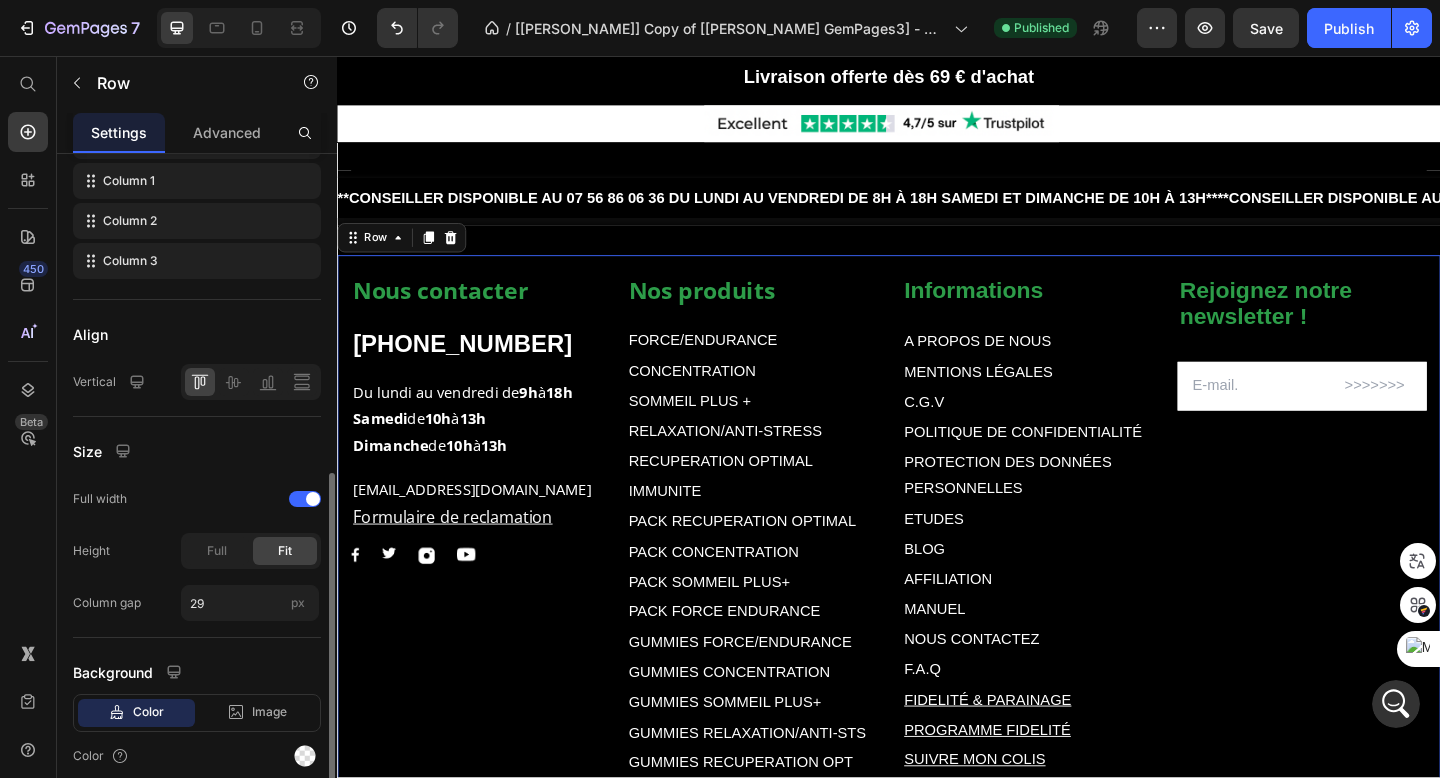 scroll, scrollTop: 468, scrollLeft: 0, axis: vertical 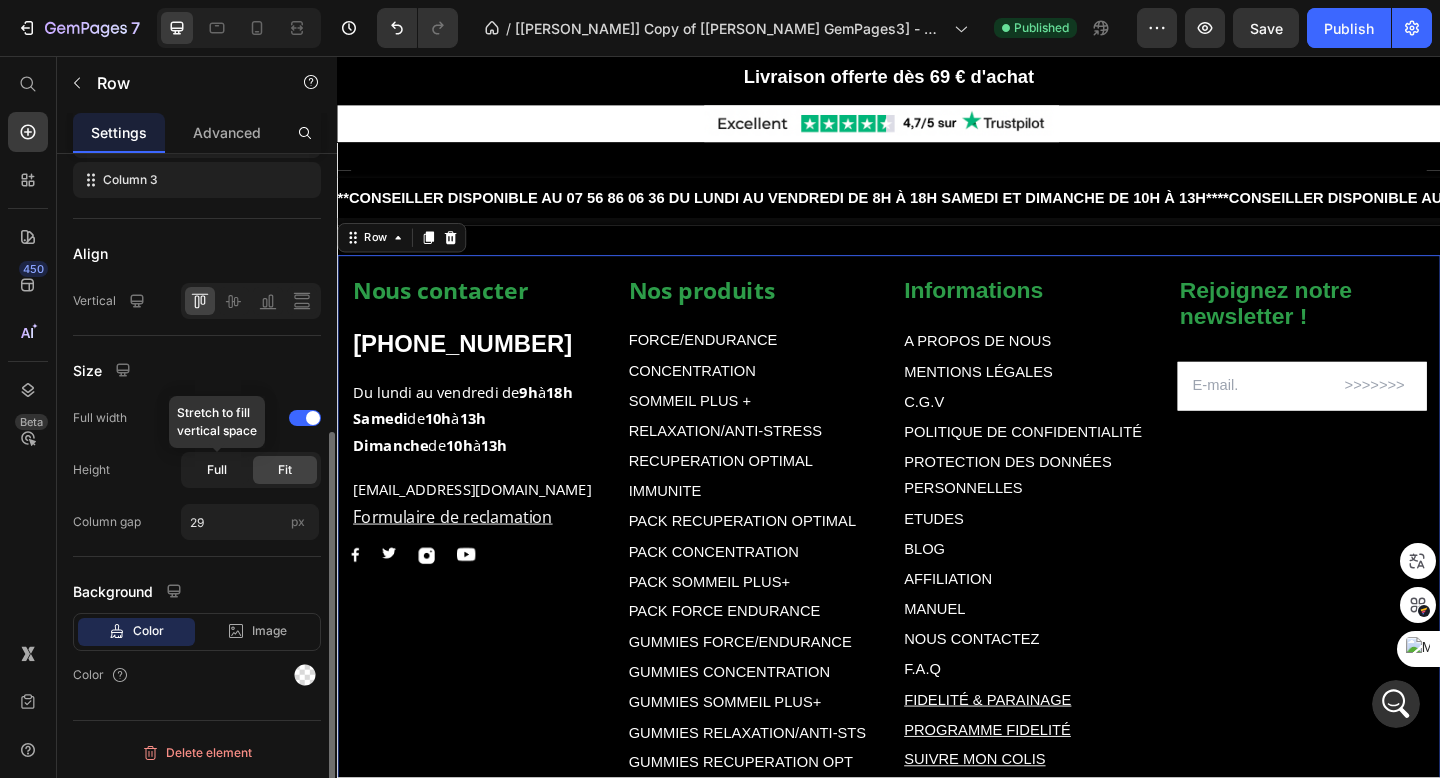 click on "Full" 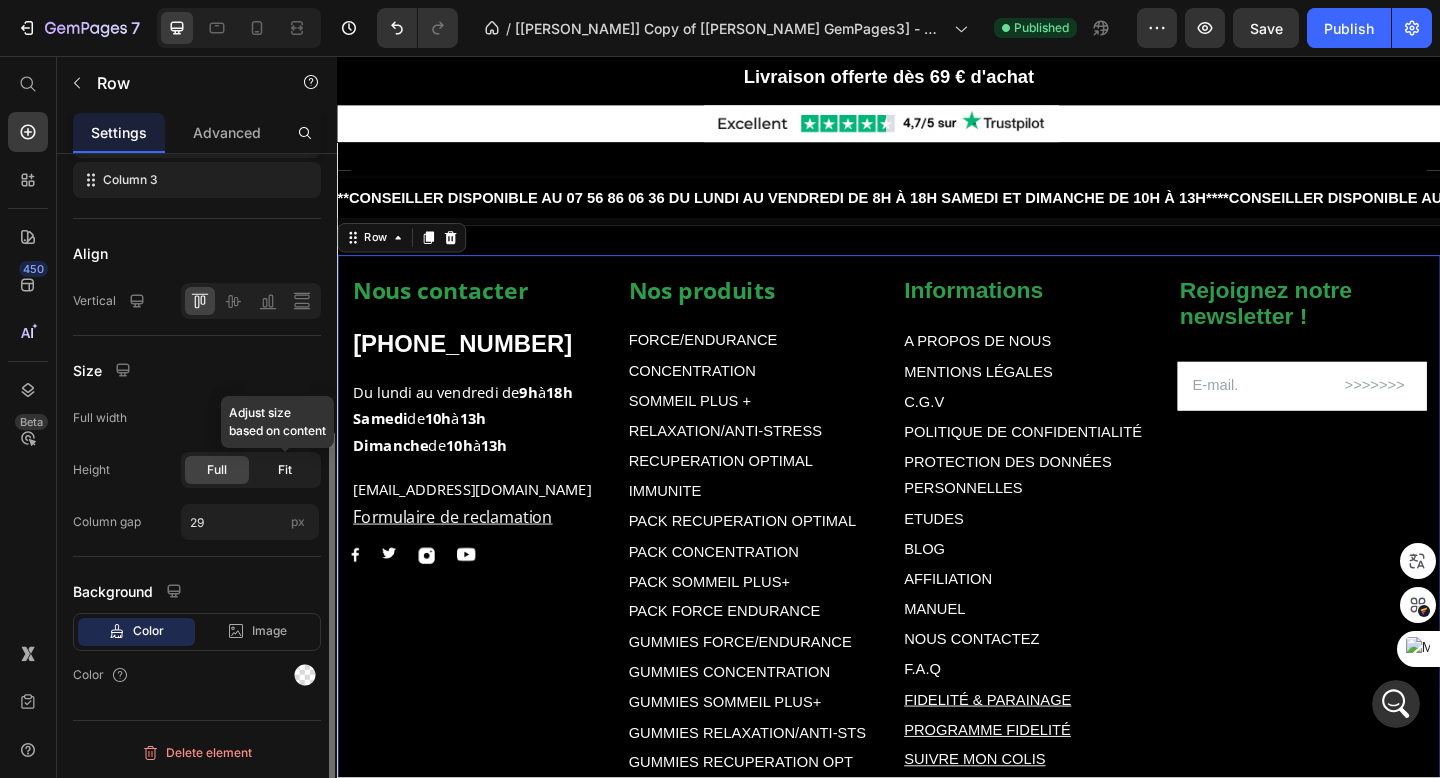 click on "Fit" 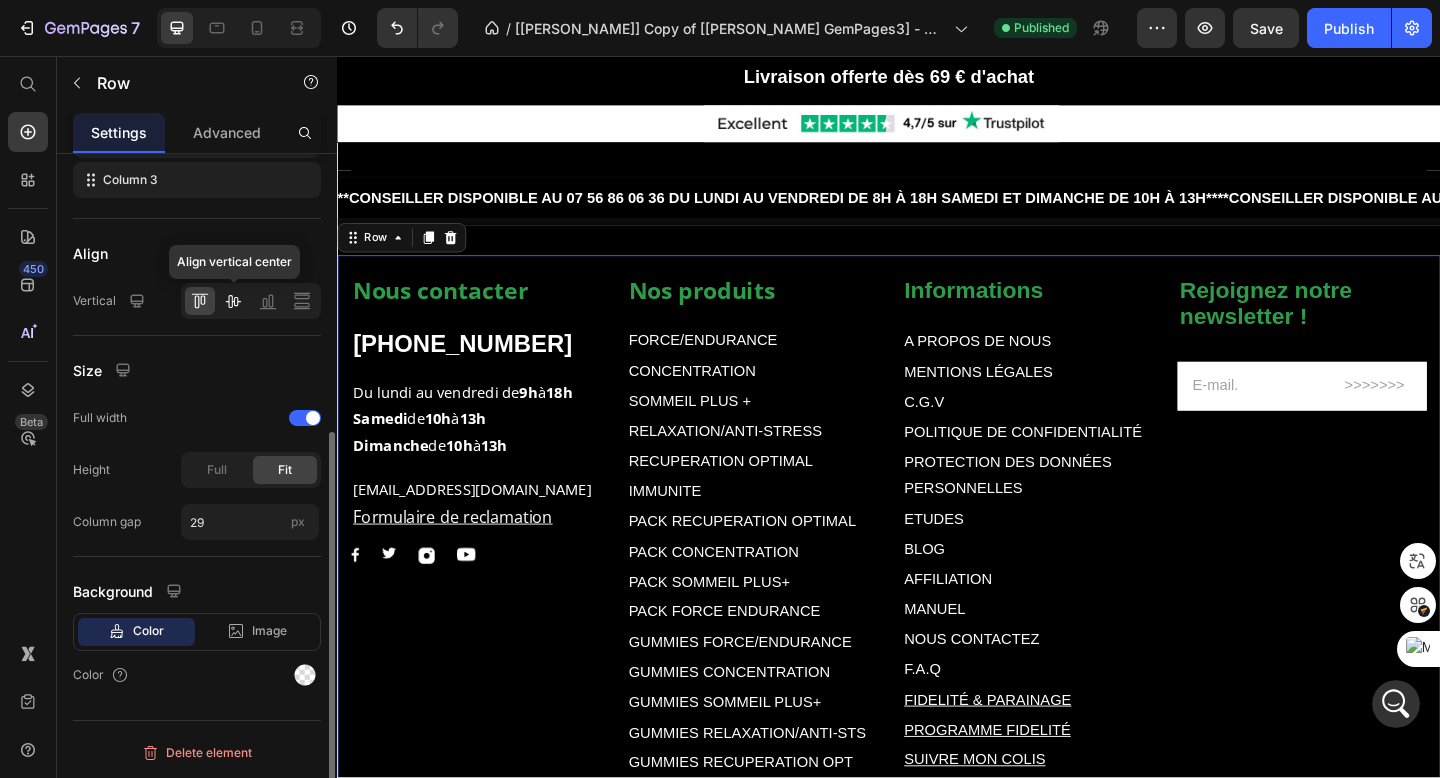 click 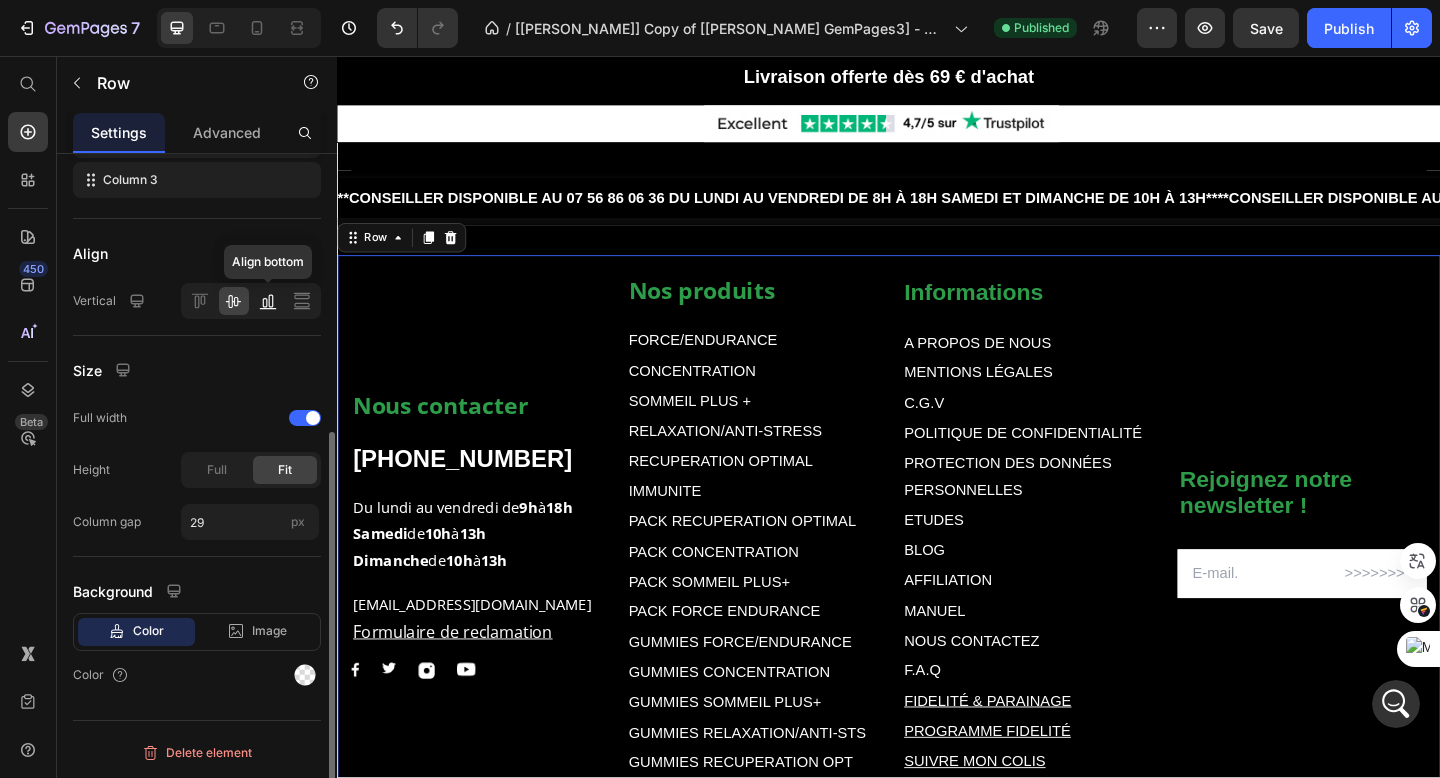 click 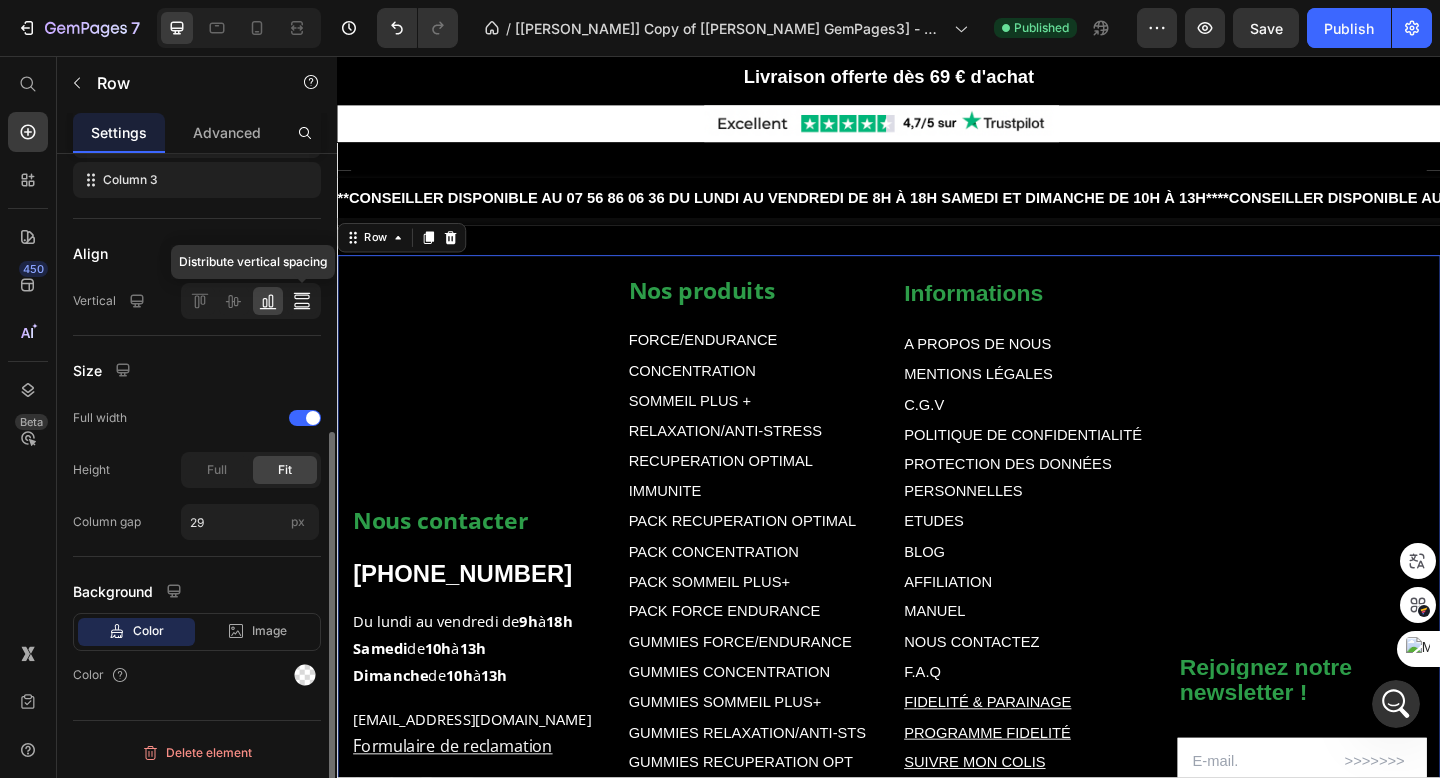 click 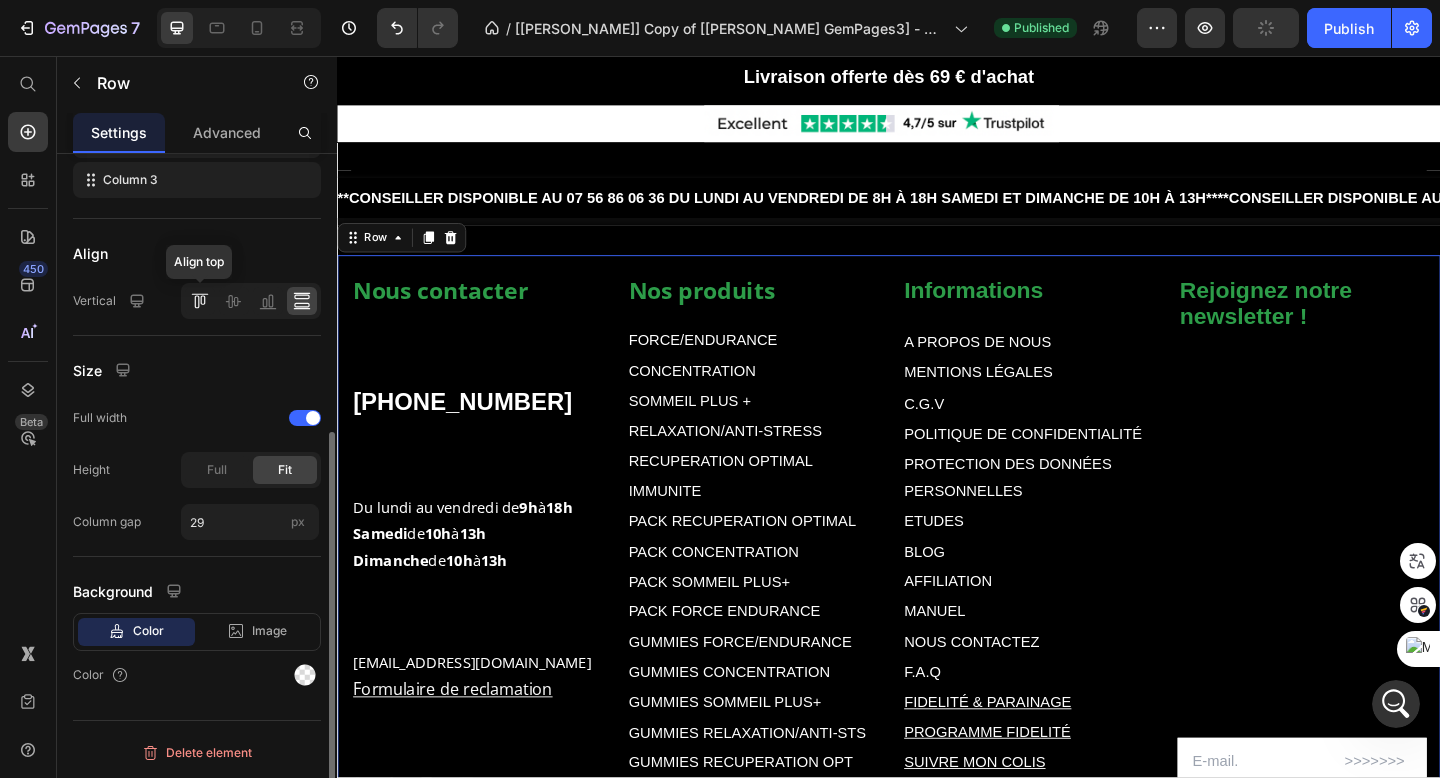 click 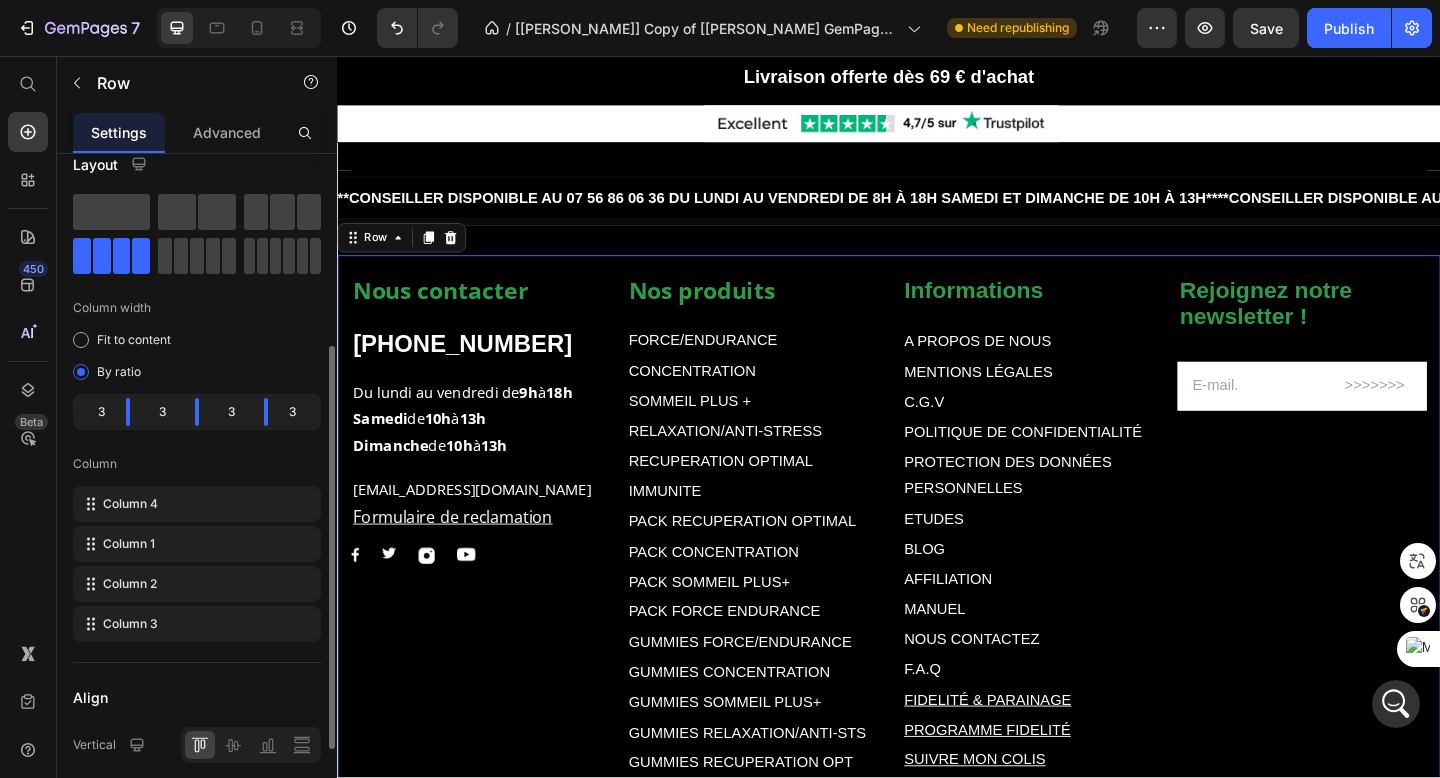 scroll, scrollTop: 0, scrollLeft: 0, axis: both 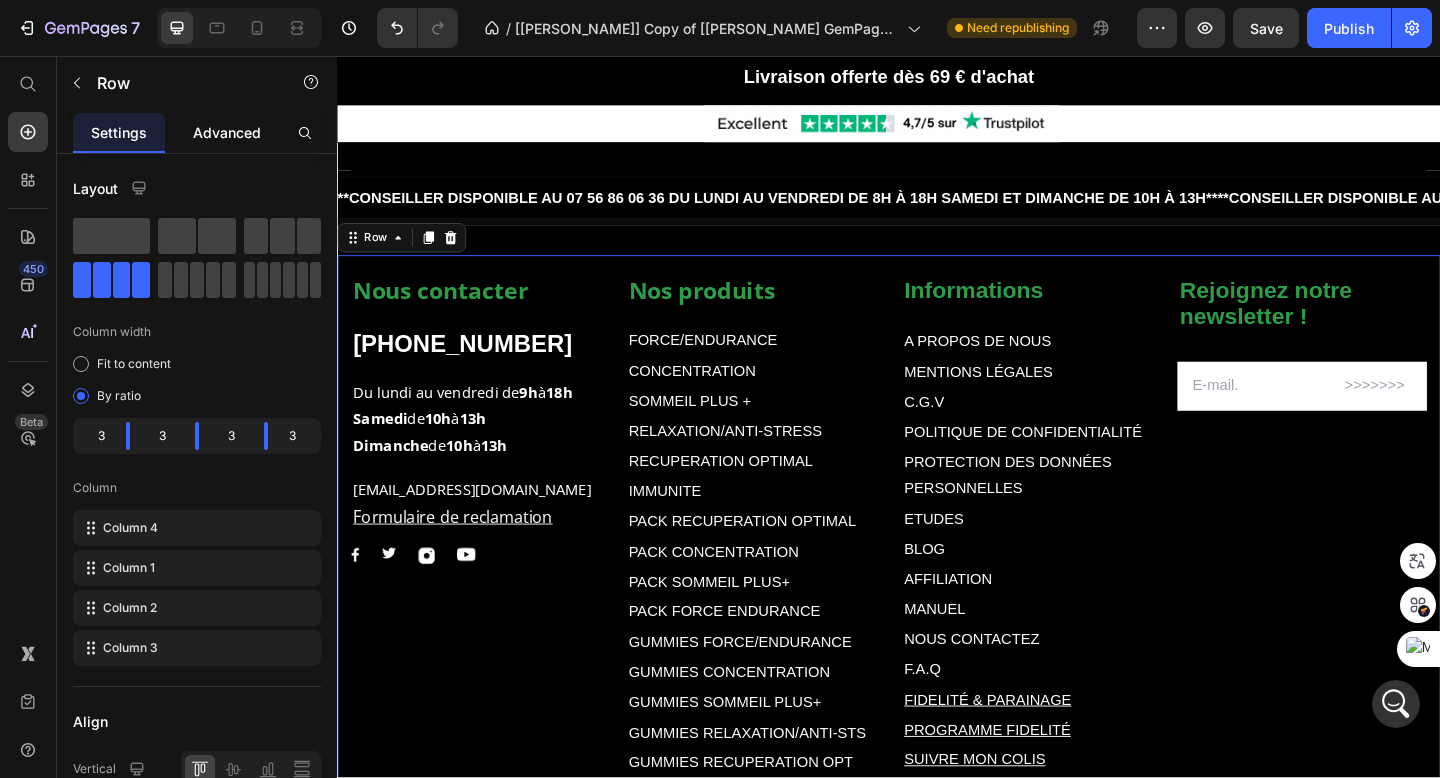 click on "Advanced" at bounding box center (227, 132) 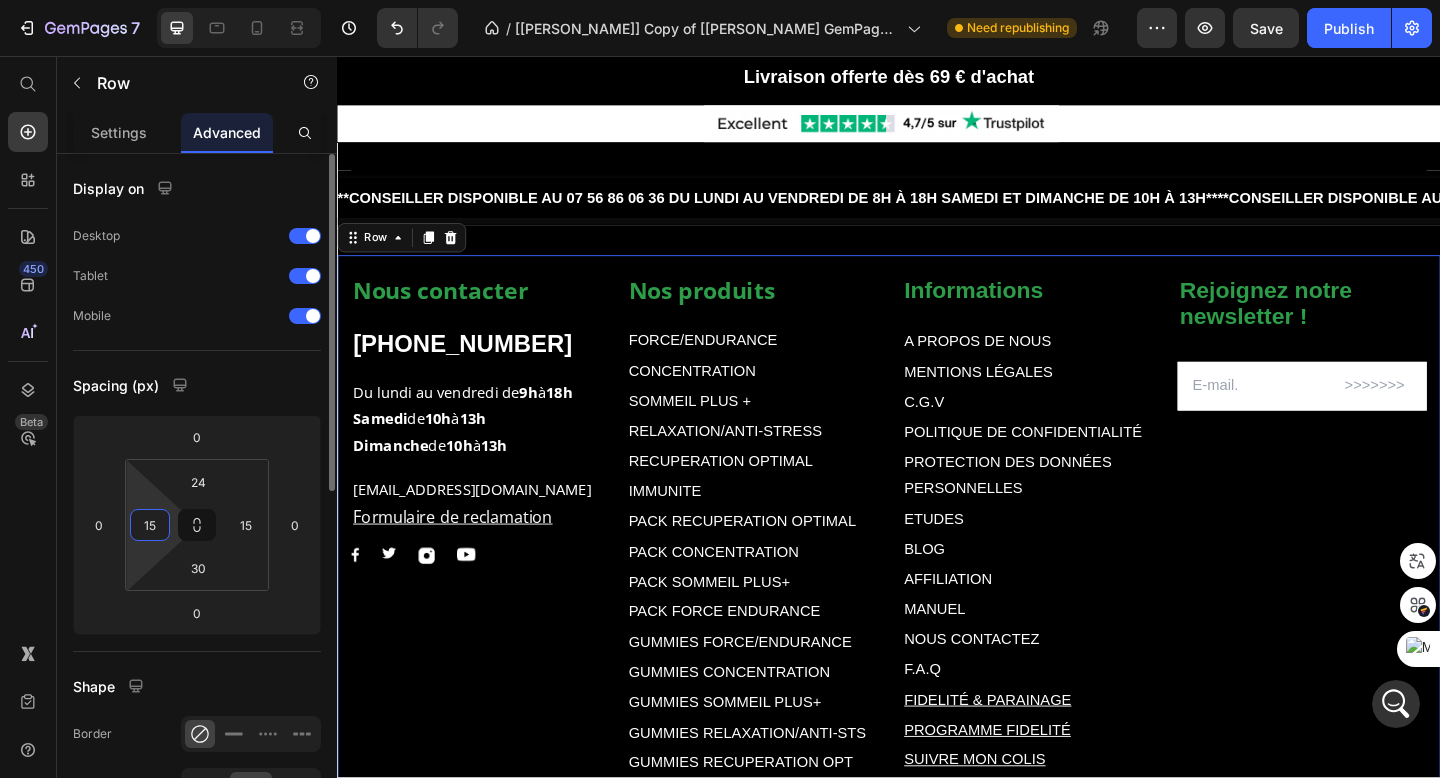 click on "15" at bounding box center (150, 525) 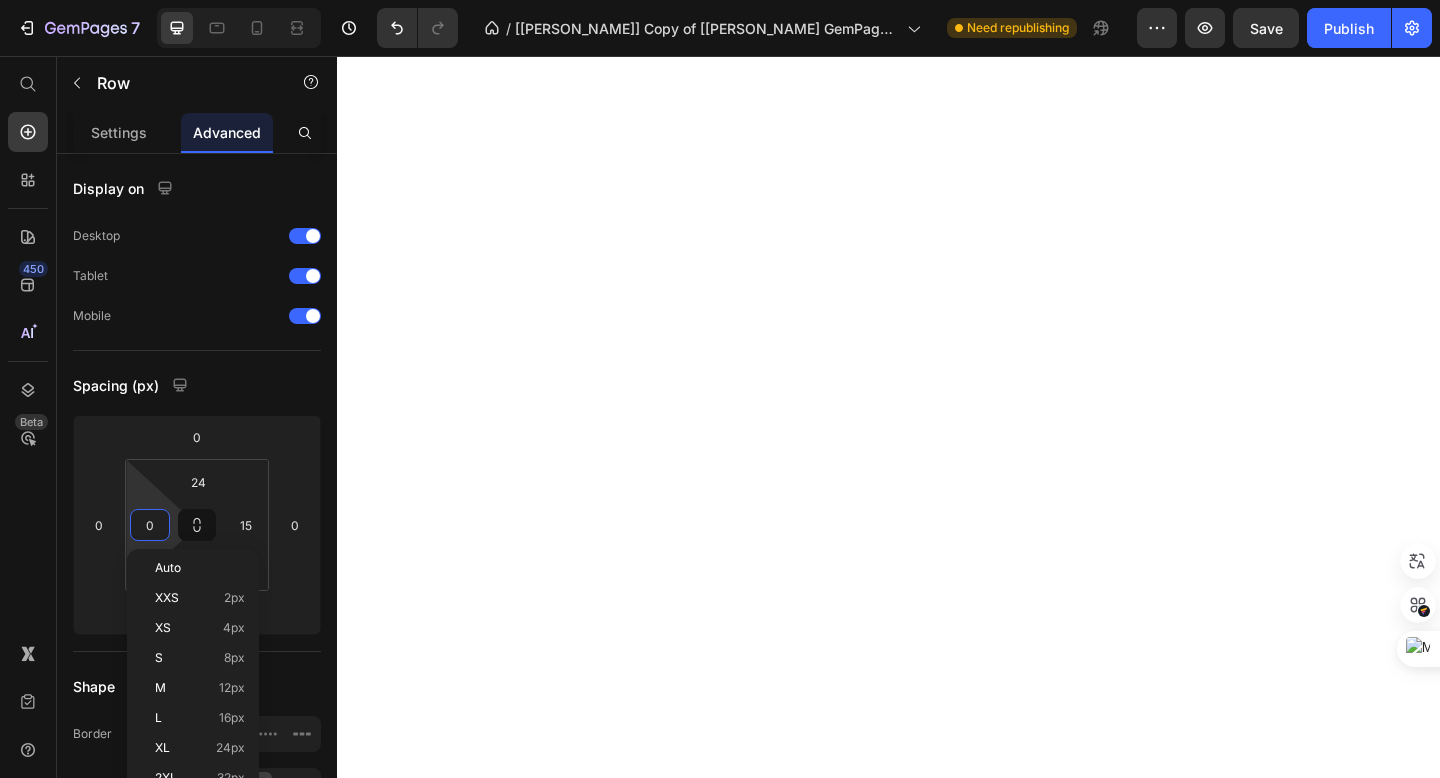 scroll, scrollTop: 0, scrollLeft: 0, axis: both 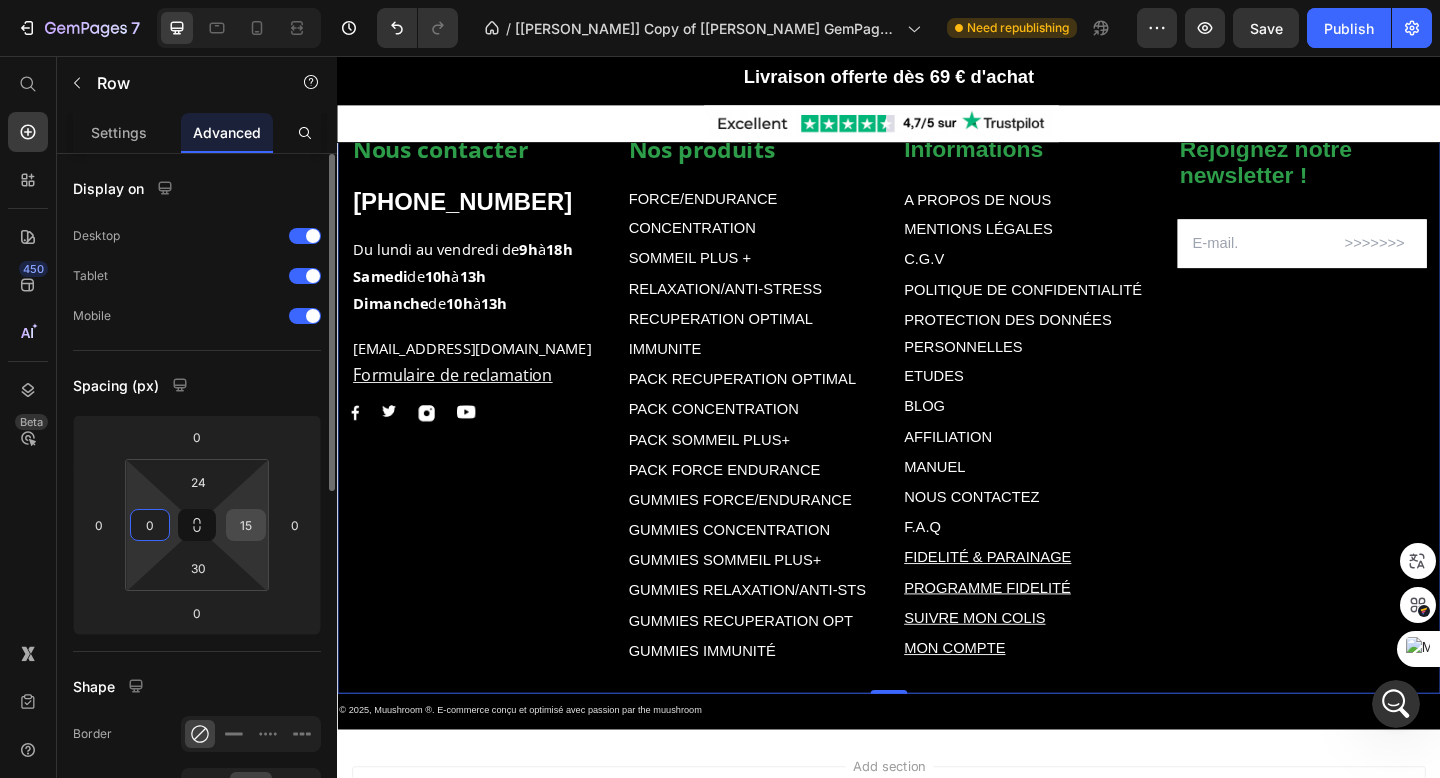 type on "0" 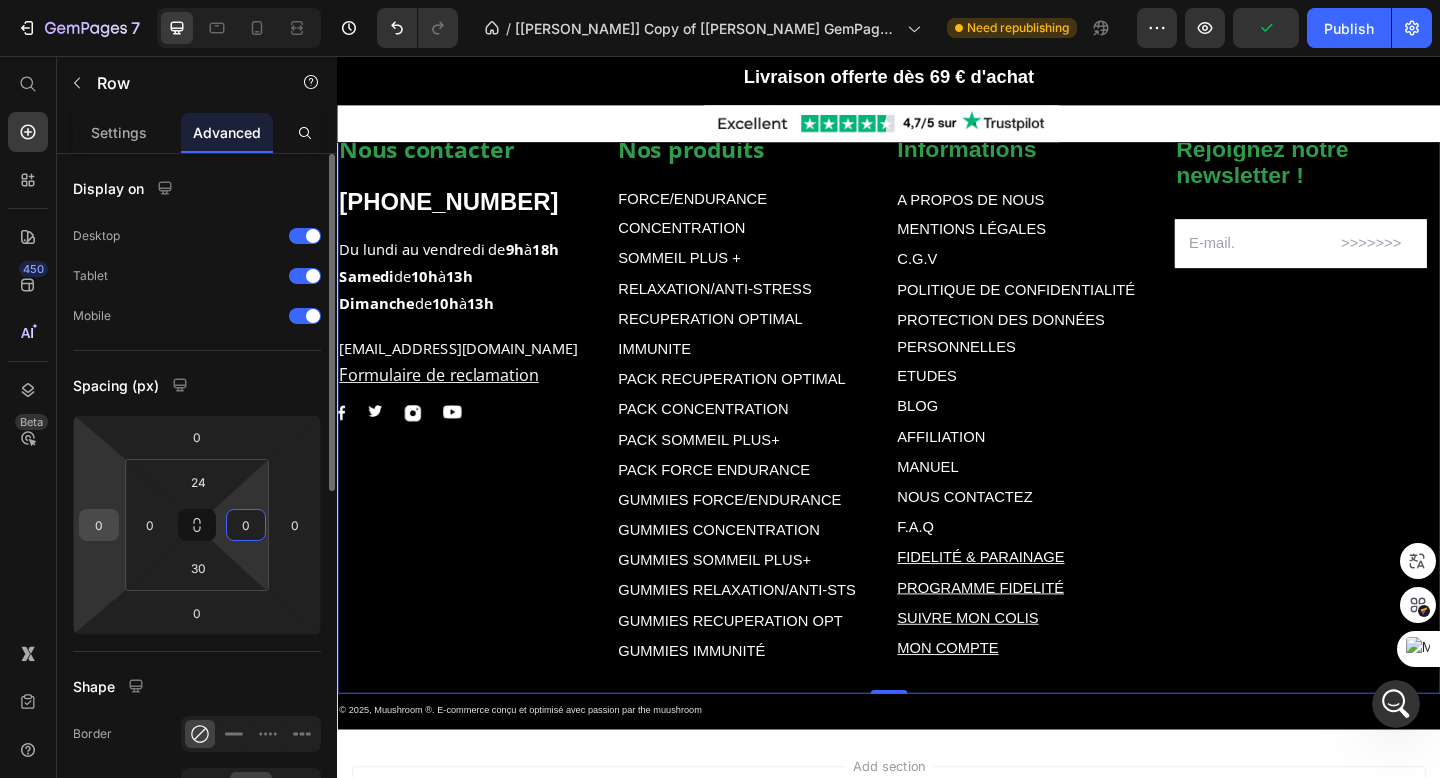 type on "0" 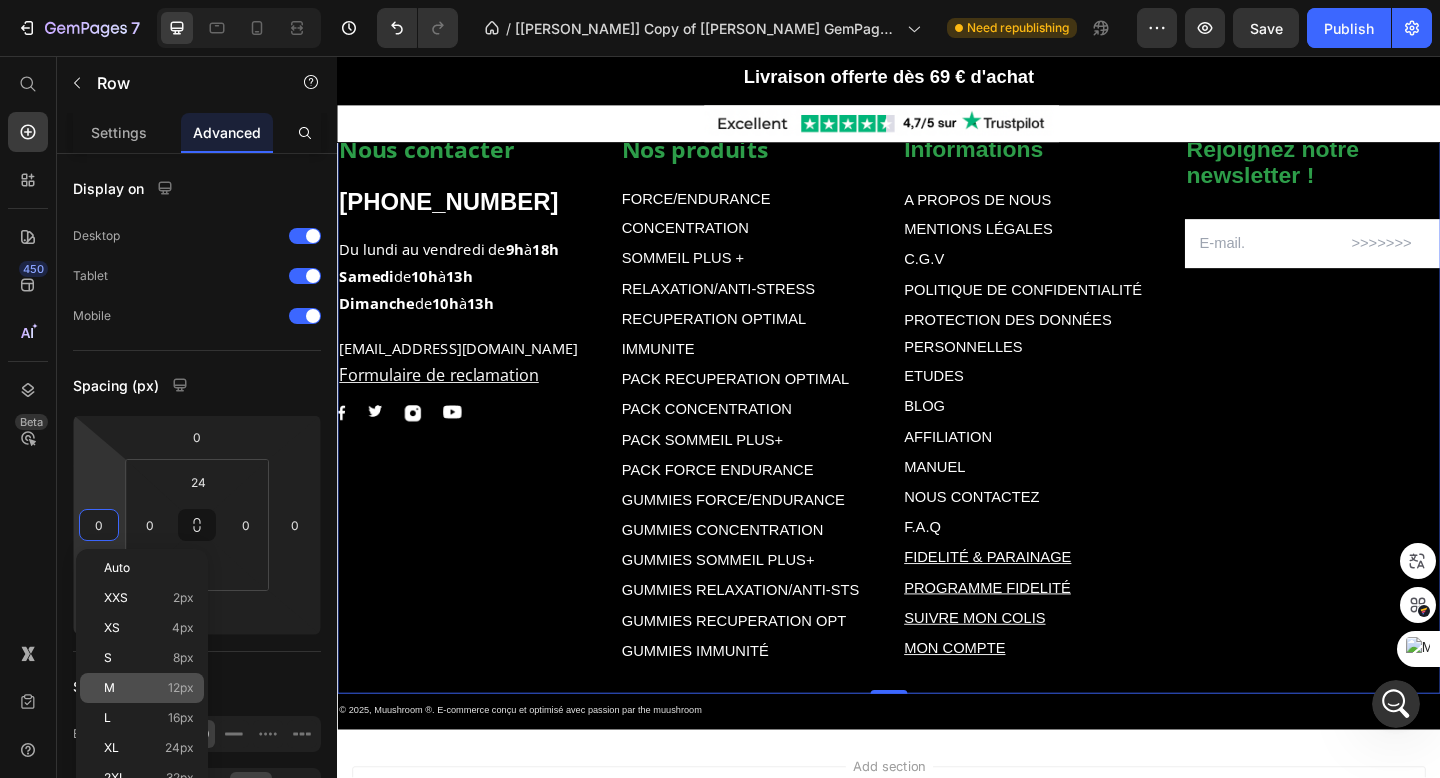 click on "M 12px" at bounding box center [149, 688] 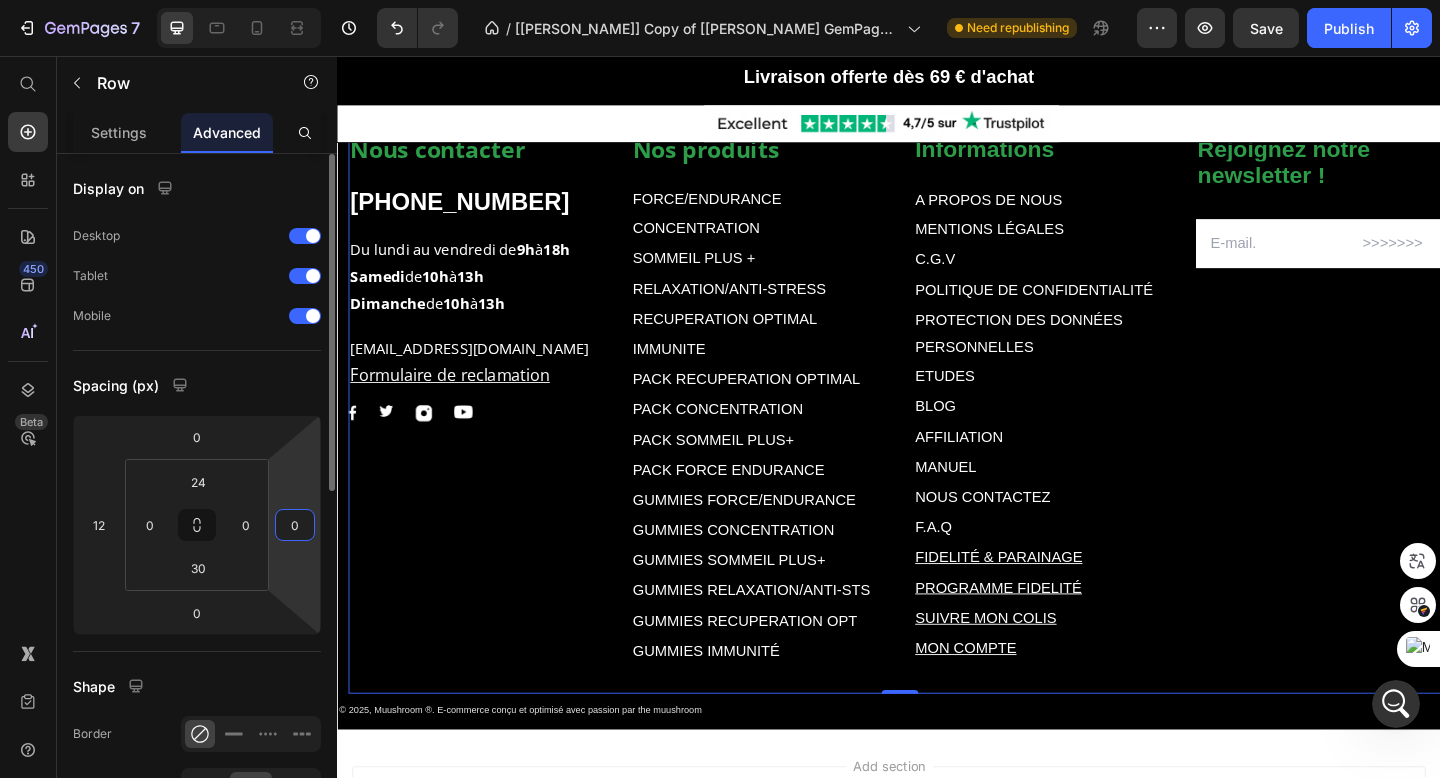 click on "0" at bounding box center [295, 525] 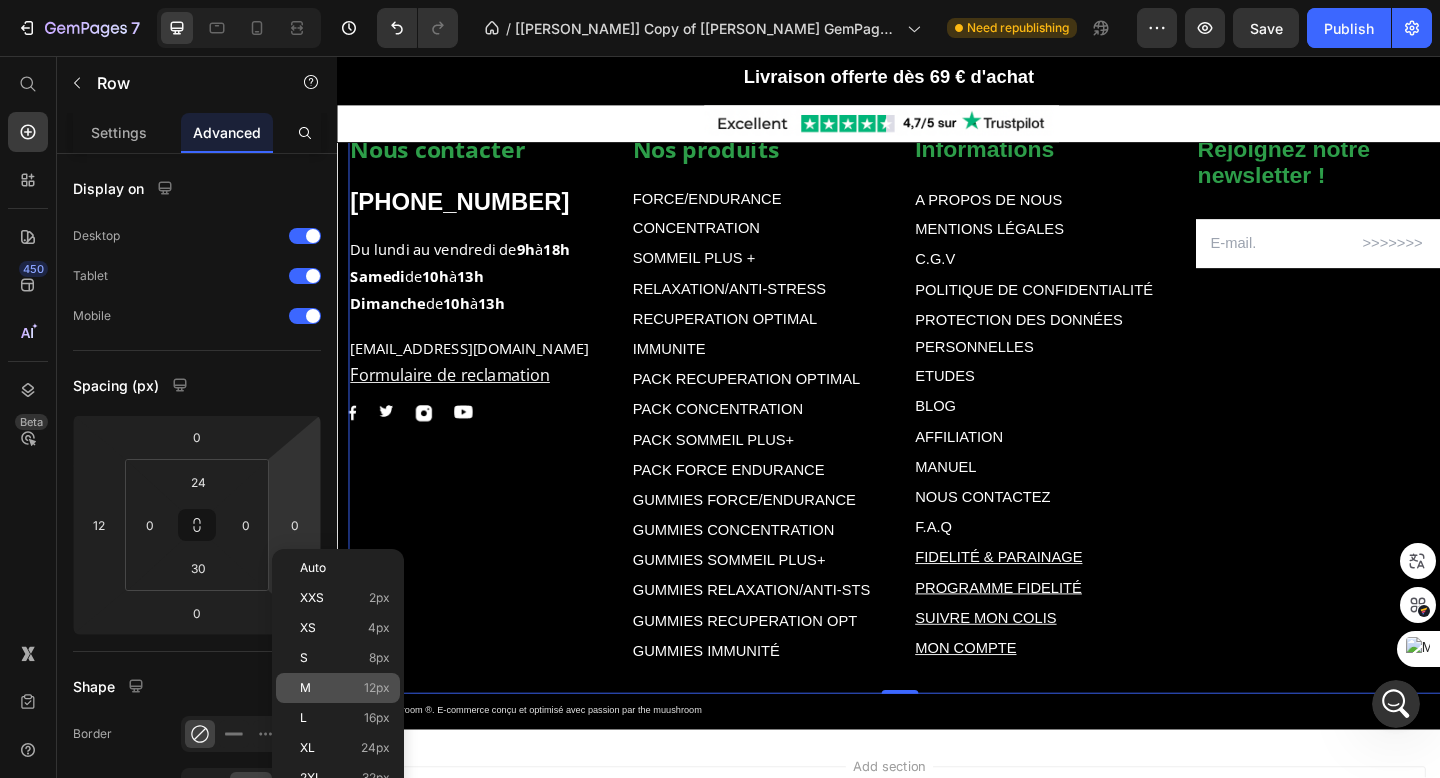 click on "M 12px" 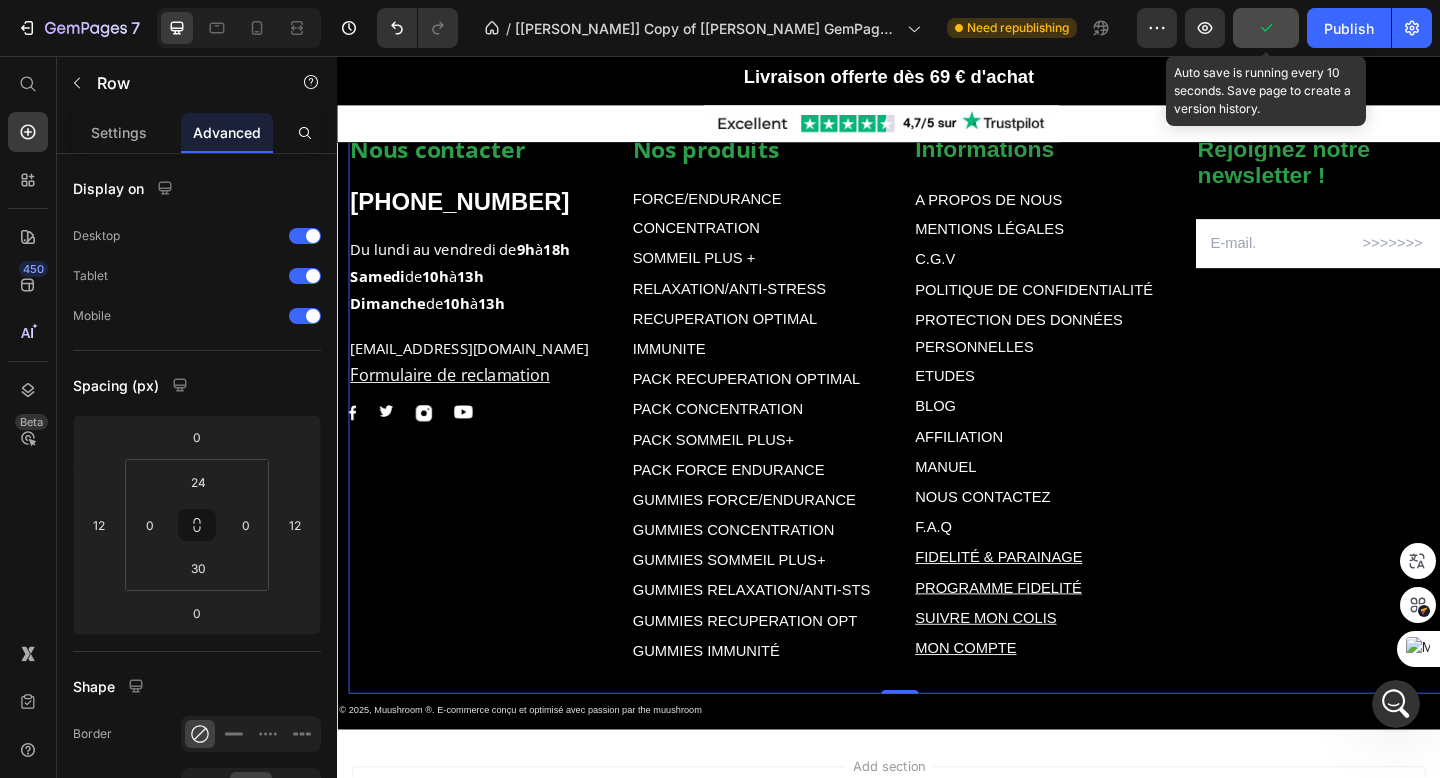 click 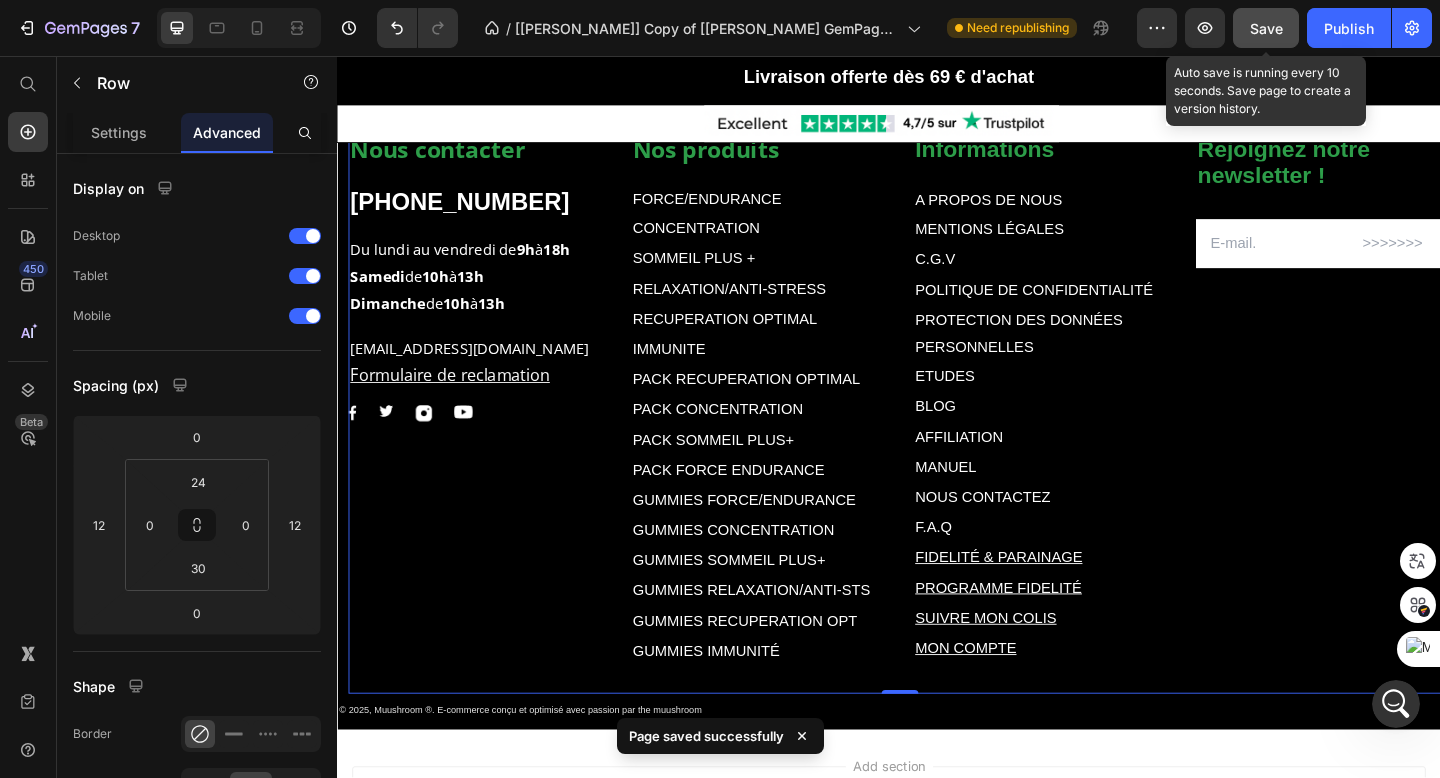 click on "Save" at bounding box center [1266, 28] 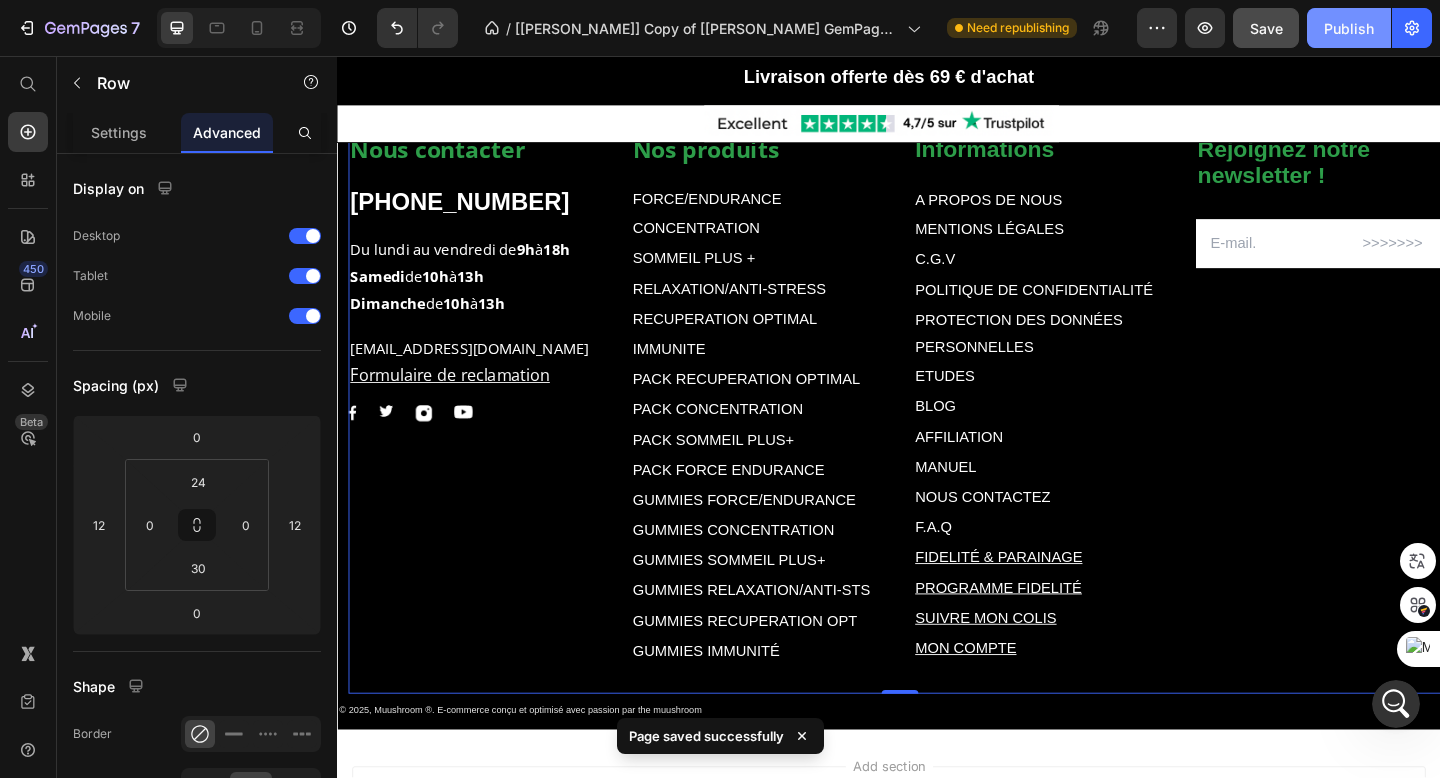 click on "Publish" at bounding box center [1349, 28] 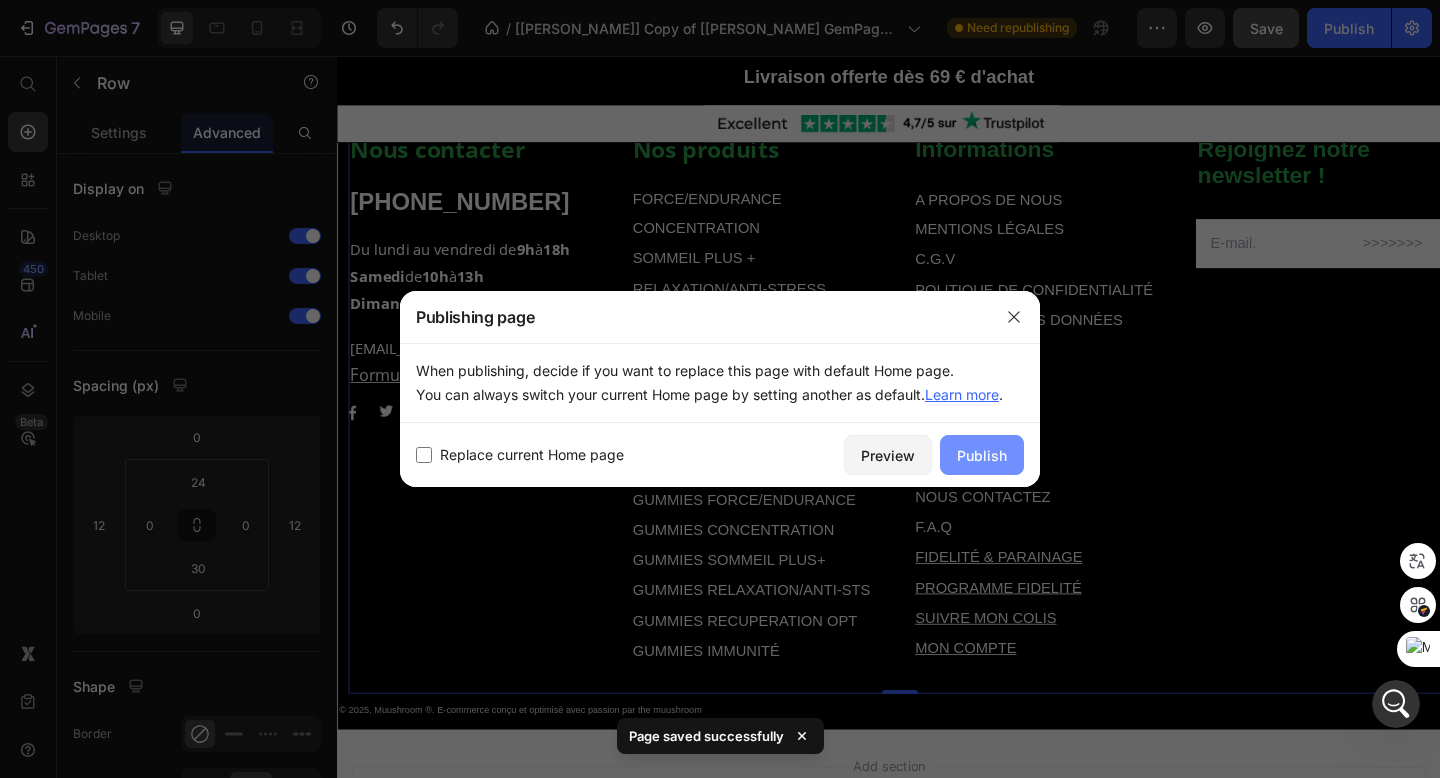 click on "Publish" at bounding box center [982, 455] 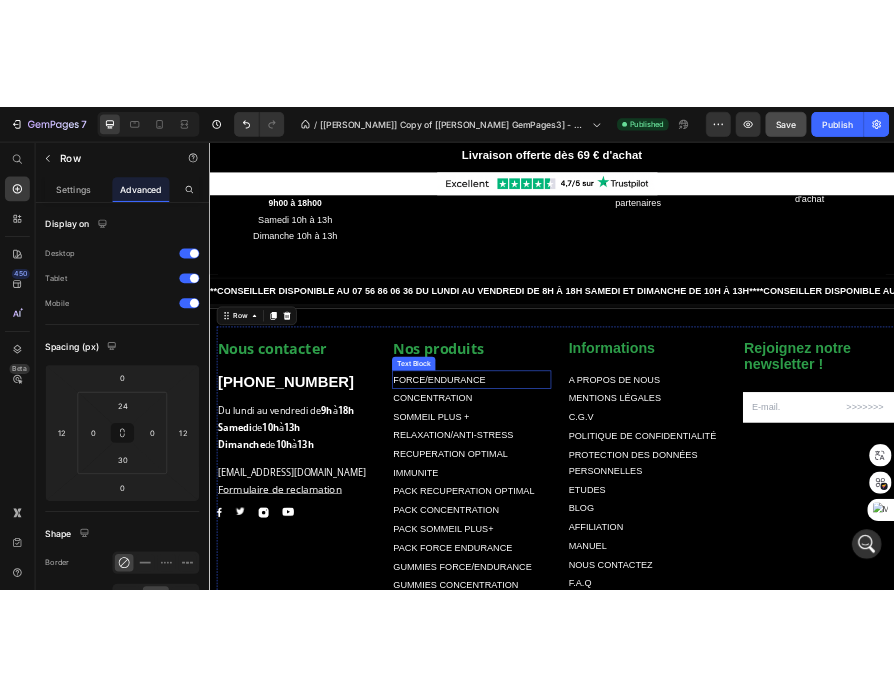 scroll, scrollTop: 7736, scrollLeft: 0, axis: vertical 